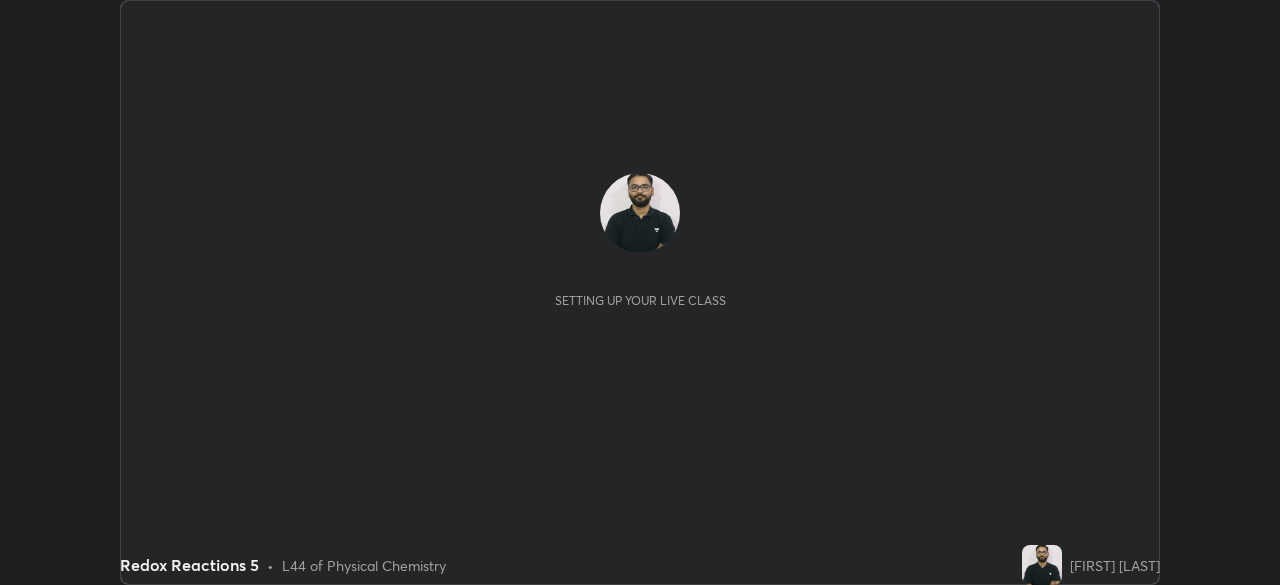 scroll, scrollTop: 0, scrollLeft: 0, axis: both 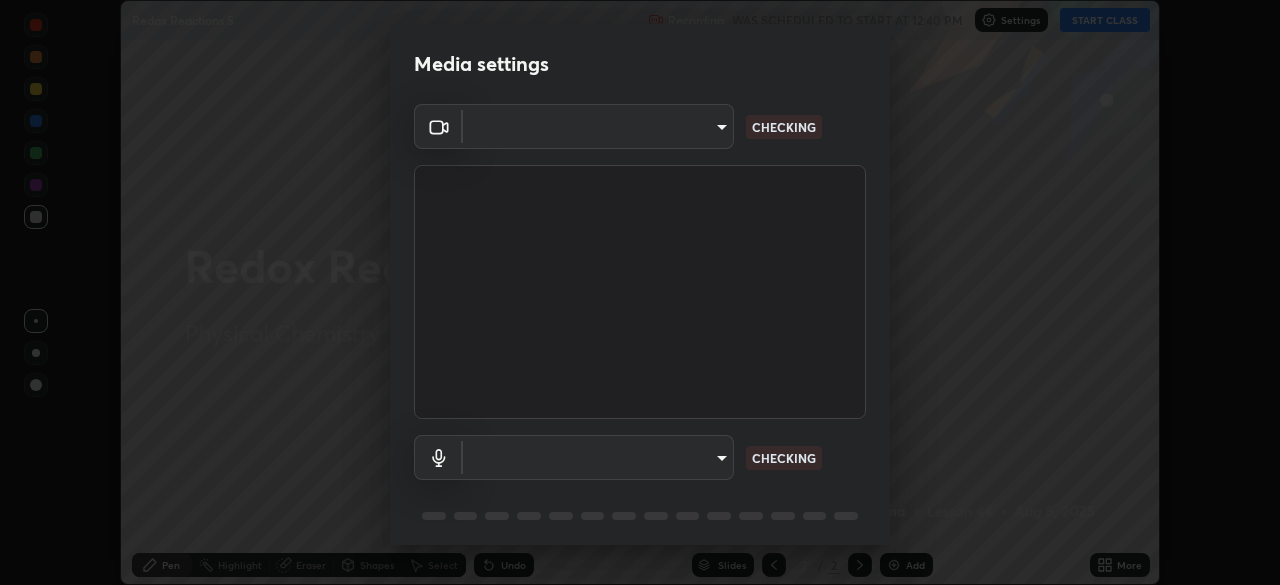 type on "7ef61d7b4029af2a314570a586ad0167344bc64fe44767049e7c7b7169f989c5" 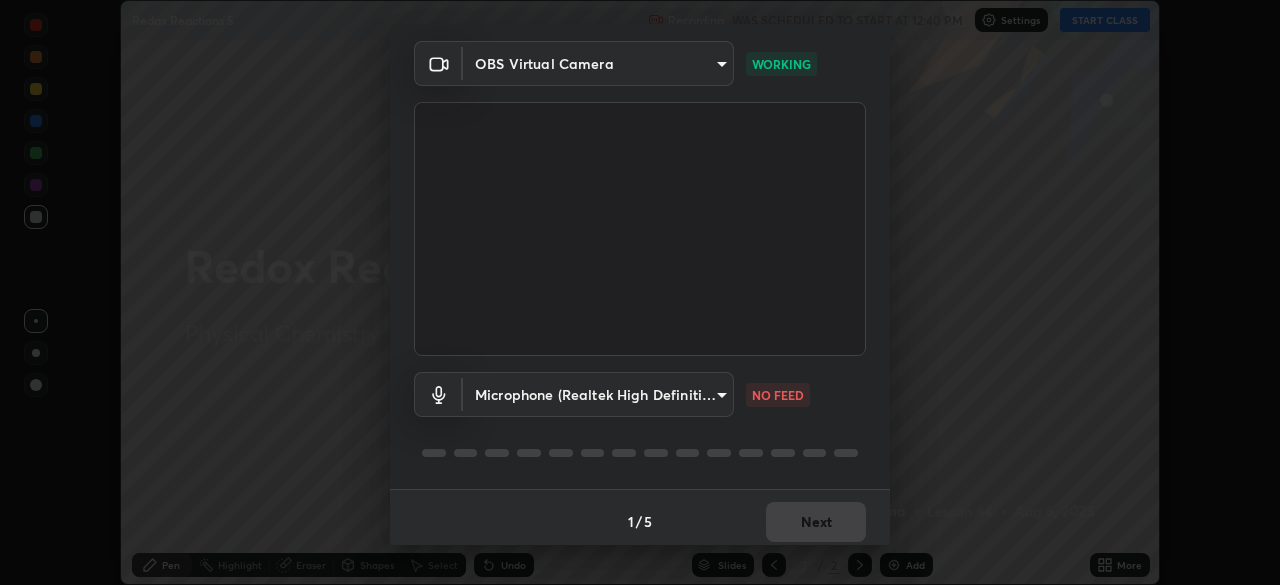 scroll, scrollTop: 71, scrollLeft: 0, axis: vertical 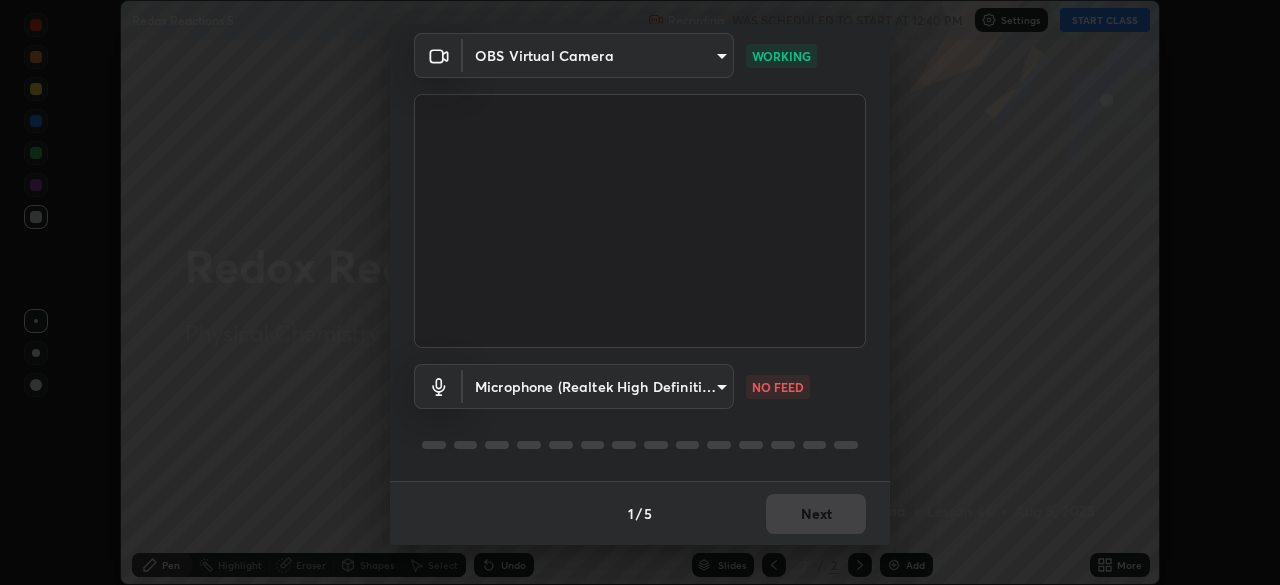click on "Erase all Redox Reactions 5 Recording WAS SCHEDULED TO START AT  12:40 PM Settings START CLASS Setting up your live class Redox Reactions 5 • L44 of Physical Chemistry [FIRST] [LAST] Pen Highlight Eraser Shapes Select Undo Slides 2 / 2 Add More No doubts shared Encourage your learners to ask a doubt for better clarity Report an issue Reason for reporting Buffering Chat not working Audio - Video sync issue Educator video quality low ​ Attach an image Report Media settings OBS Virtual Camera [HASH] WORKING Microphone (Realtek High Definition Audio) [HASH] NO FEED 1 / 5 Next" at bounding box center (640, 292) 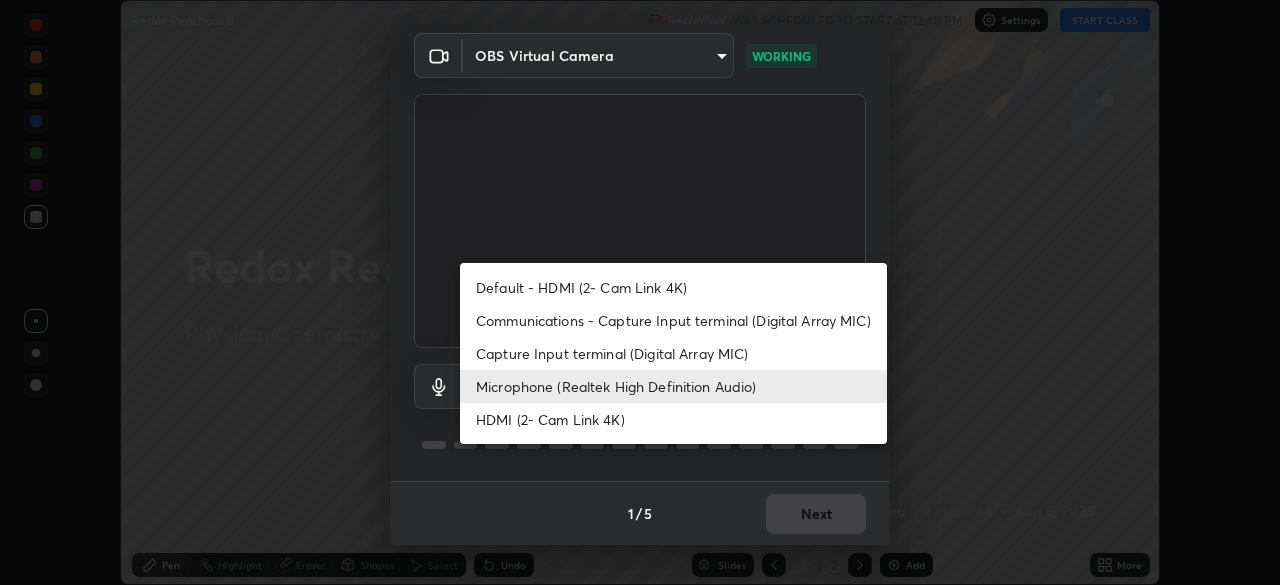 click on "Capture Input terminal (Digital Array MIC)" at bounding box center (673, 353) 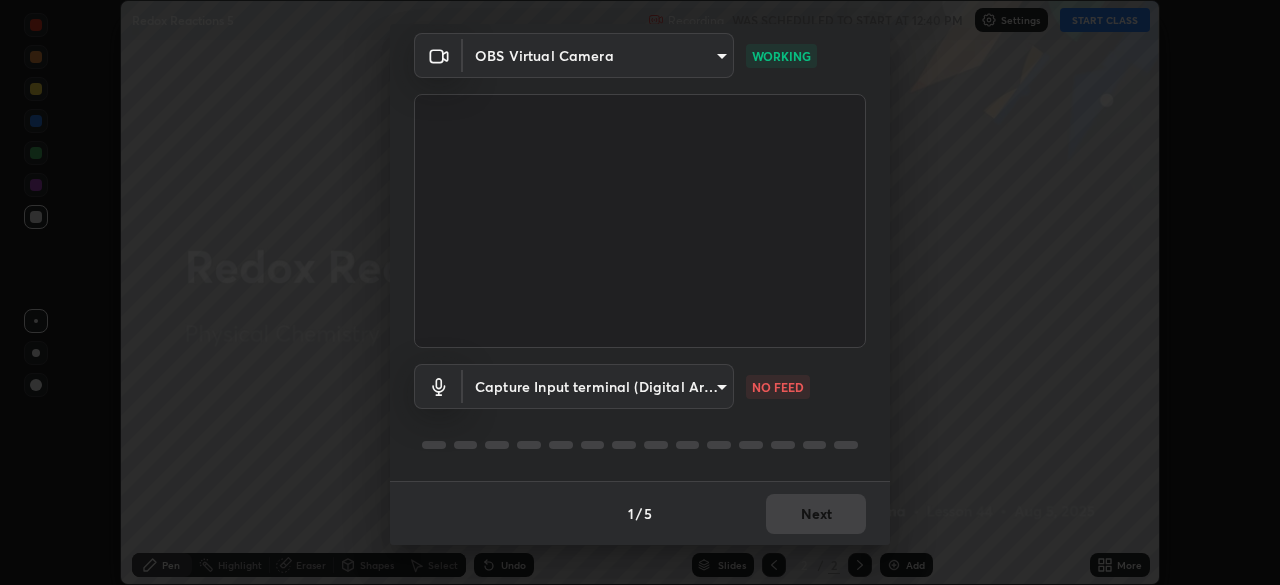 click on "Erase all Redox Reactions 5 Recording WAS SCHEDULED TO START AT  12:40 PM Settings START CLASS Setting up your live class Redox Reactions 5 • L44 of Physical Chemistry [FIRST] [LAST] Pen Highlight Eraser Shapes Select Undo Slides 2 / 2 Add More No doubts shared Encourage your learners to ask a doubt for better clarity Report an issue Reason for reporting Buffering Chat not working Audio - Video sync issue Educator video quality low ​ Attach an image Report Media settings OBS Virtual Camera [HASH] WORKING Capture Input terminal (Digital Array MIC) [HASH] NO FEED 1 / 5 Next Default - HDMI (2- Cam Link 4K) Communications - Capture Input terminal (Digital Array MIC) Capture Input terminal (Digital Array MIC) Microphone (Realtek High Definition Audio) HDMI (2- Cam Link 4K)" at bounding box center (640, 292) 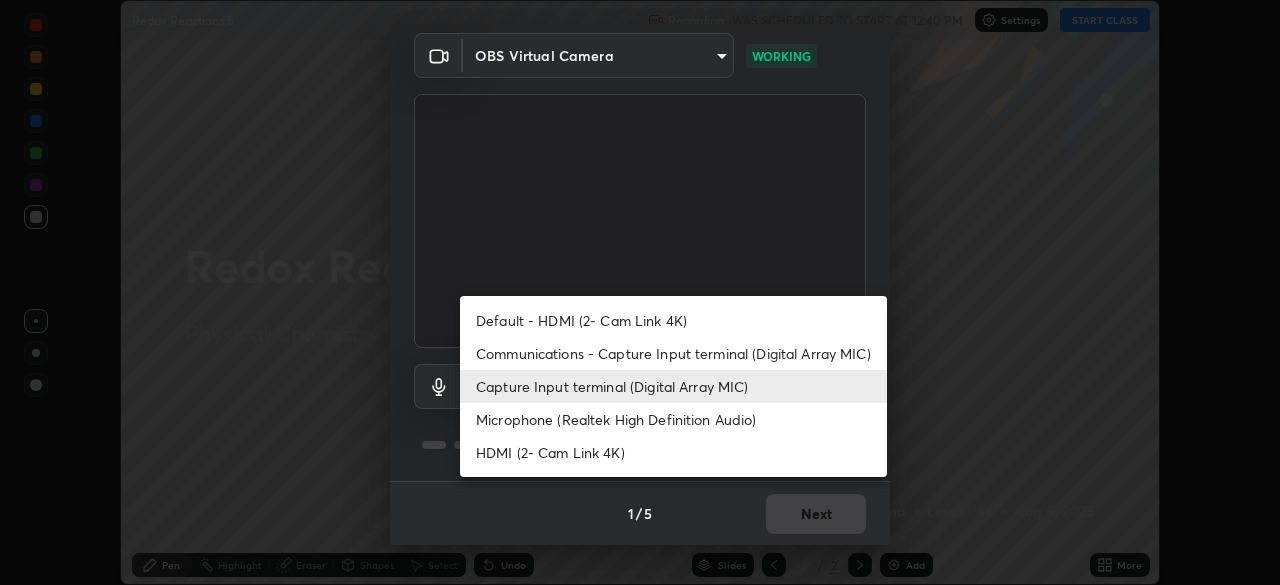 click on "Microphone (Realtek High Definition Audio)" at bounding box center (673, 419) 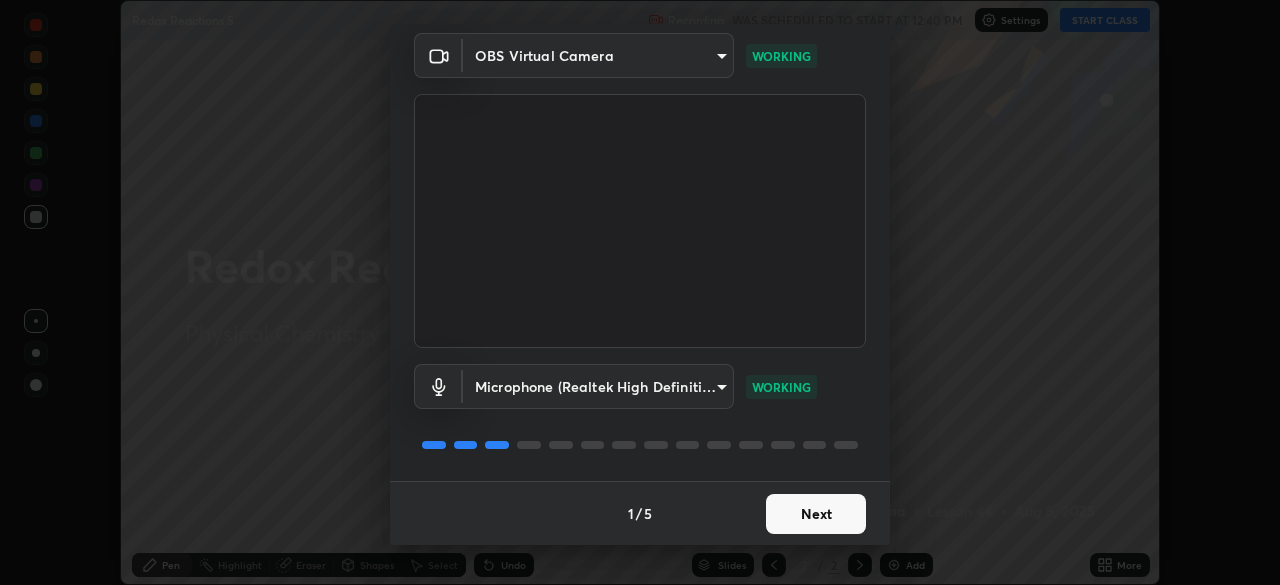 click on "Next" at bounding box center [816, 514] 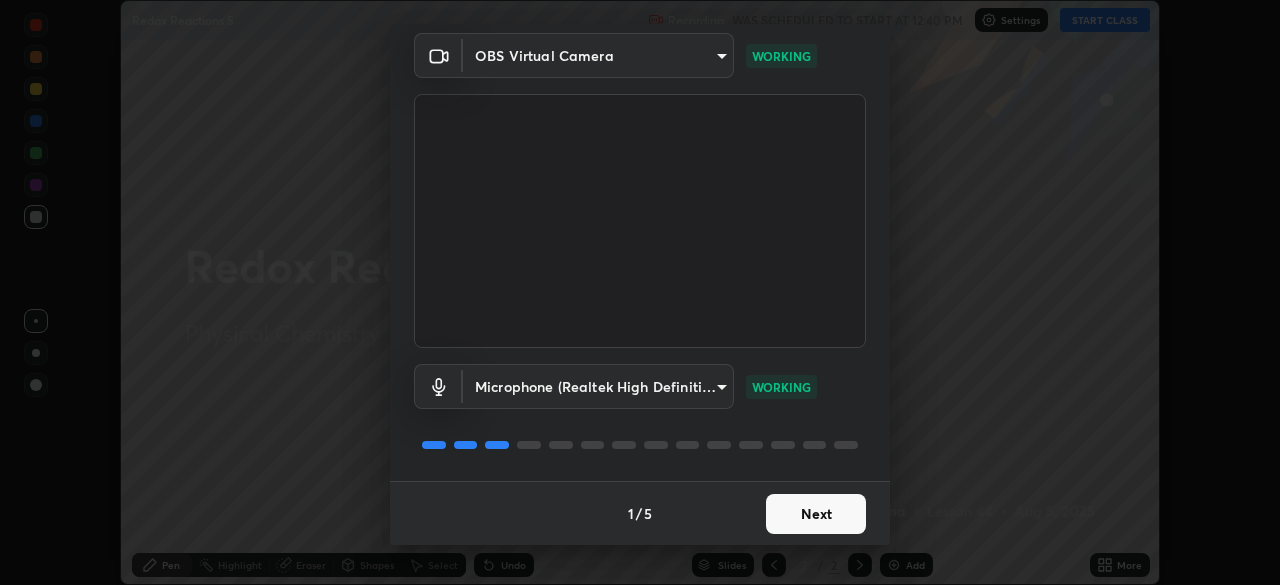 scroll, scrollTop: 0, scrollLeft: 0, axis: both 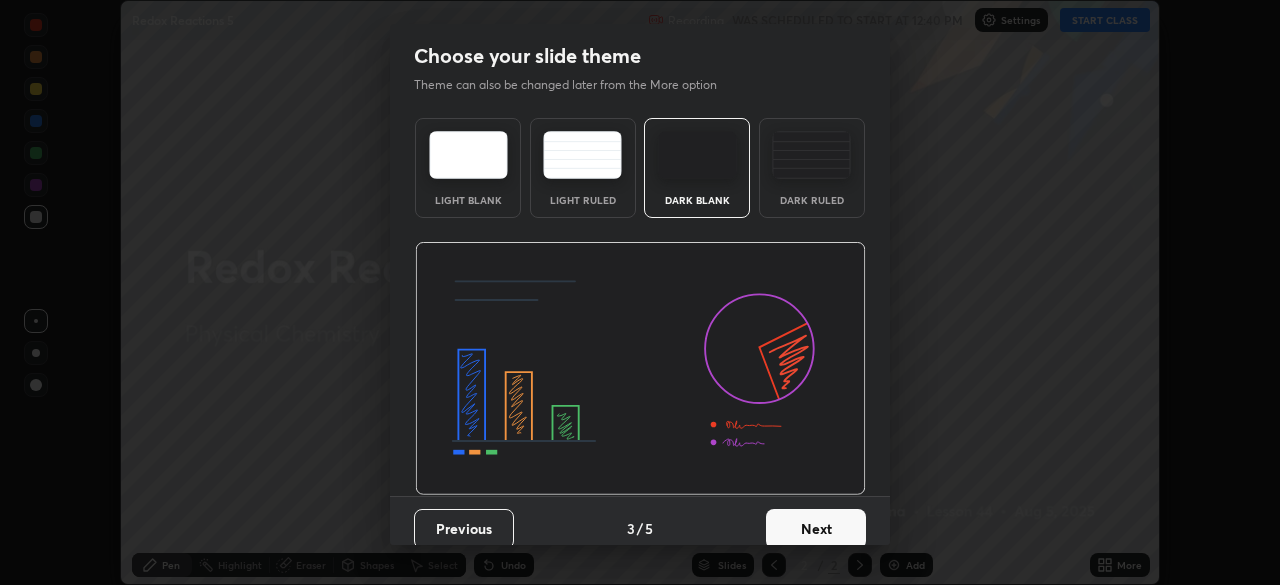 click on "Next" at bounding box center [816, 529] 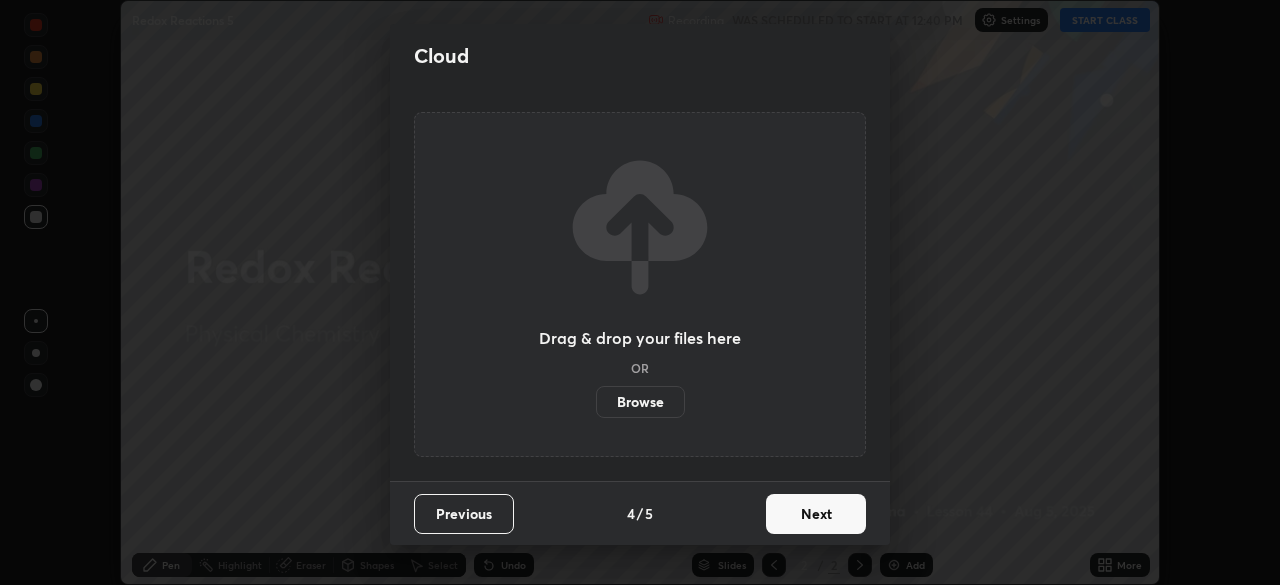 click on "Next" at bounding box center [816, 514] 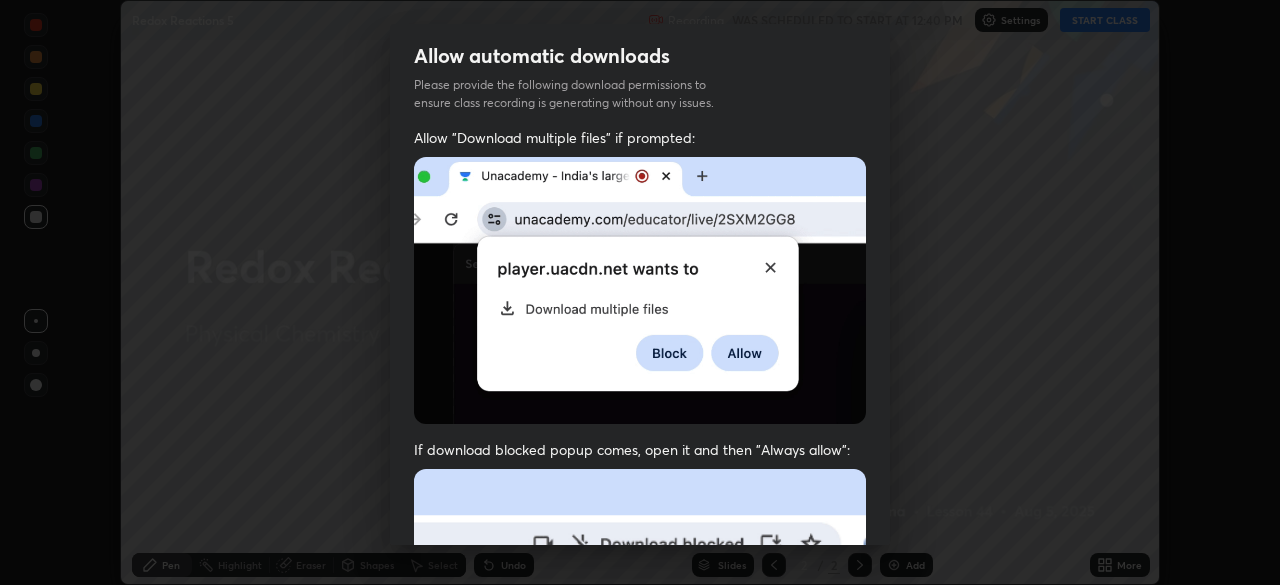 click at bounding box center (640, 687) 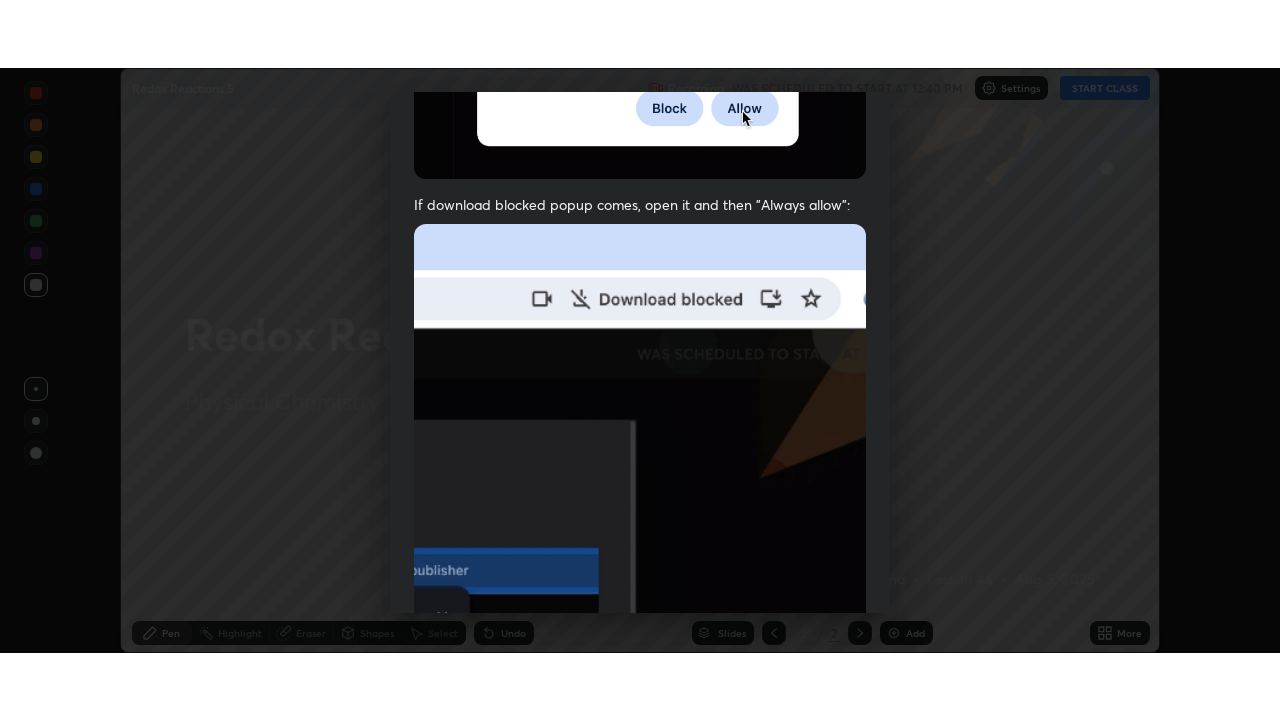 scroll, scrollTop: 479, scrollLeft: 0, axis: vertical 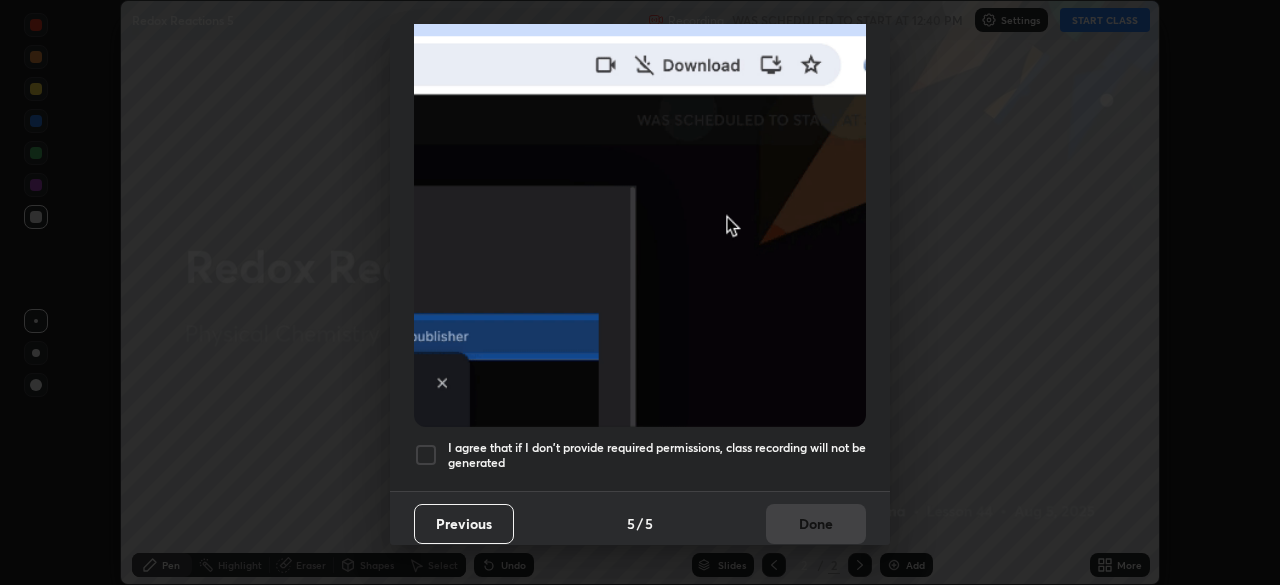 click on "I agree that if I don't provide required permissions, class recording will not be generated" at bounding box center (657, 455) 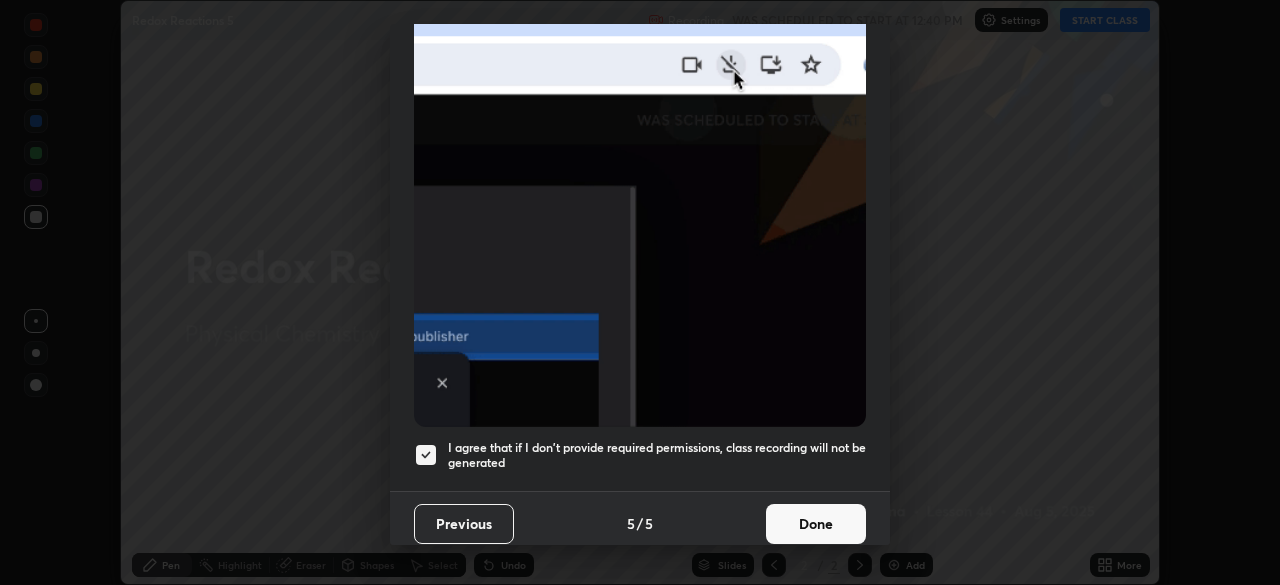 click on "Done" at bounding box center [816, 524] 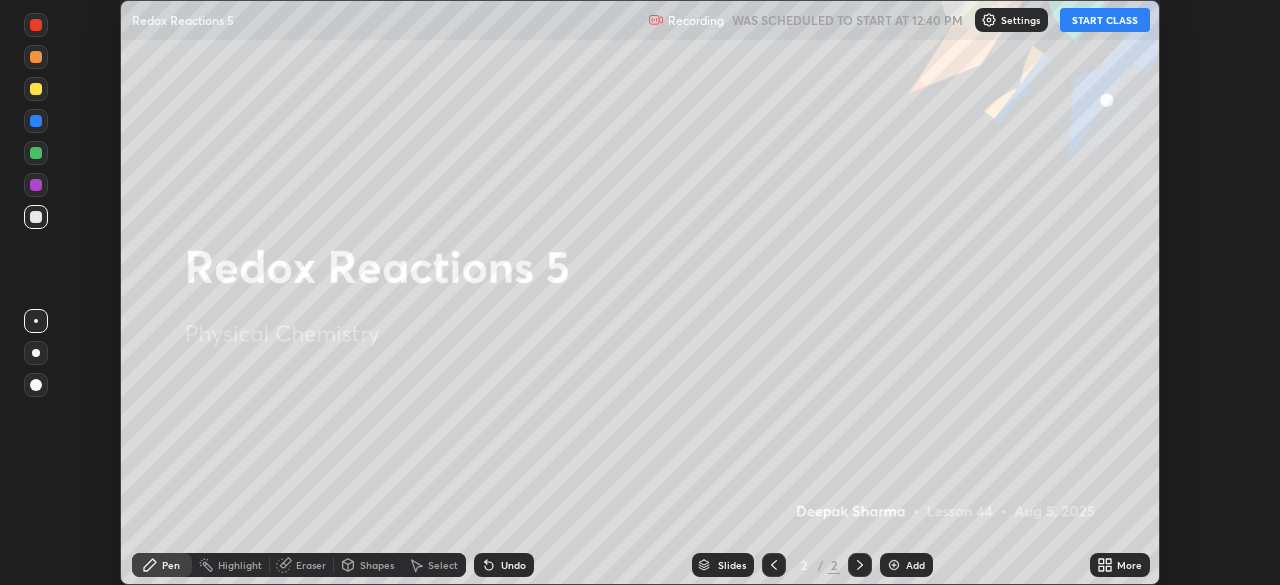 click on "START CLASS" at bounding box center (1105, 20) 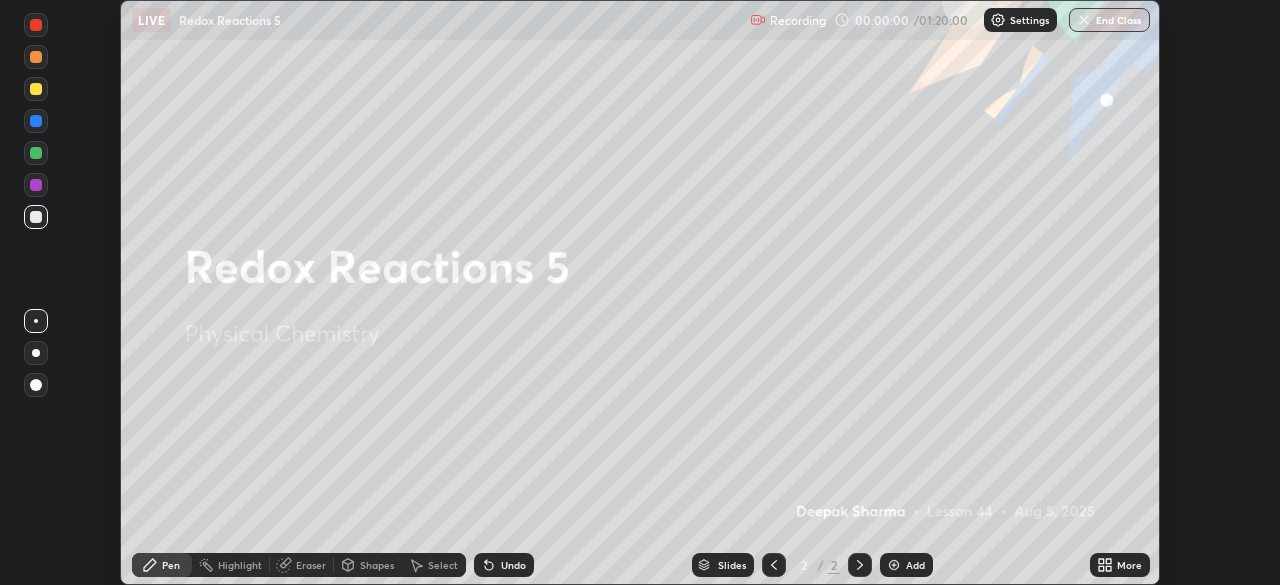 click 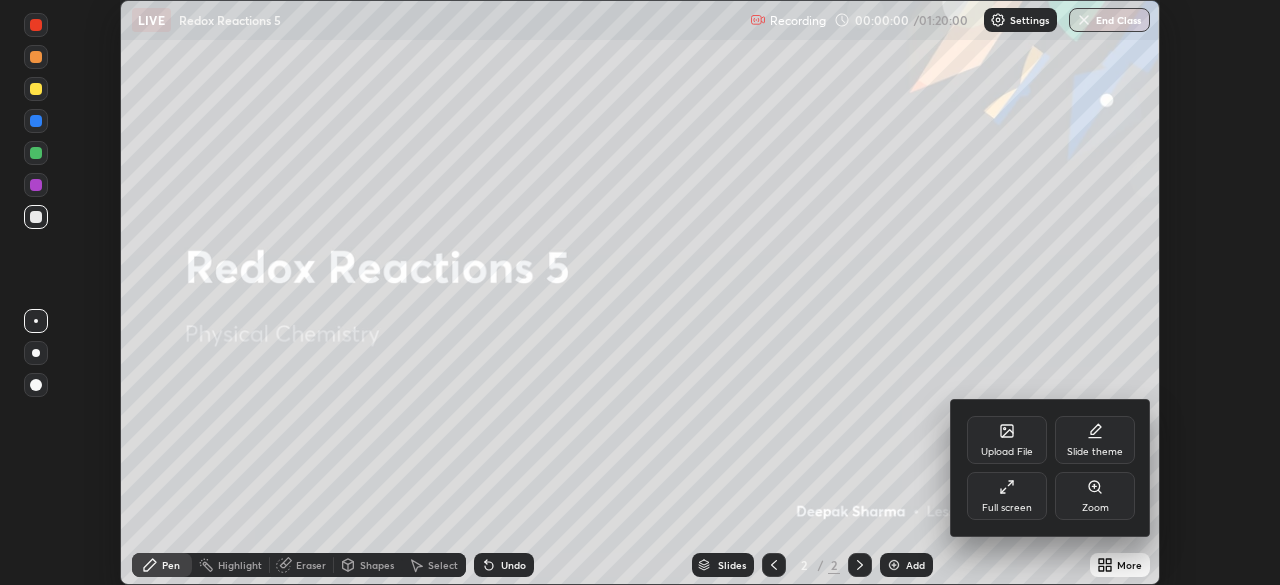 click on "Full screen" at bounding box center (1007, 508) 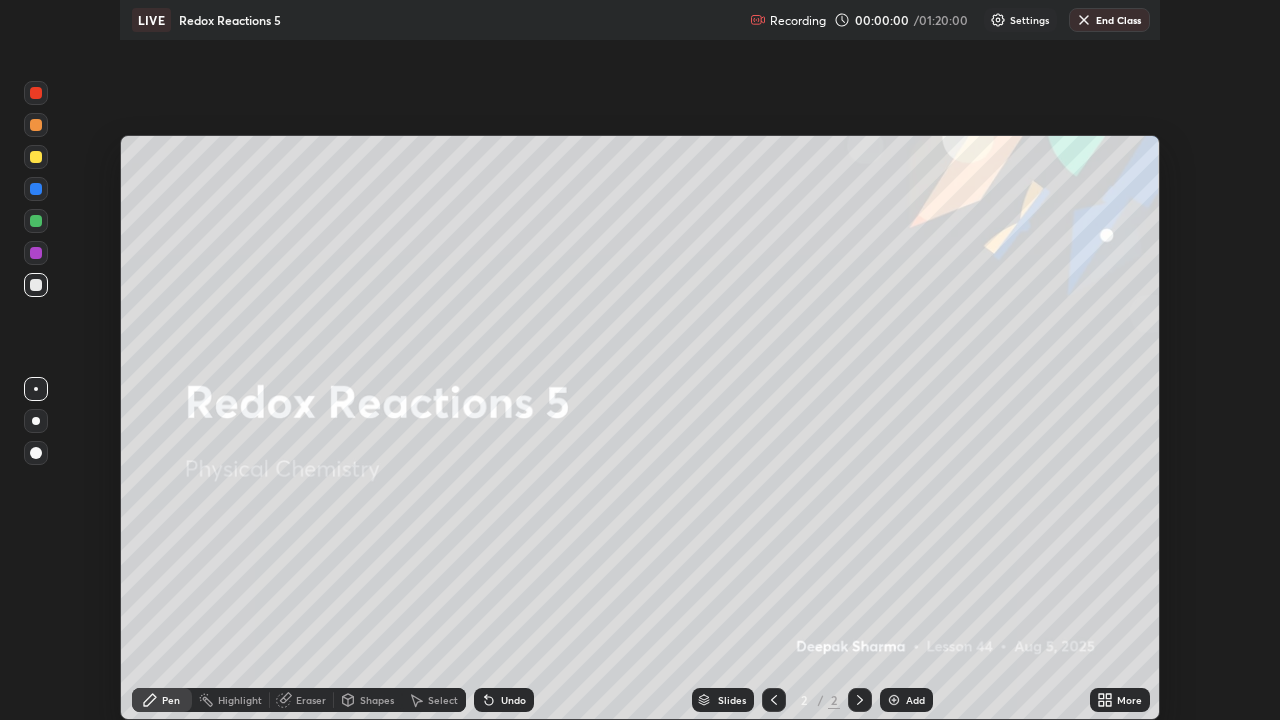 scroll, scrollTop: 99280, scrollLeft: 98720, axis: both 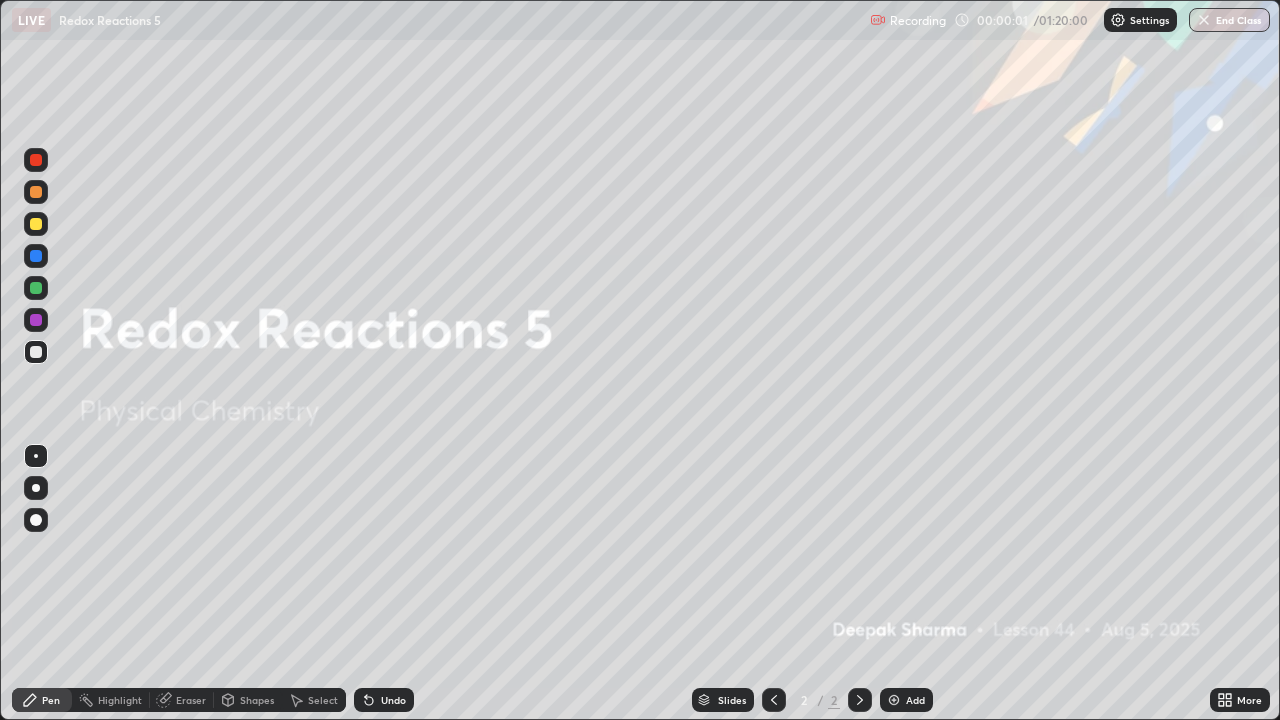 click on "Add" at bounding box center [906, 700] 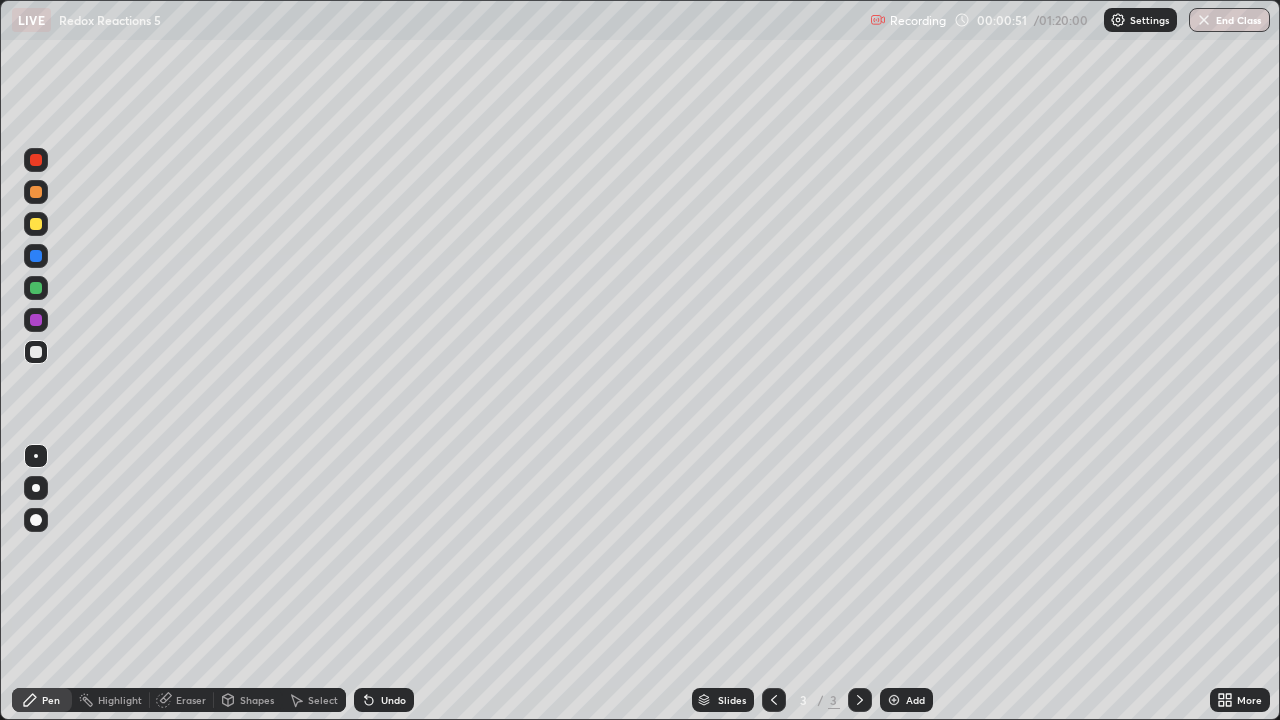 click at bounding box center (36, 224) 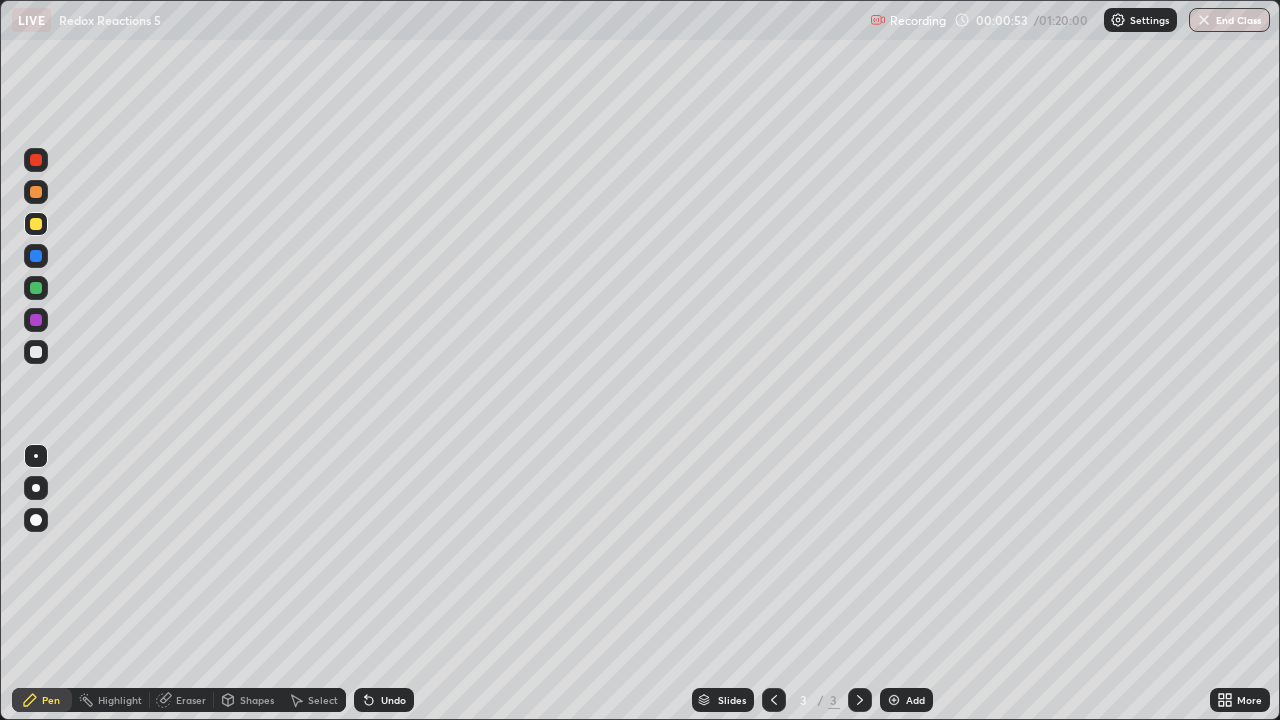 click on "Undo" at bounding box center (384, 700) 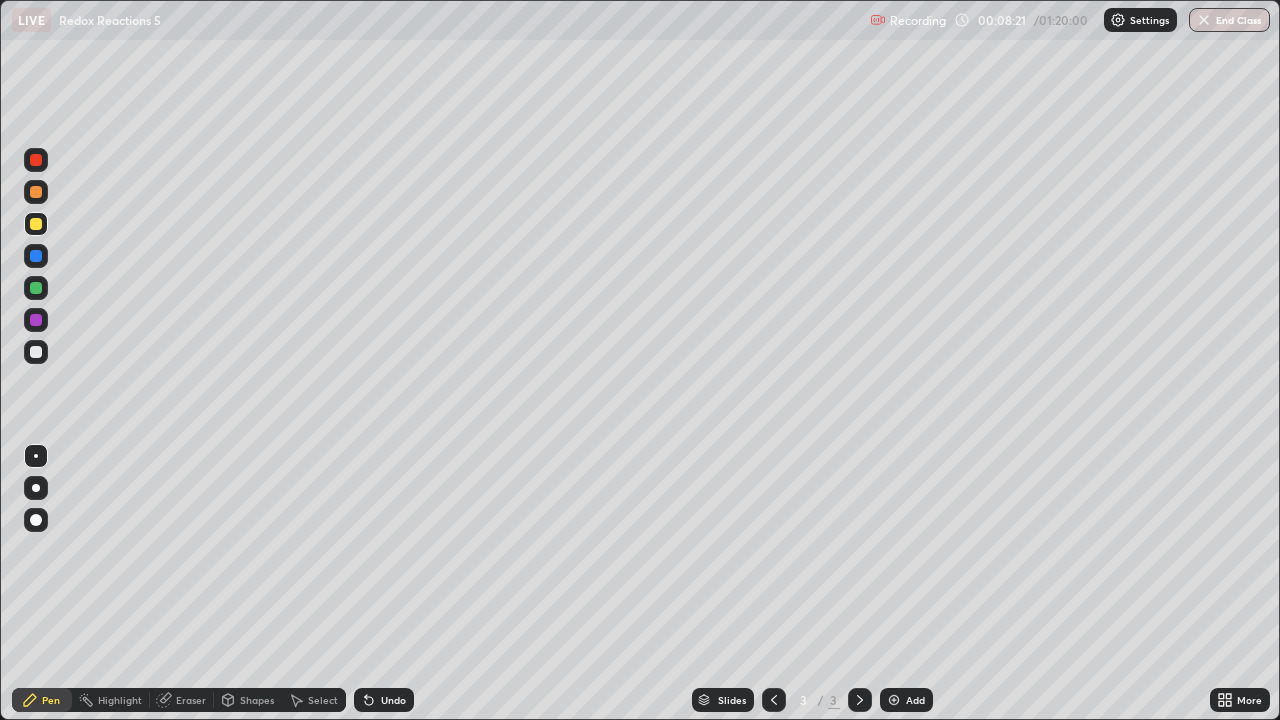 click at bounding box center [36, 192] 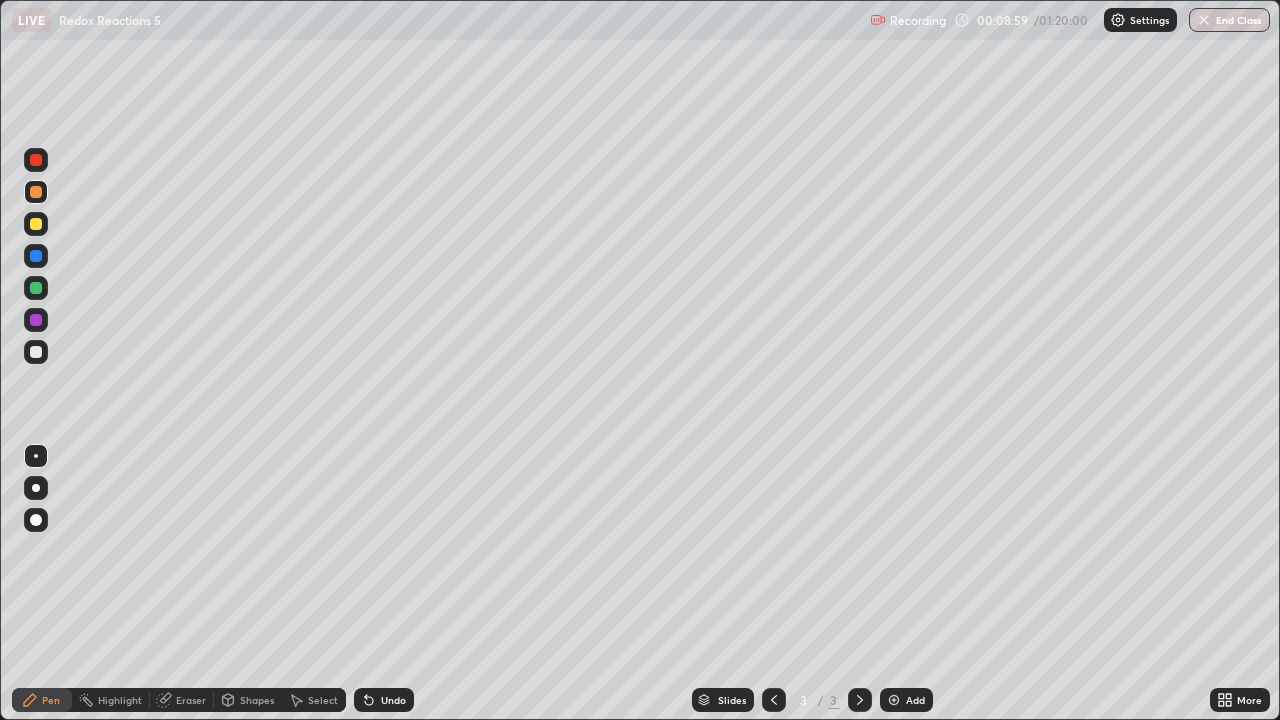 click at bounding box center [36, 288] 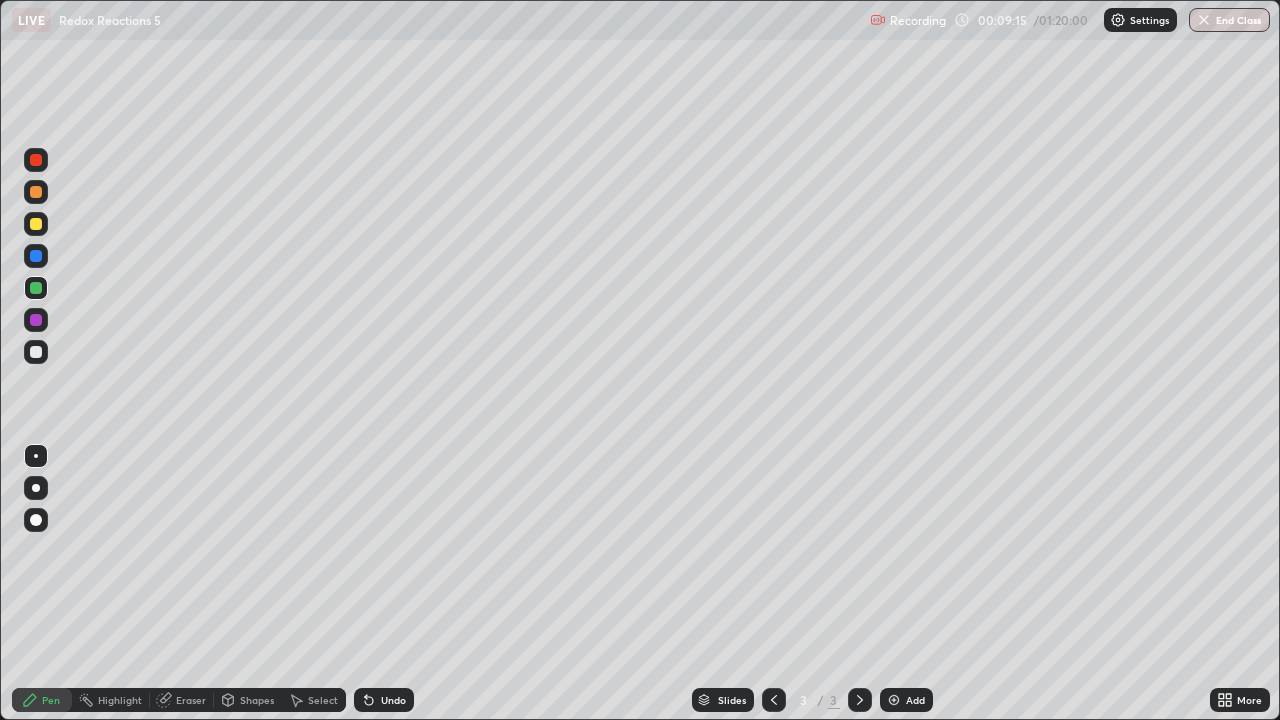 click at bounding box center (36, 320) 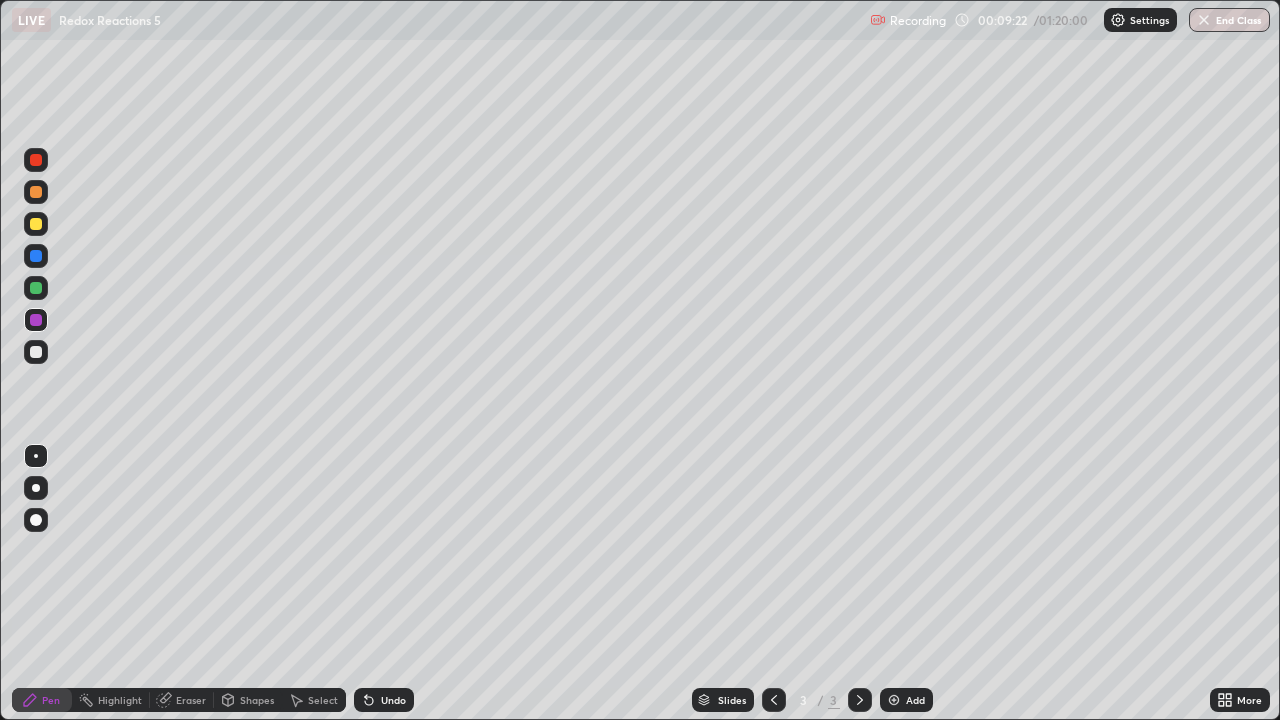click at bounding box center [36, 288] 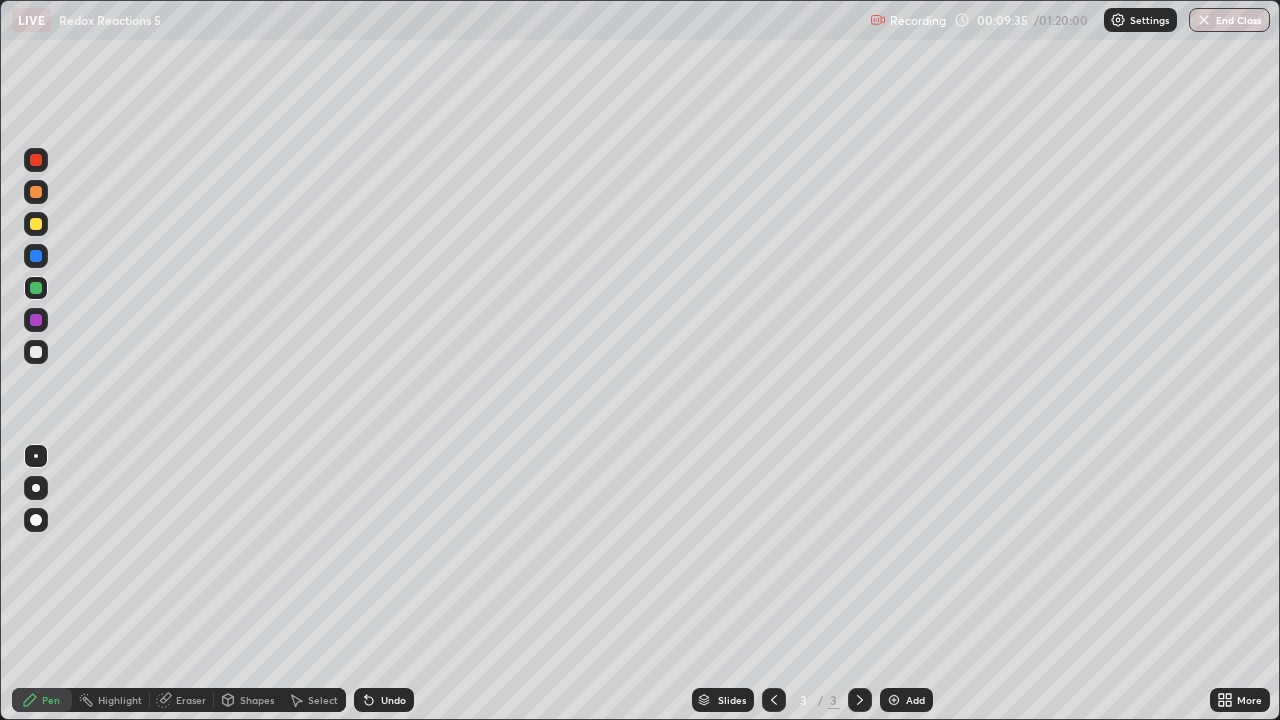 click at bounding box center (36, 320) 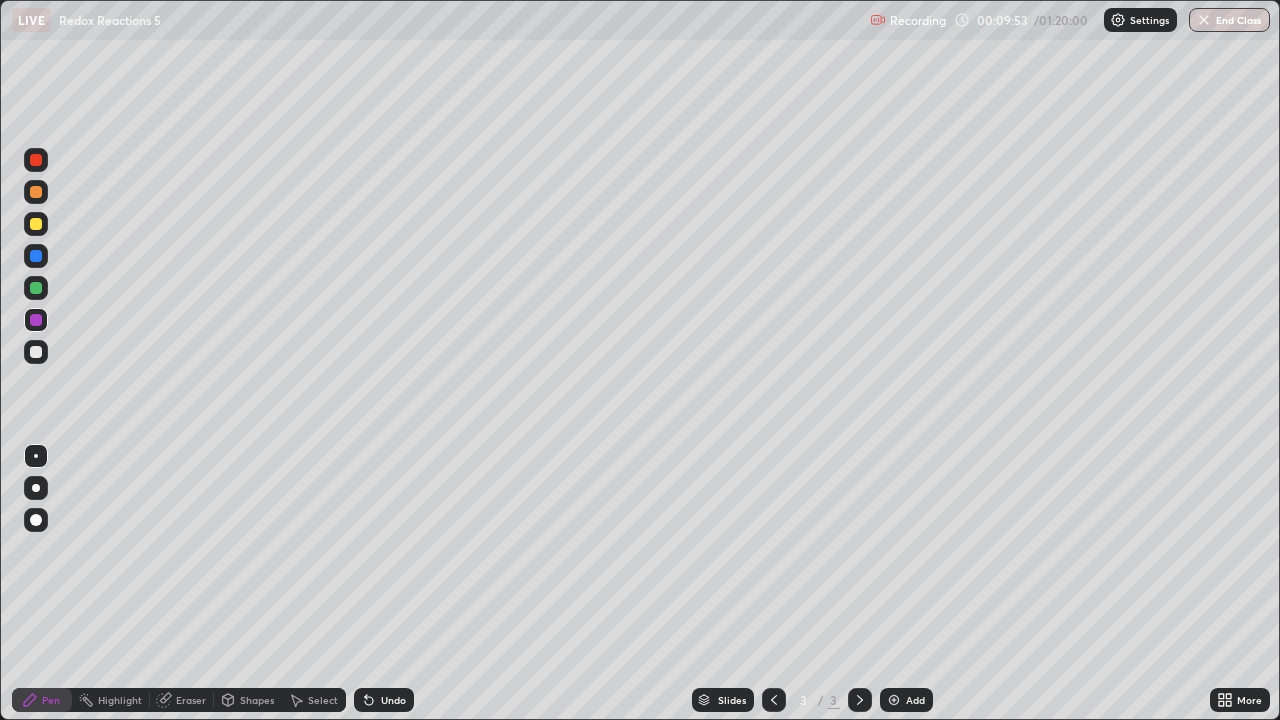 click at bounding box center (36, 352) 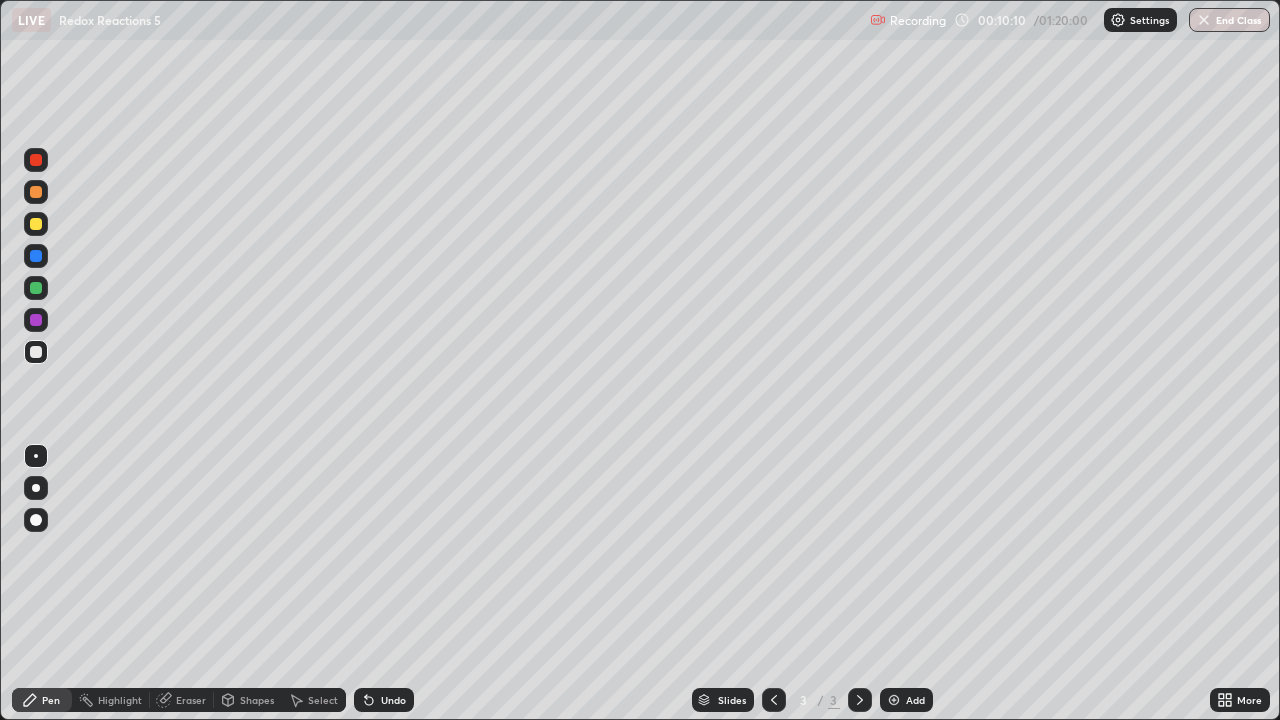 click at bounding box center (36, 160) 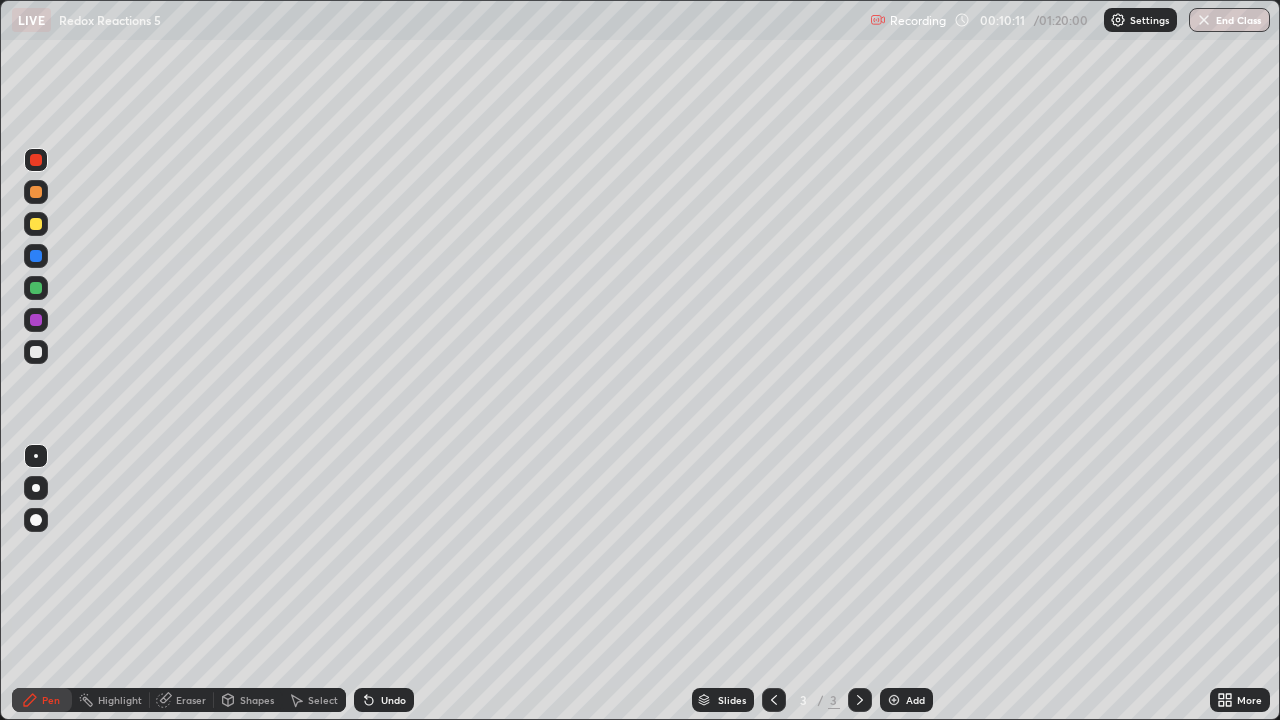click on "Undo" at bounding box center [393, 700] 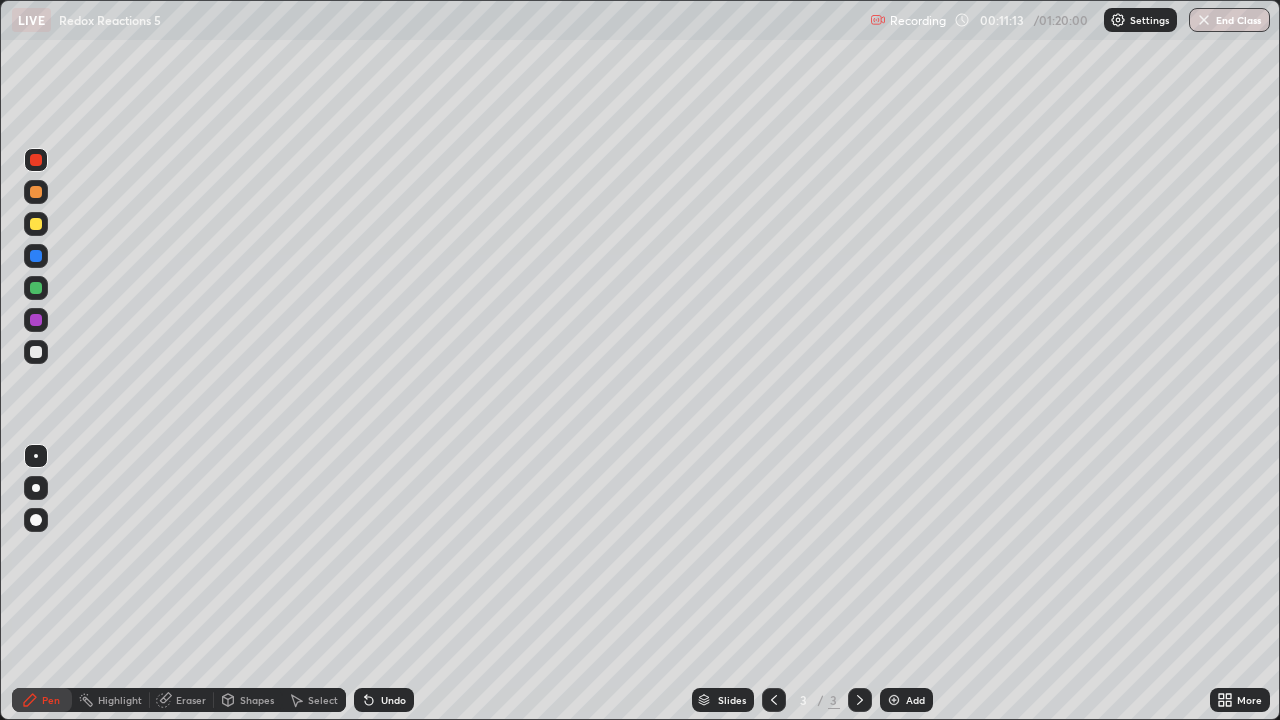 click at bounding box center (36, 288) 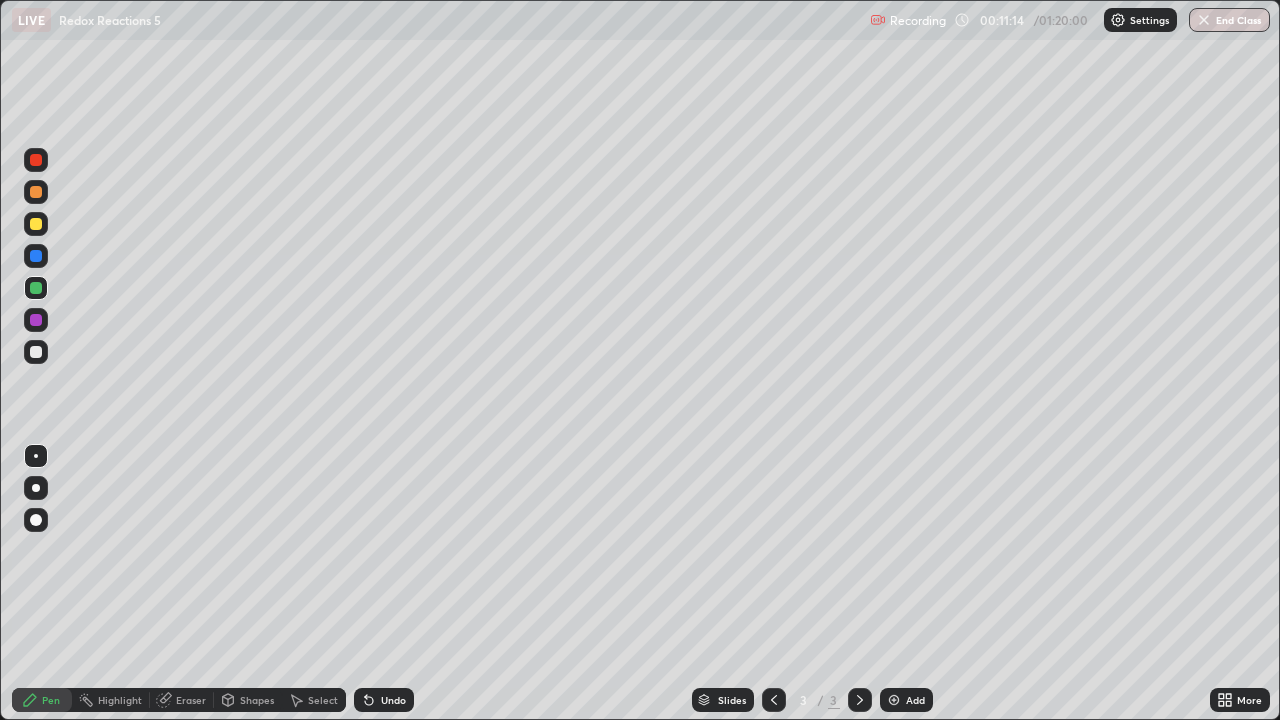 click at bounding box center (36, 192) 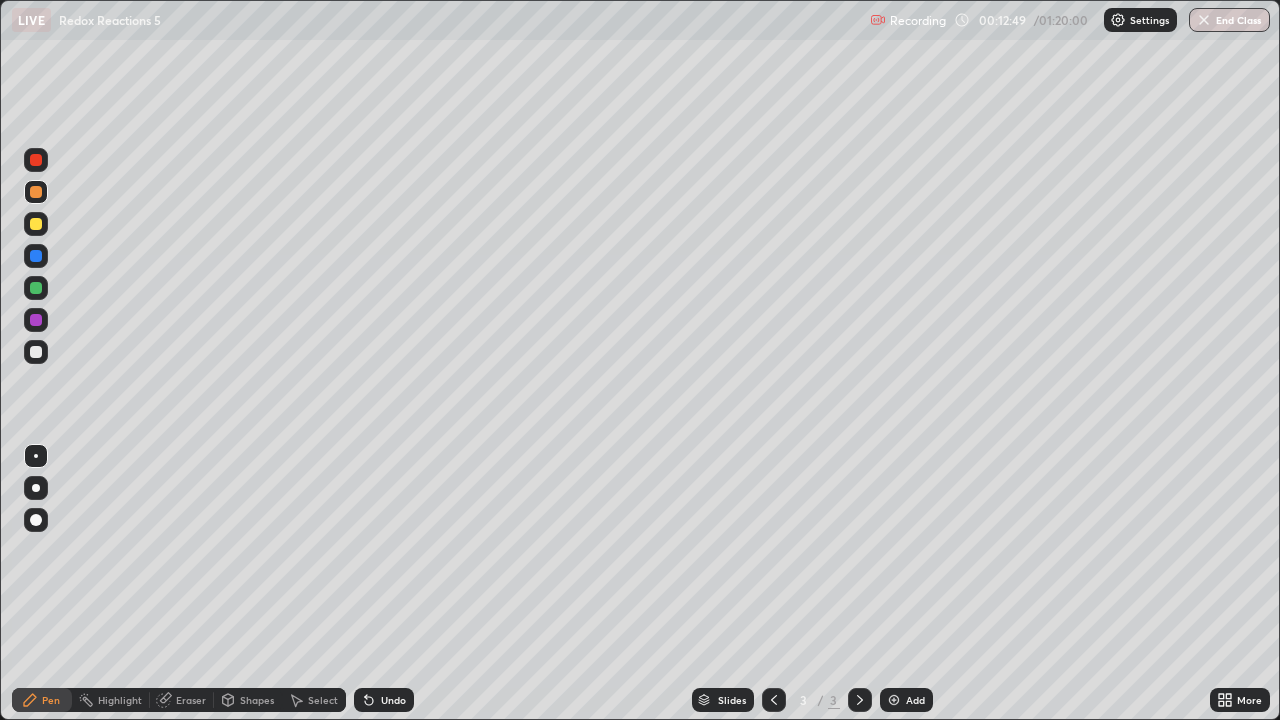 click on "Add" at bounding box center [915, 700] 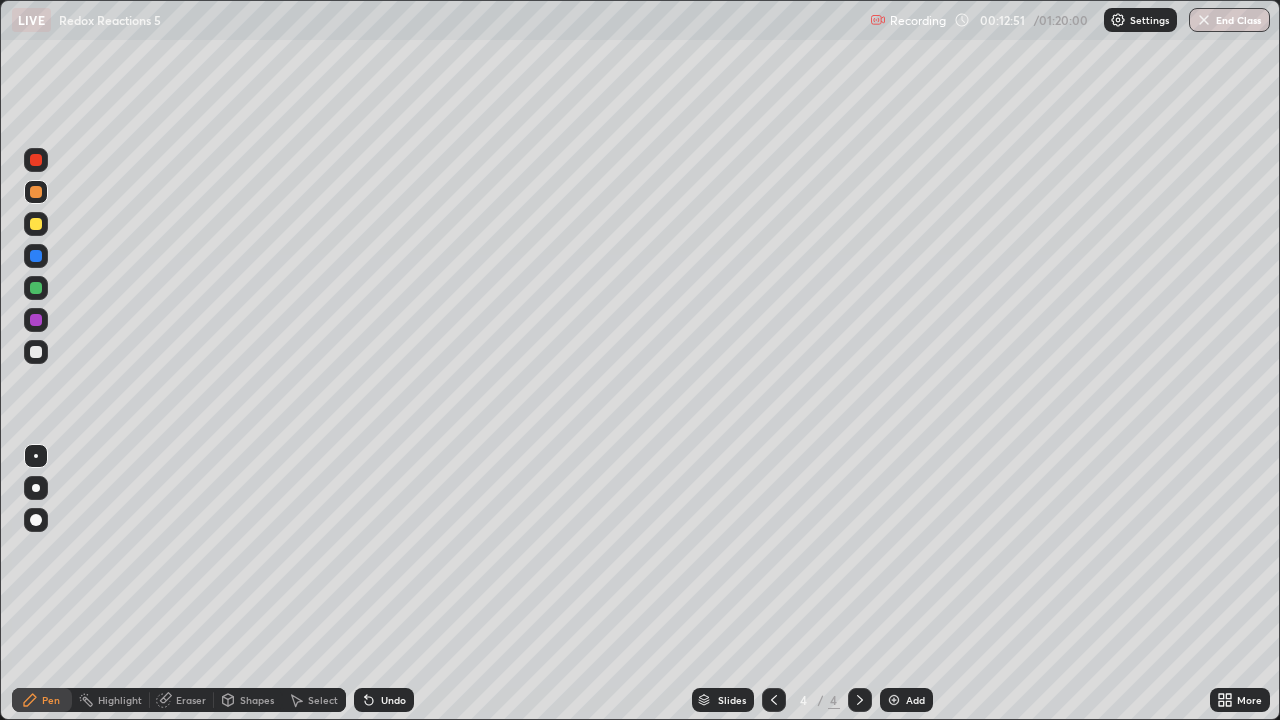 click at bounding box center [36, 224] 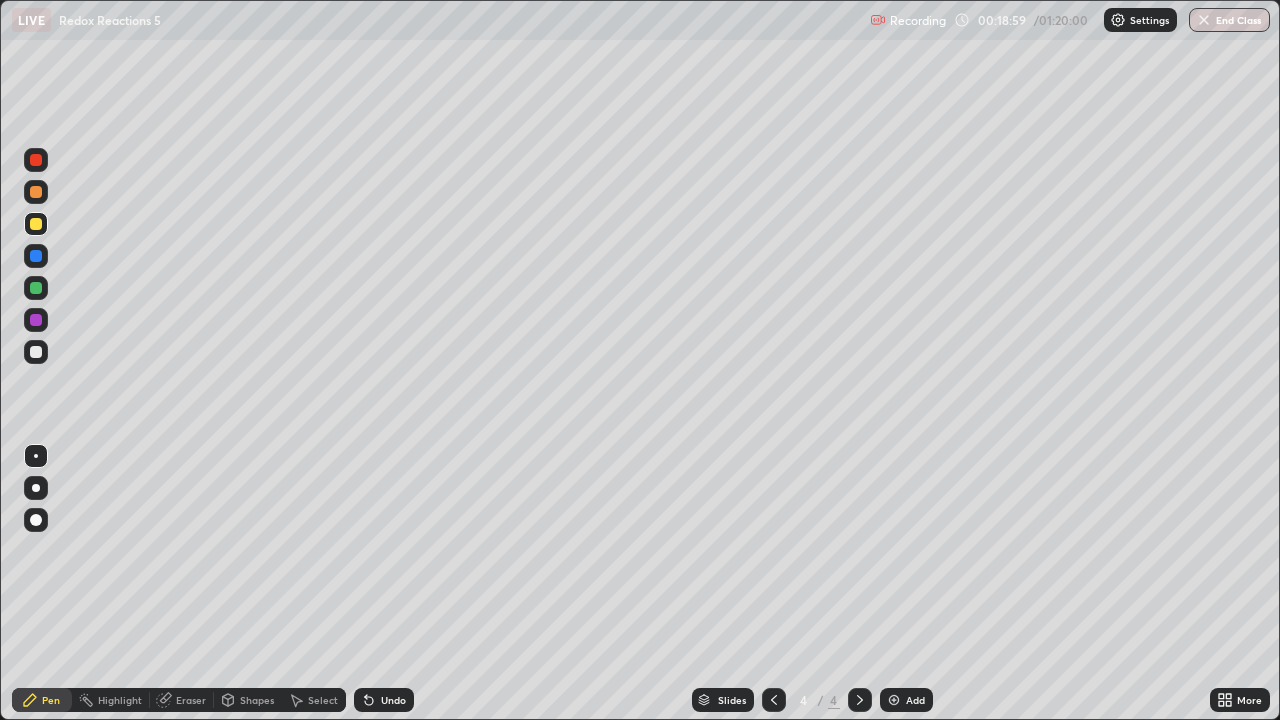 click at bounding box center [36, 288] 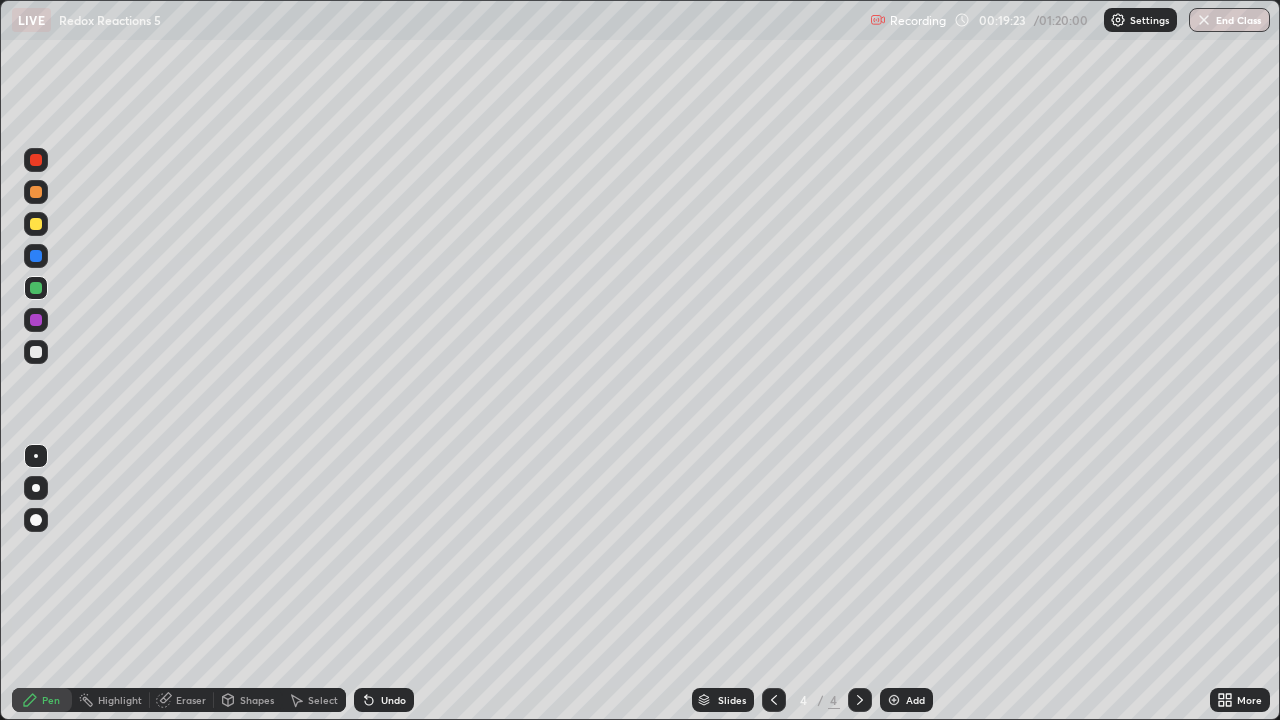 click at bounding box center (36, 192) 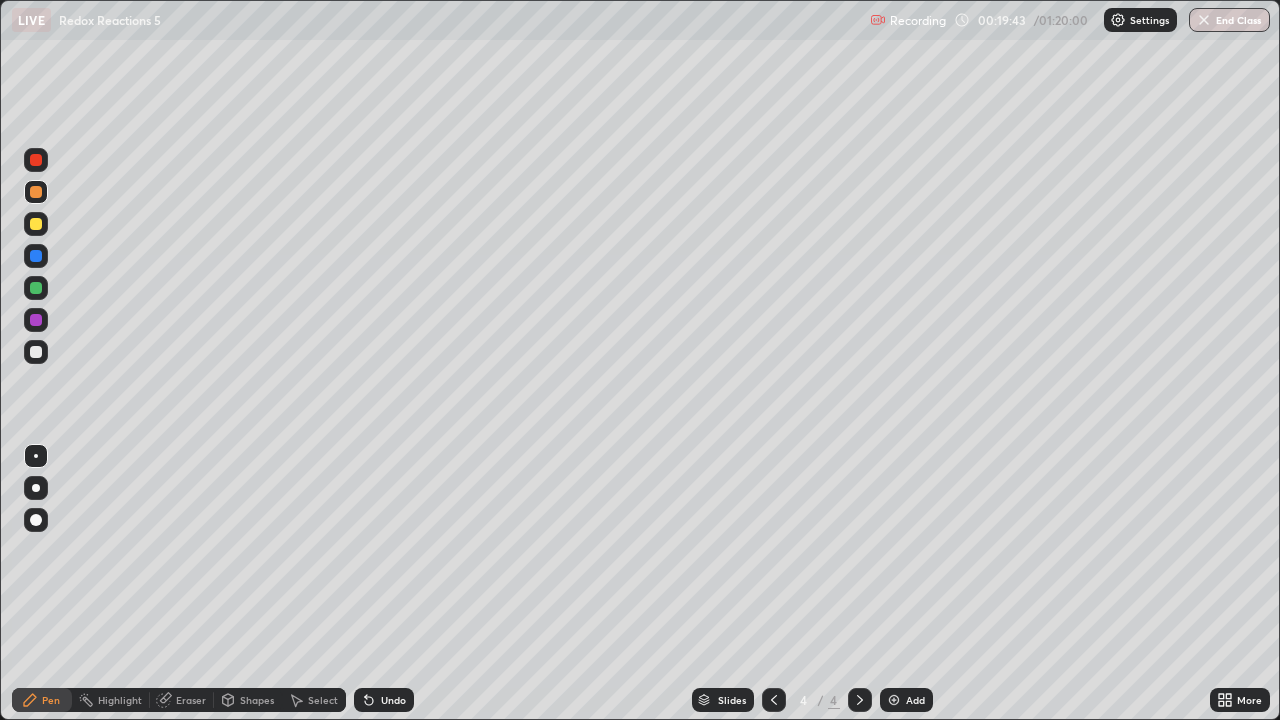 click at bounding box center [36, 288] 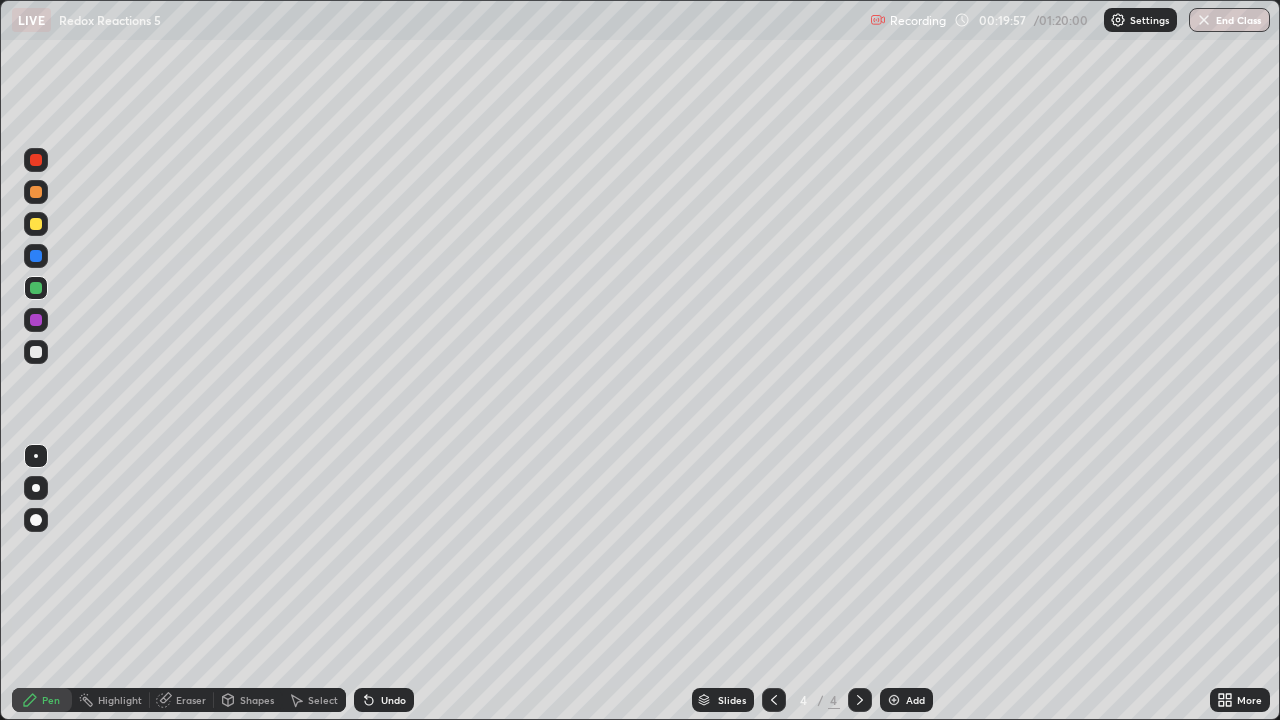 click at bounding box center [36, 320] 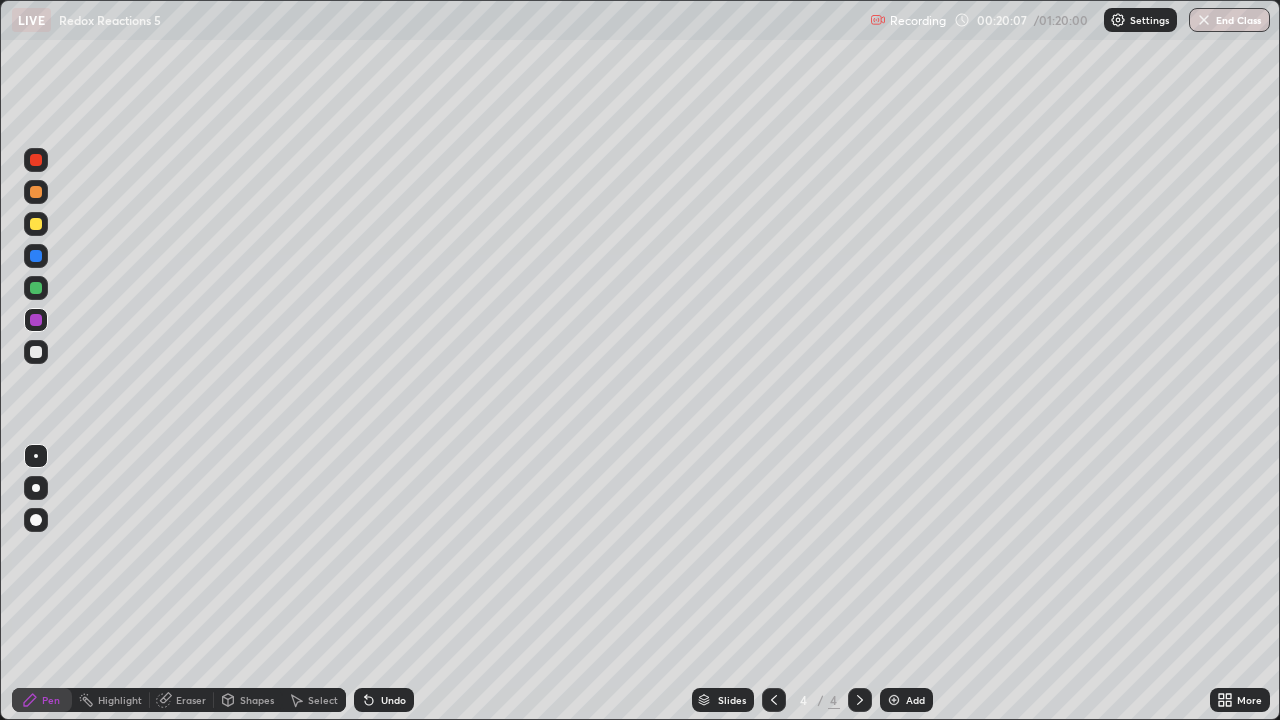 click at bounding box center [36, 352] 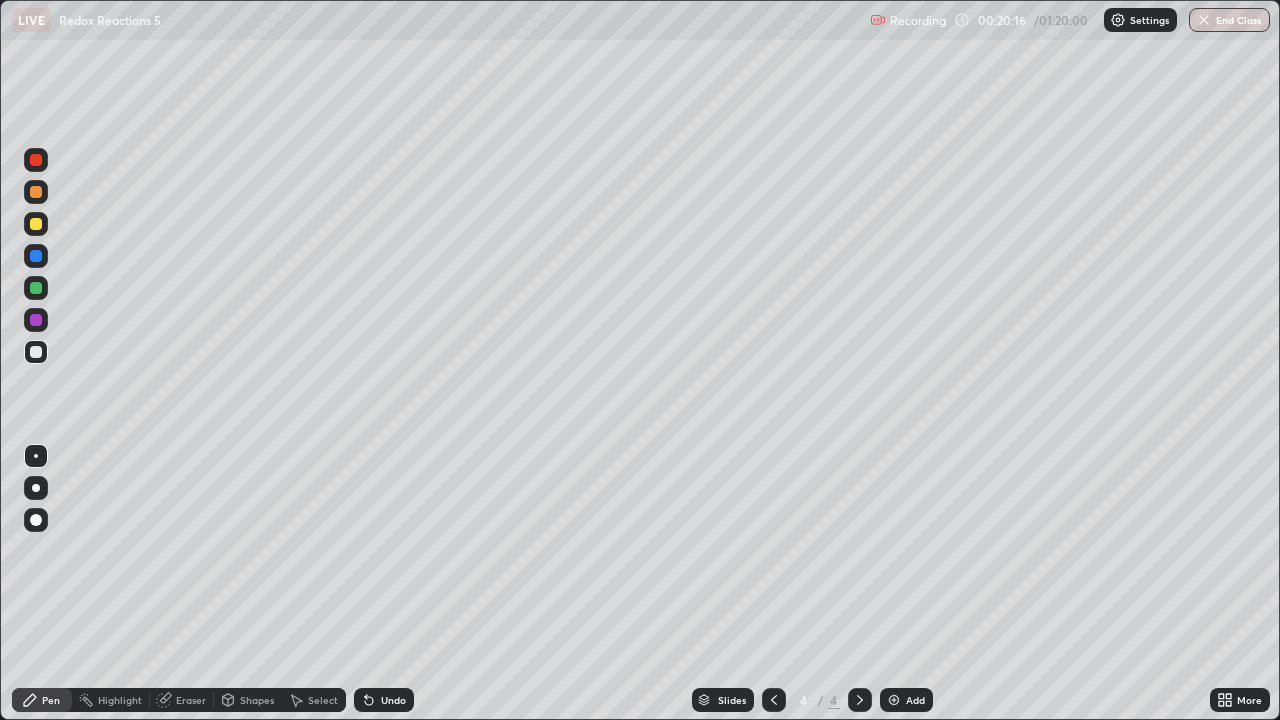 click at bounding box center [36, 160] 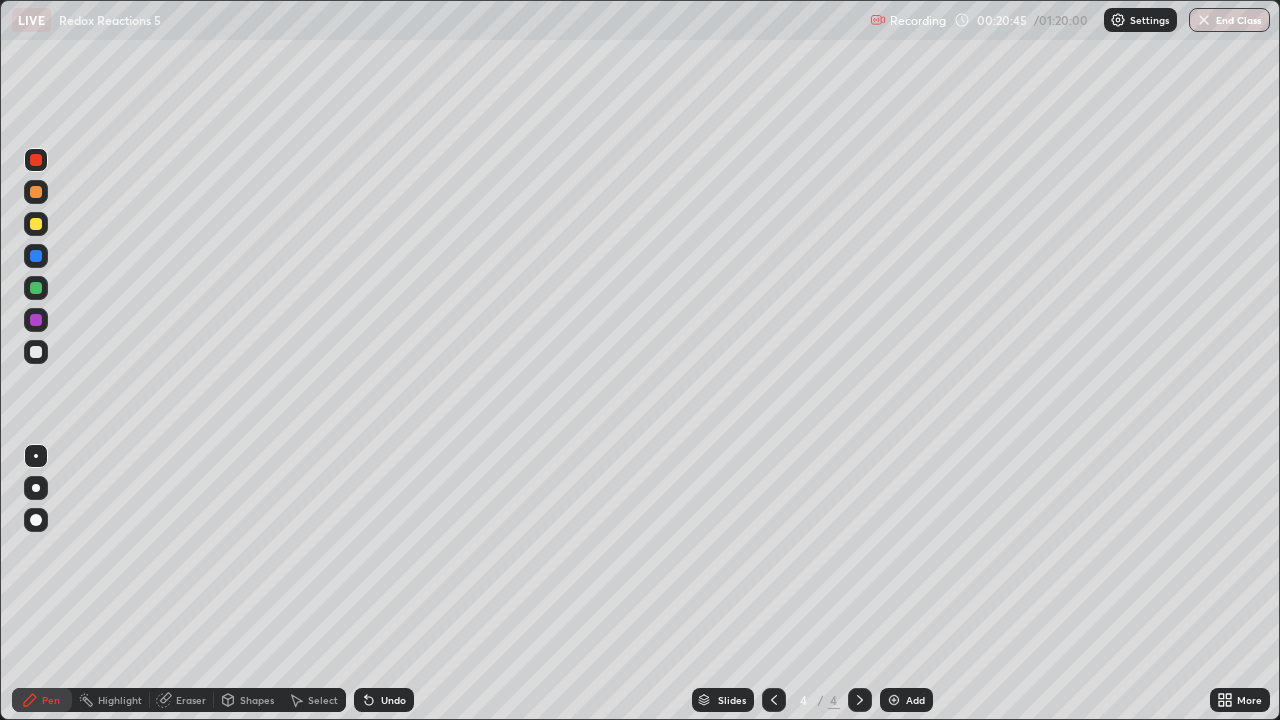 click on "Eraser" at bounding box center [191, 700] 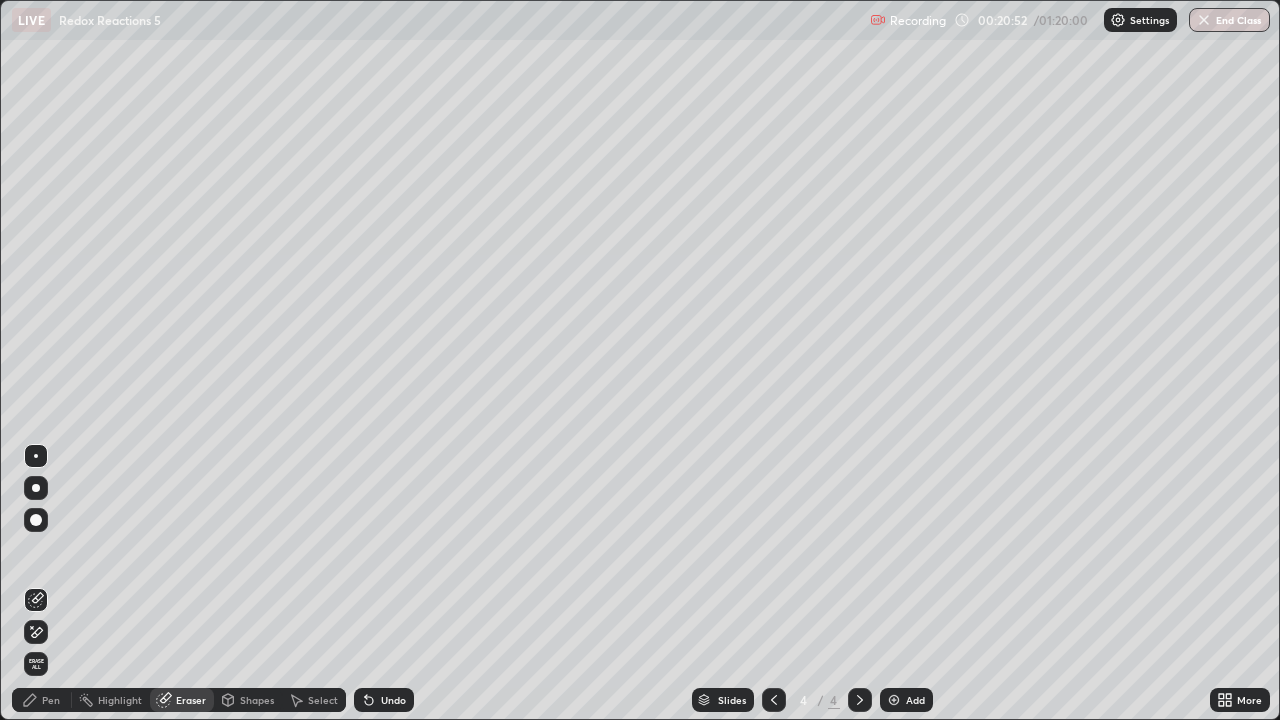 click on "Pen" at bounding box center [51, 700] 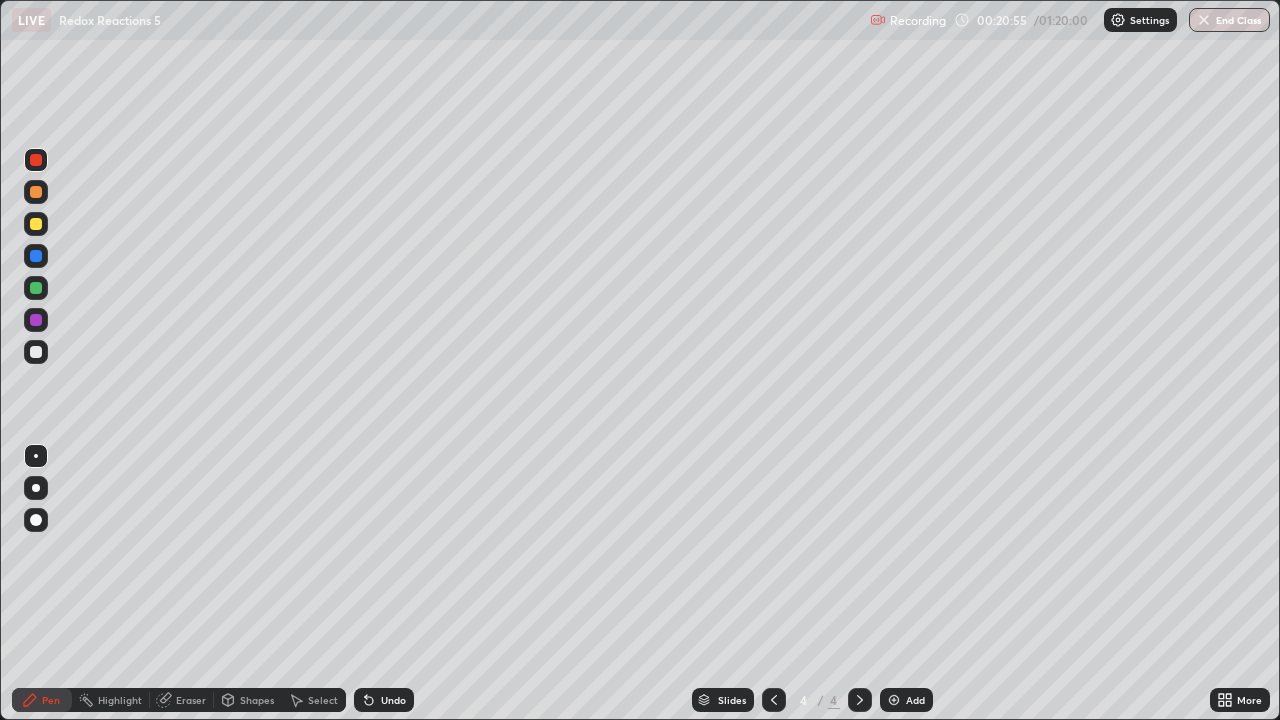 click at bounding box center [36, 192] 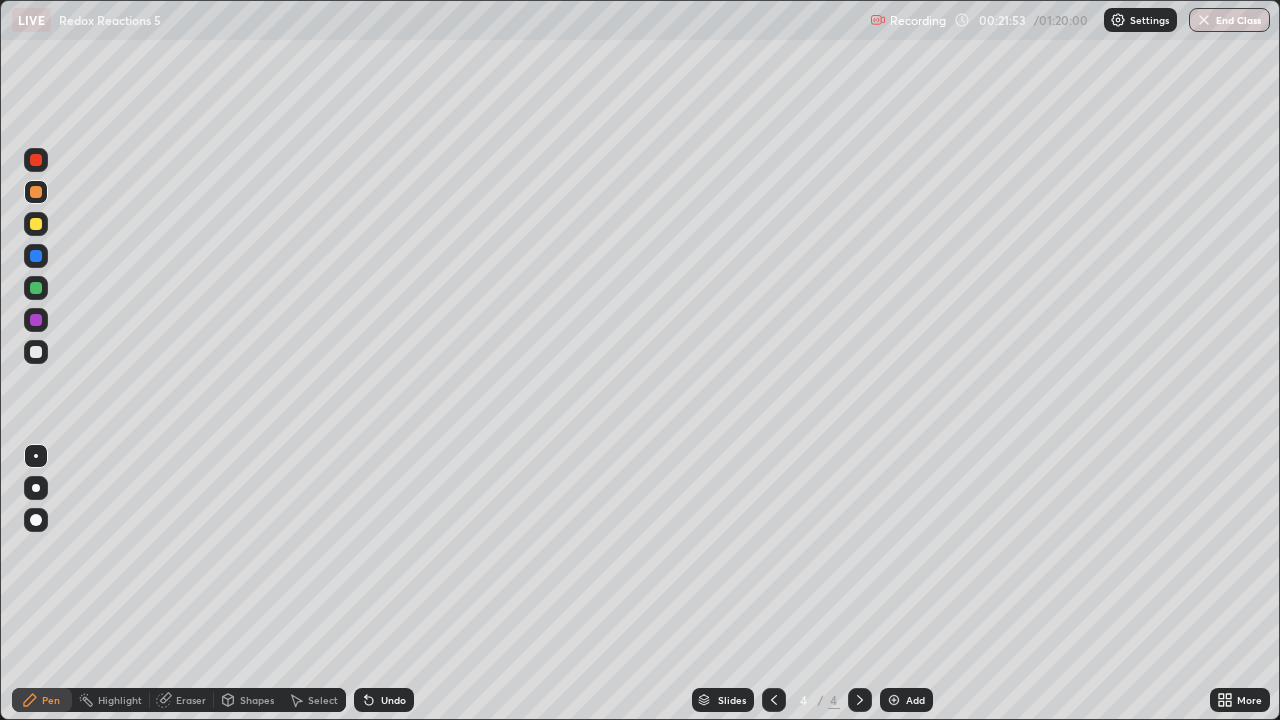 click at bounding box center [36, 352] 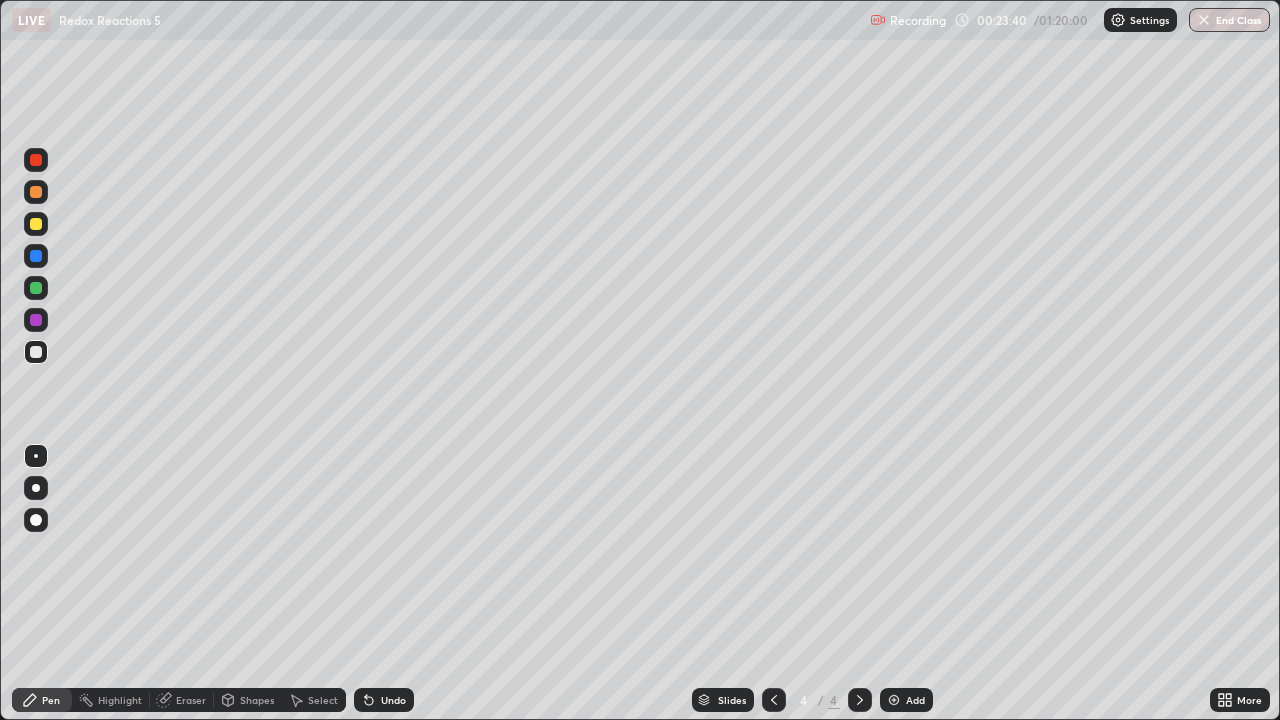 click on "Eraser" at bounding box center (191, 700) 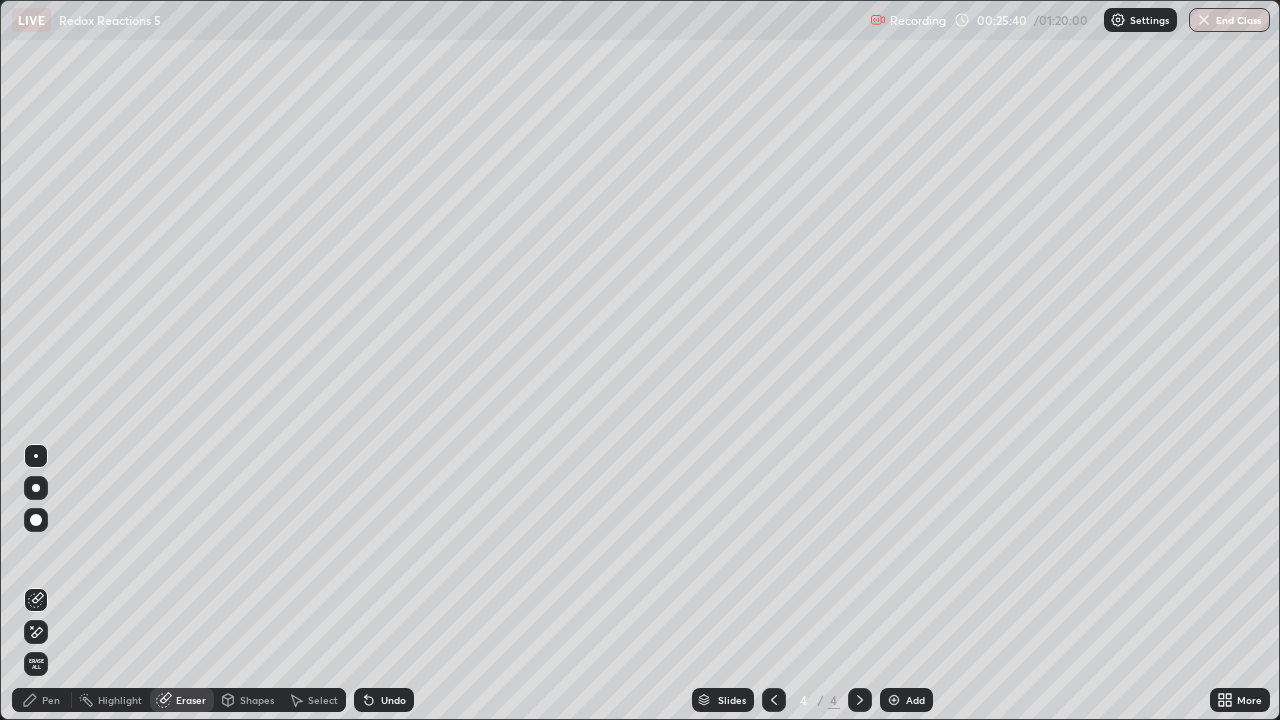 click on "Add" at bounding box center [915, 700] 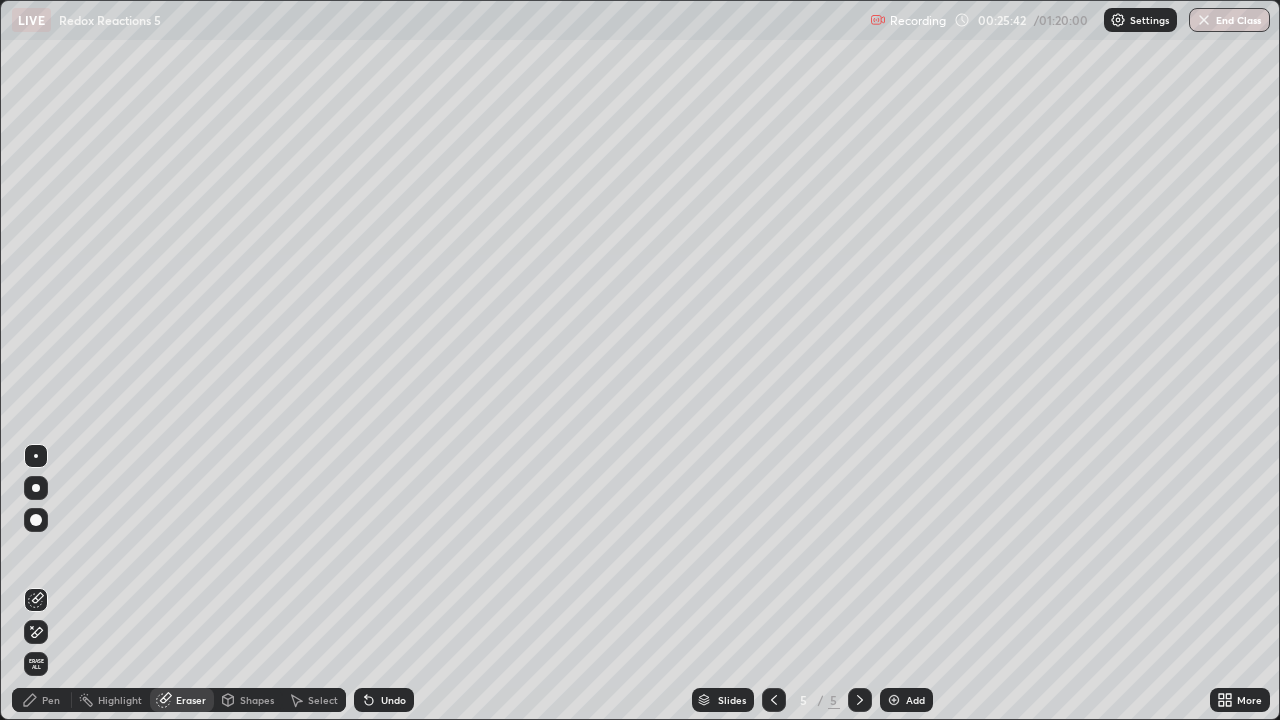 click on "Pen" at bounding box center [51, 700] 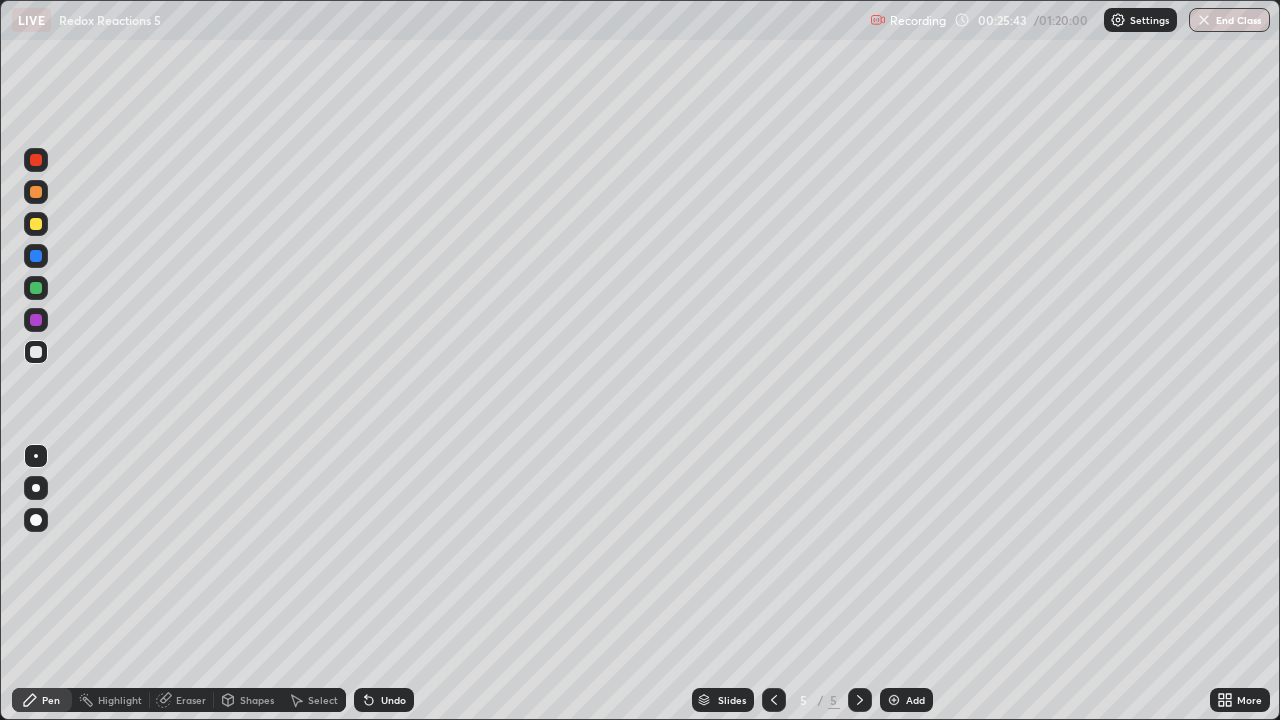 click at bounding box center [36, 224] 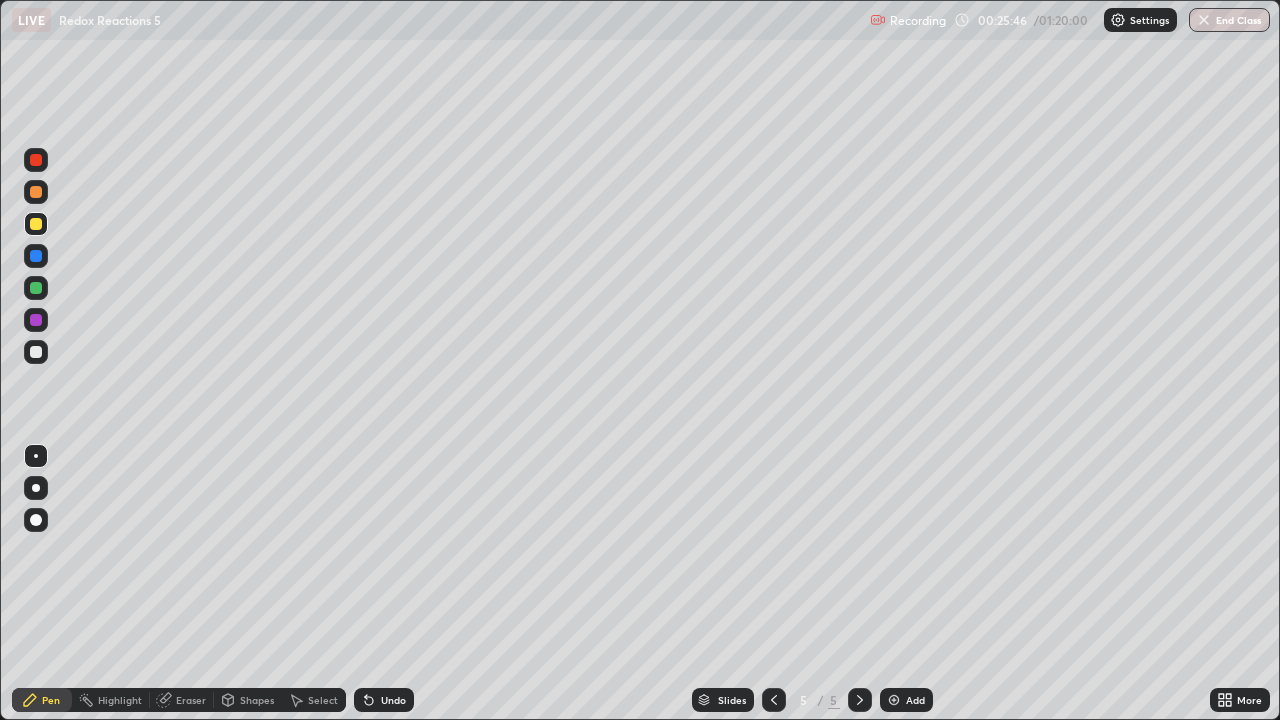 click on "Undo" at bounding box center (384, 700) 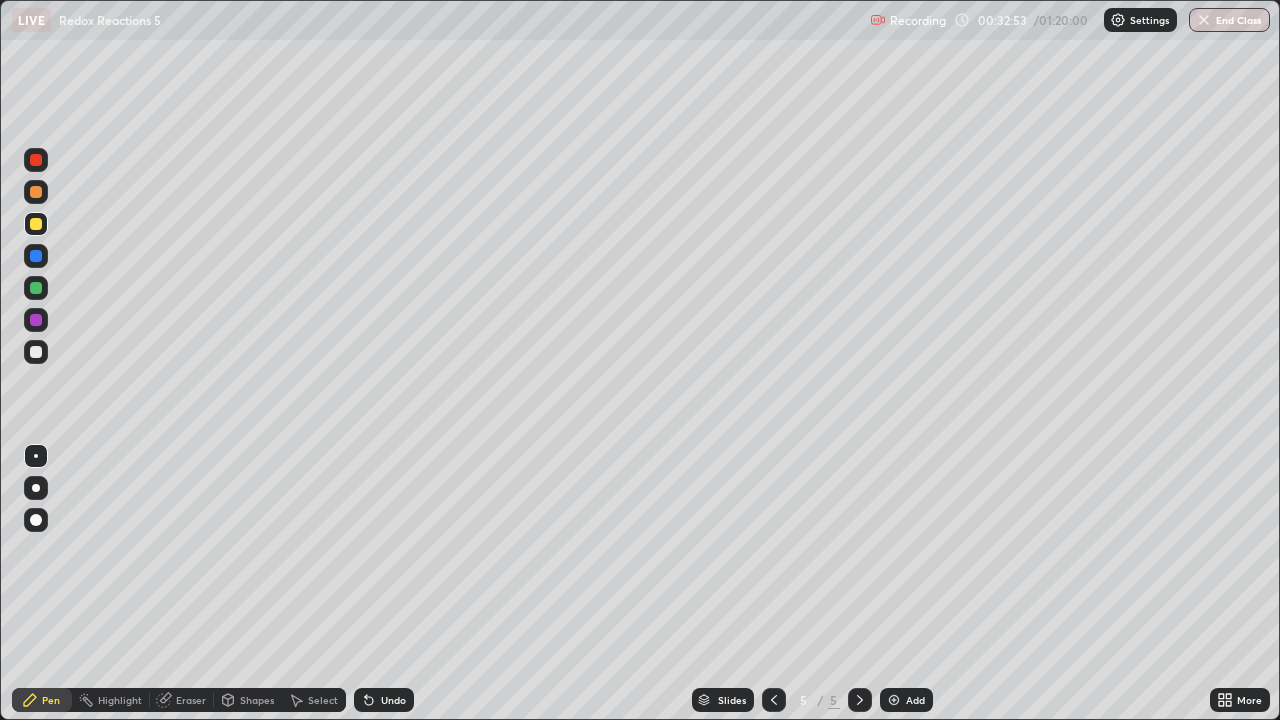 click at bounding box center [36, 192] 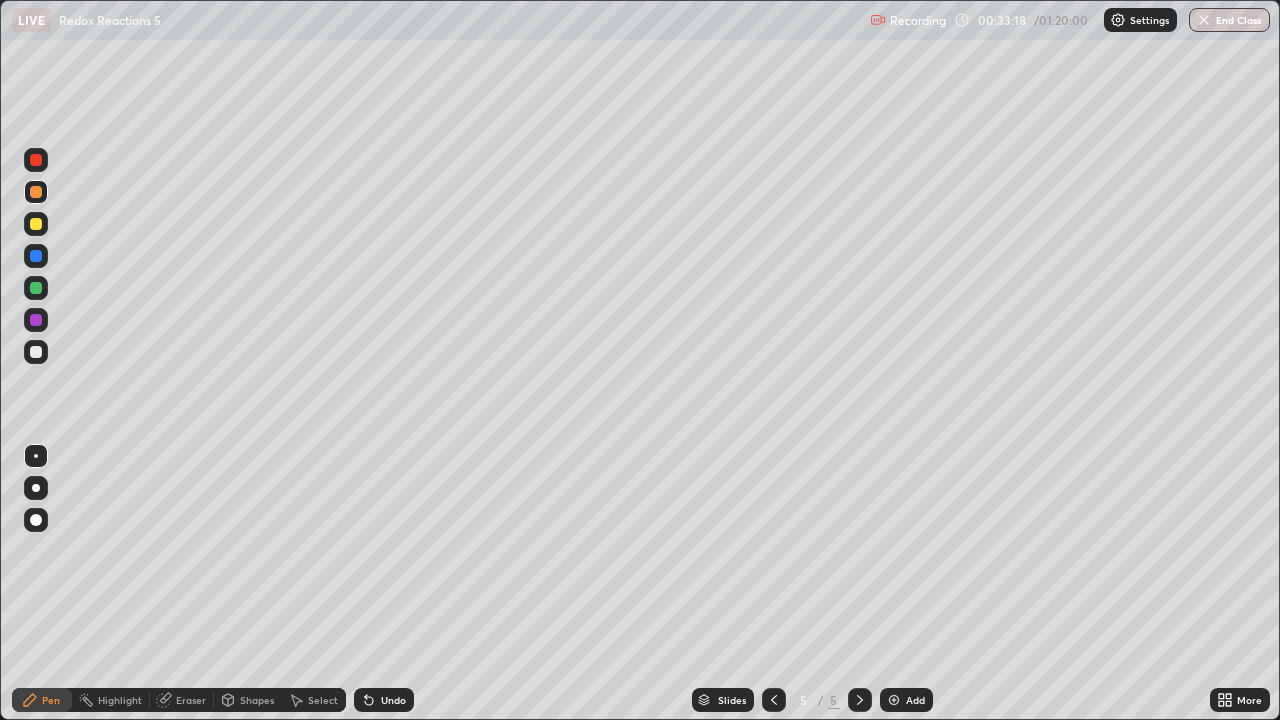 click on "Undo" at bounding box center (393, 700) 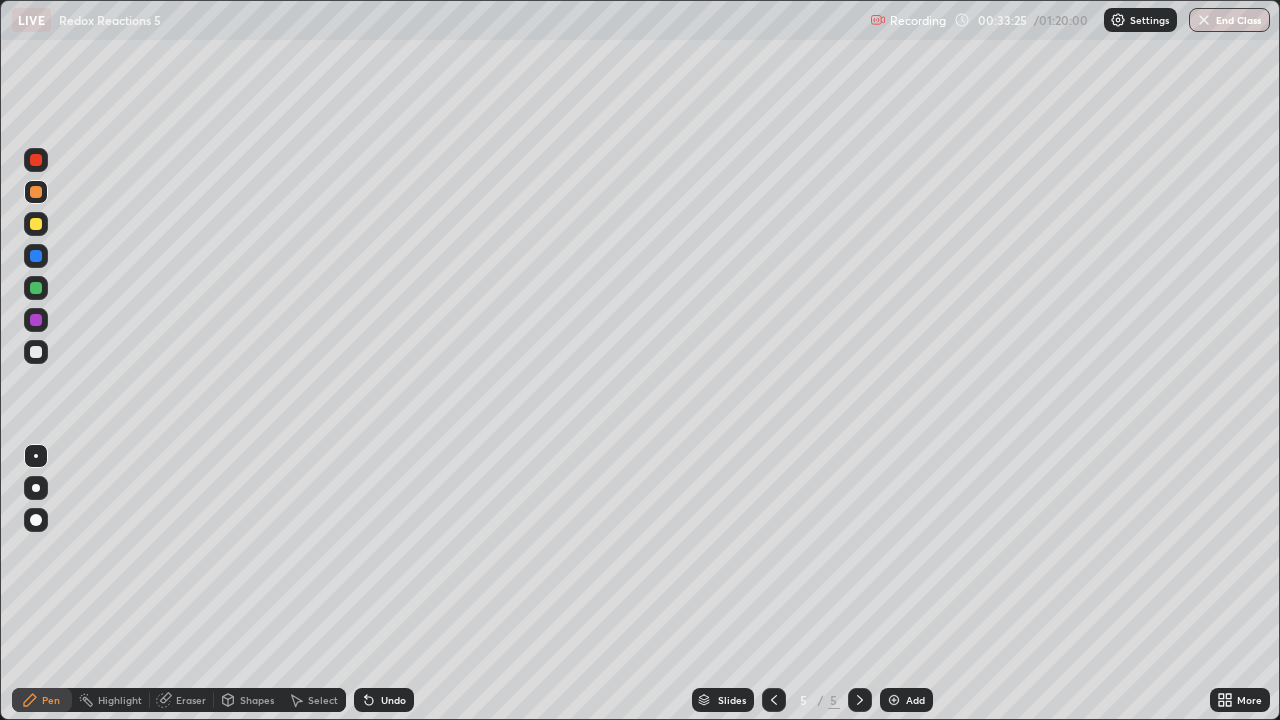 click at bounding box center [36, 288] 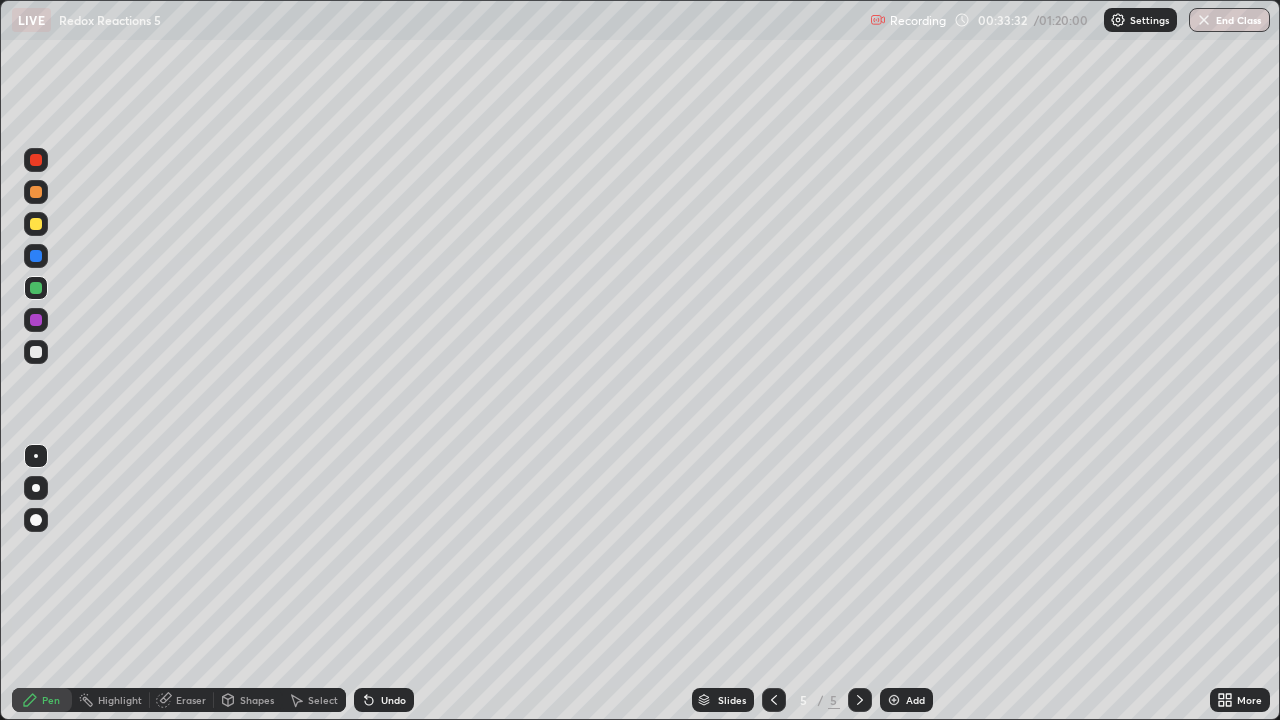 click at bounding box center [36, 320] 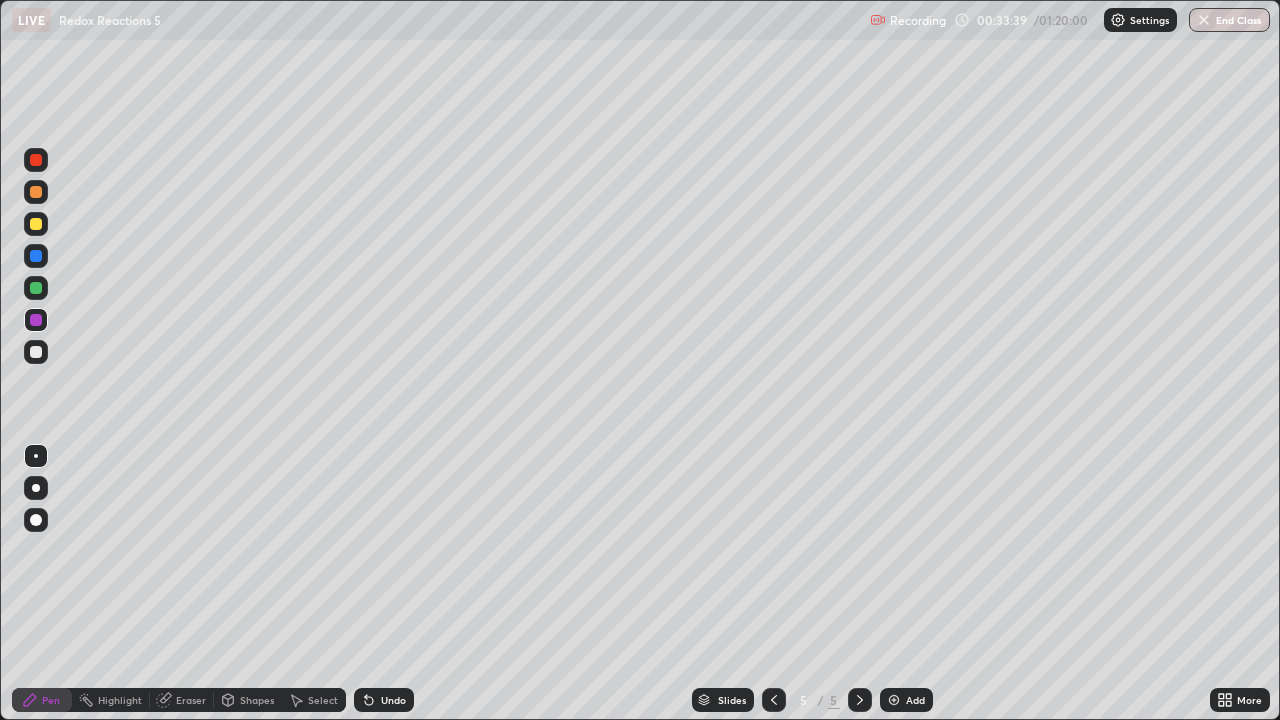 click at bounding box center (36, 288) 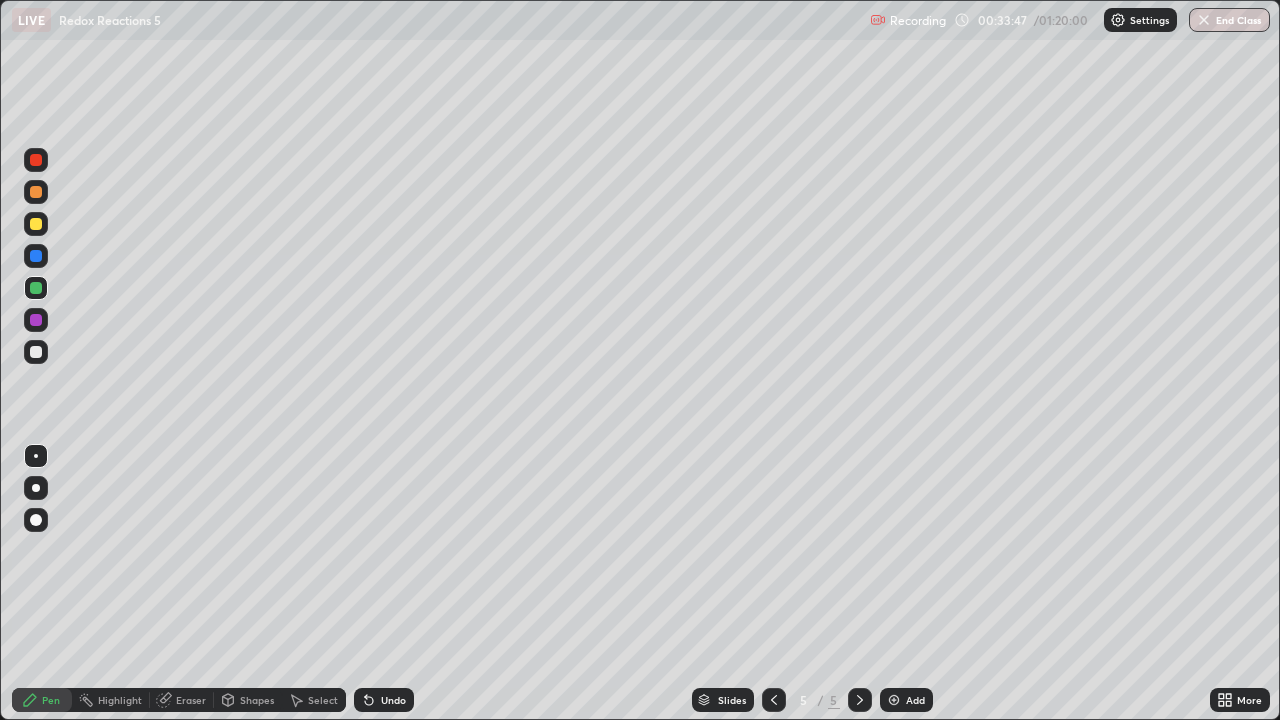click on "Undo" at bounding box center (384, 700) 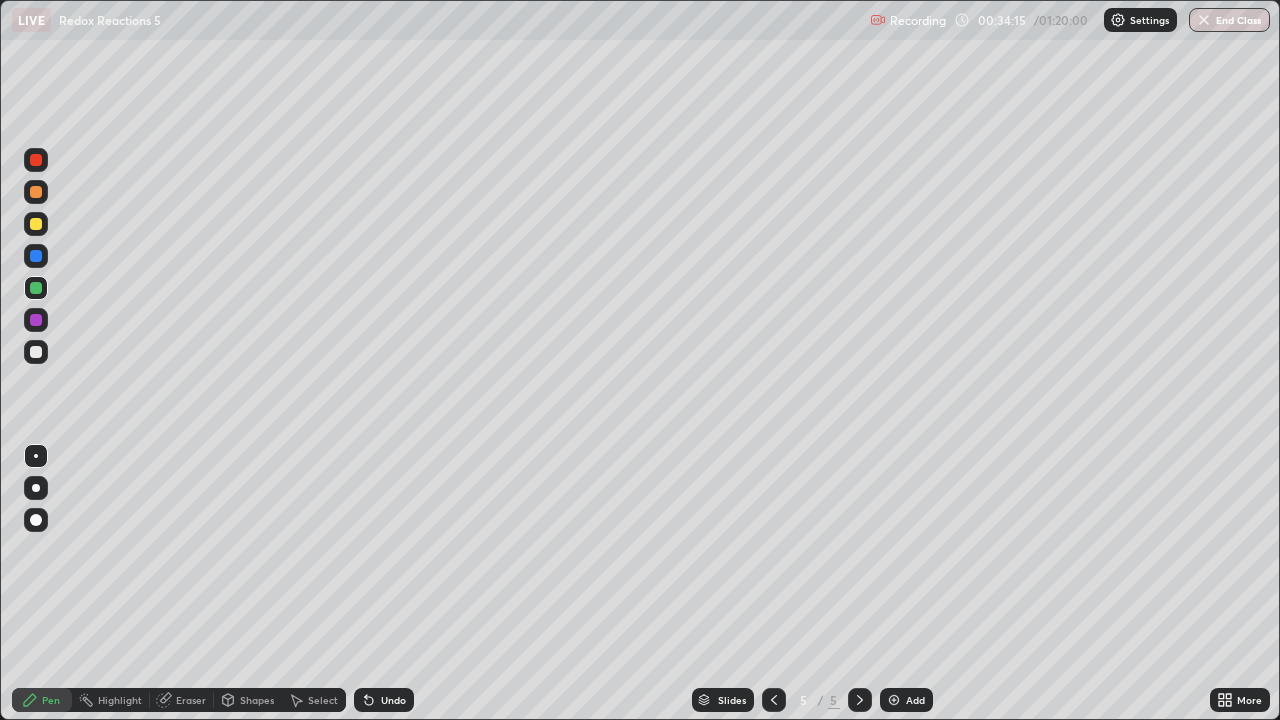 click at bounding box center [36, 320] 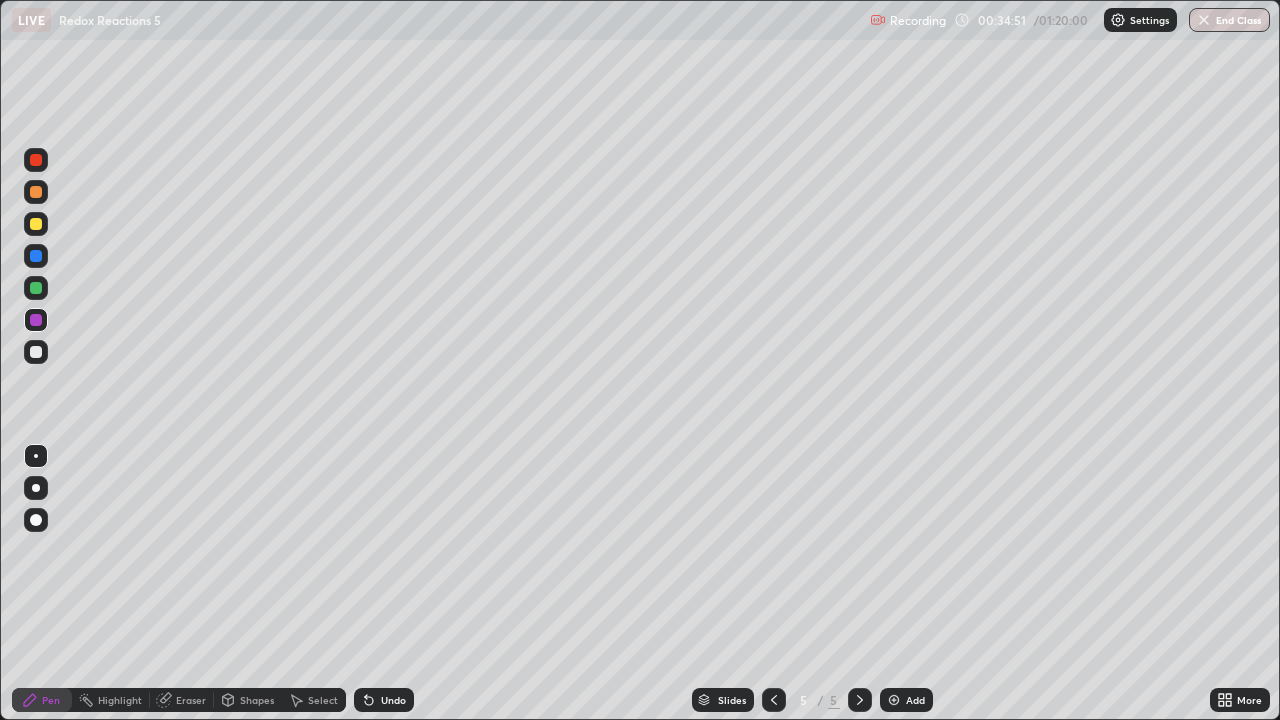click at bounding box center [36, 352] 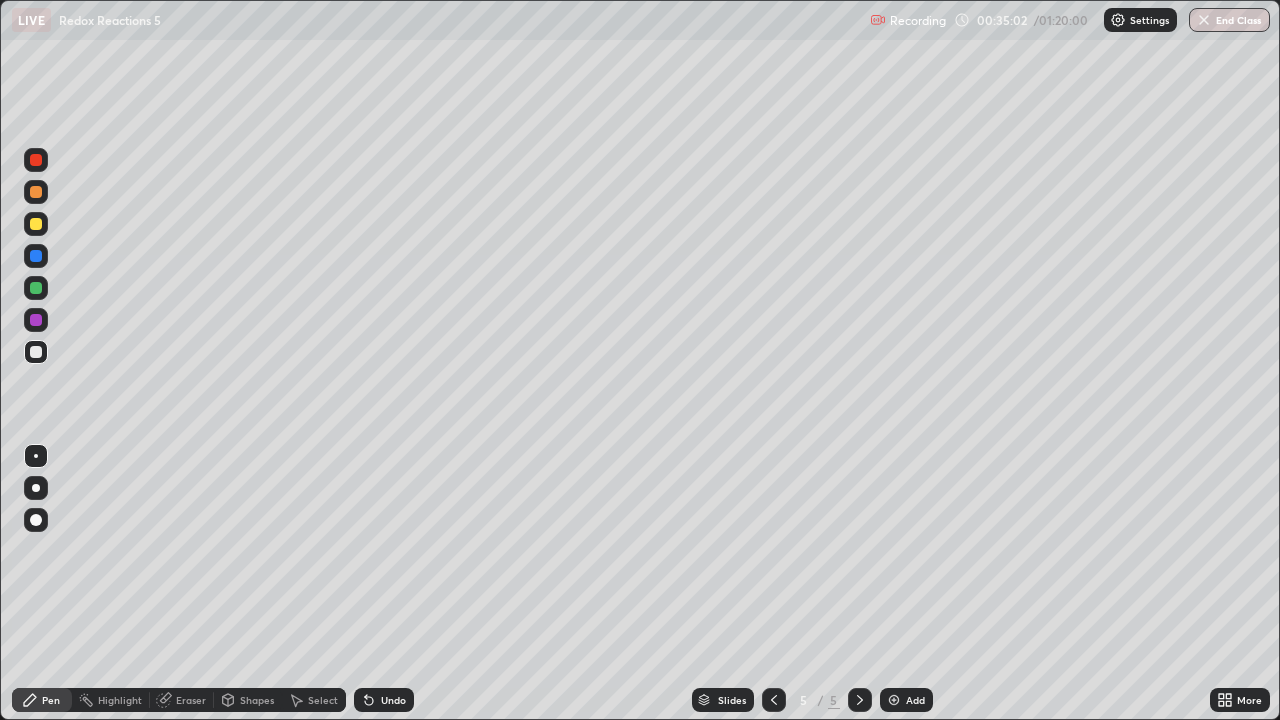 click at bounding box center [36, 160] 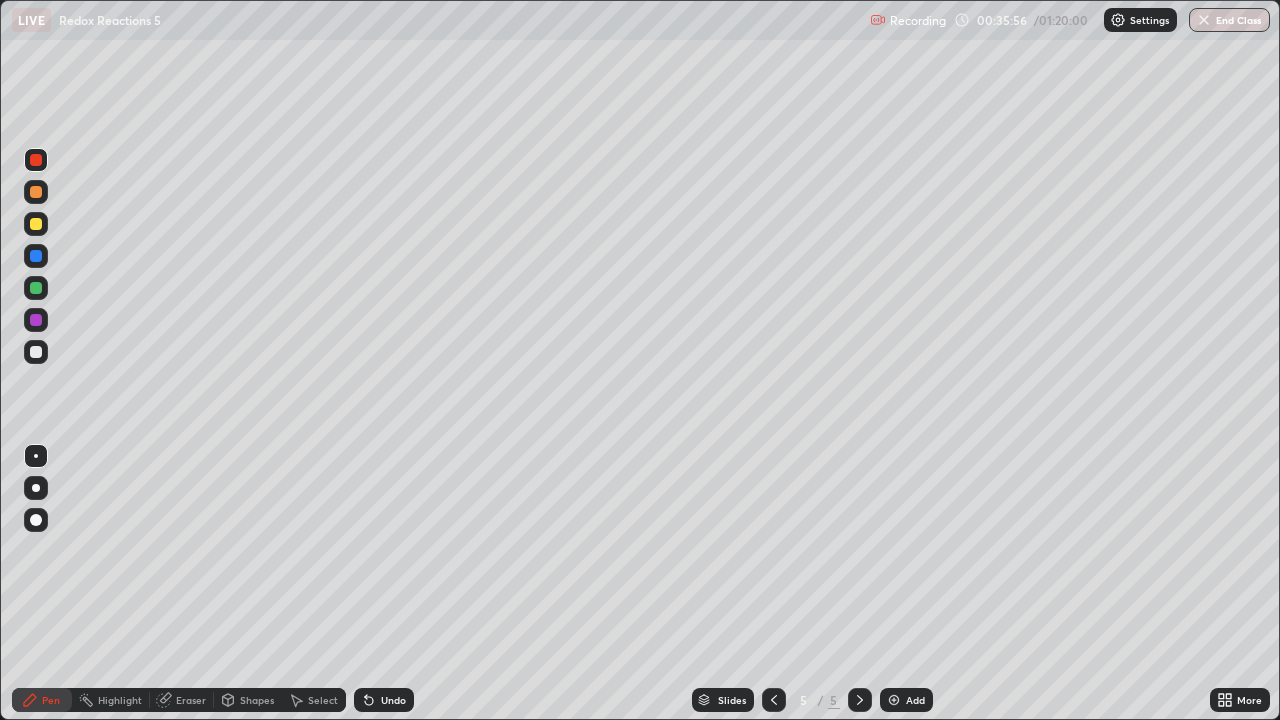click on "Undo" at bounding box center [393, 700] 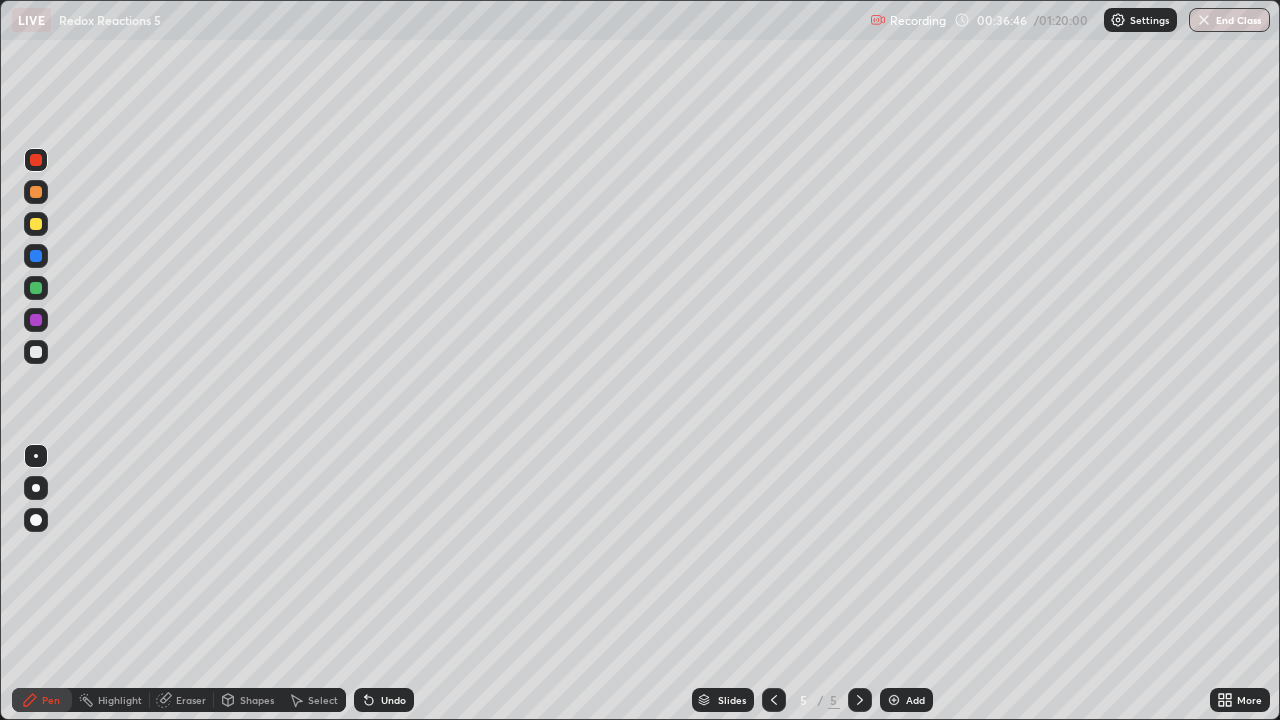 click at bounding box center [36, 192] 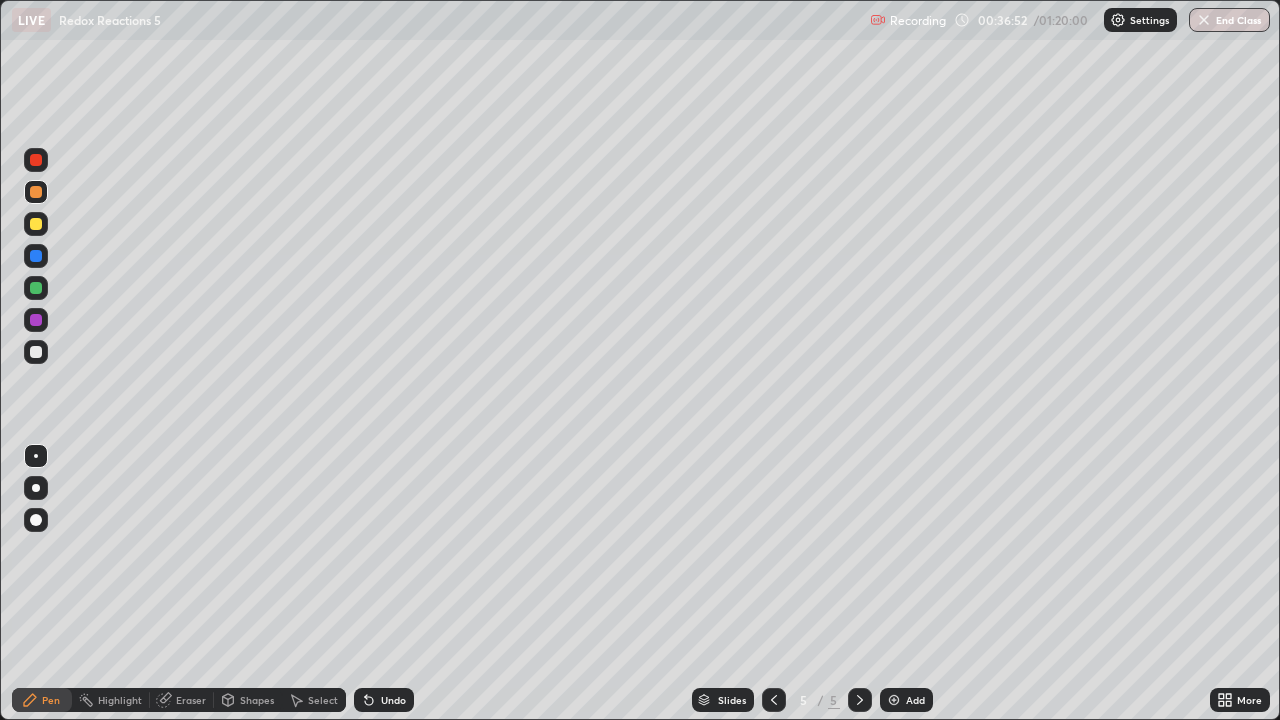 click on "Undo" at bounding box center [393, 700] 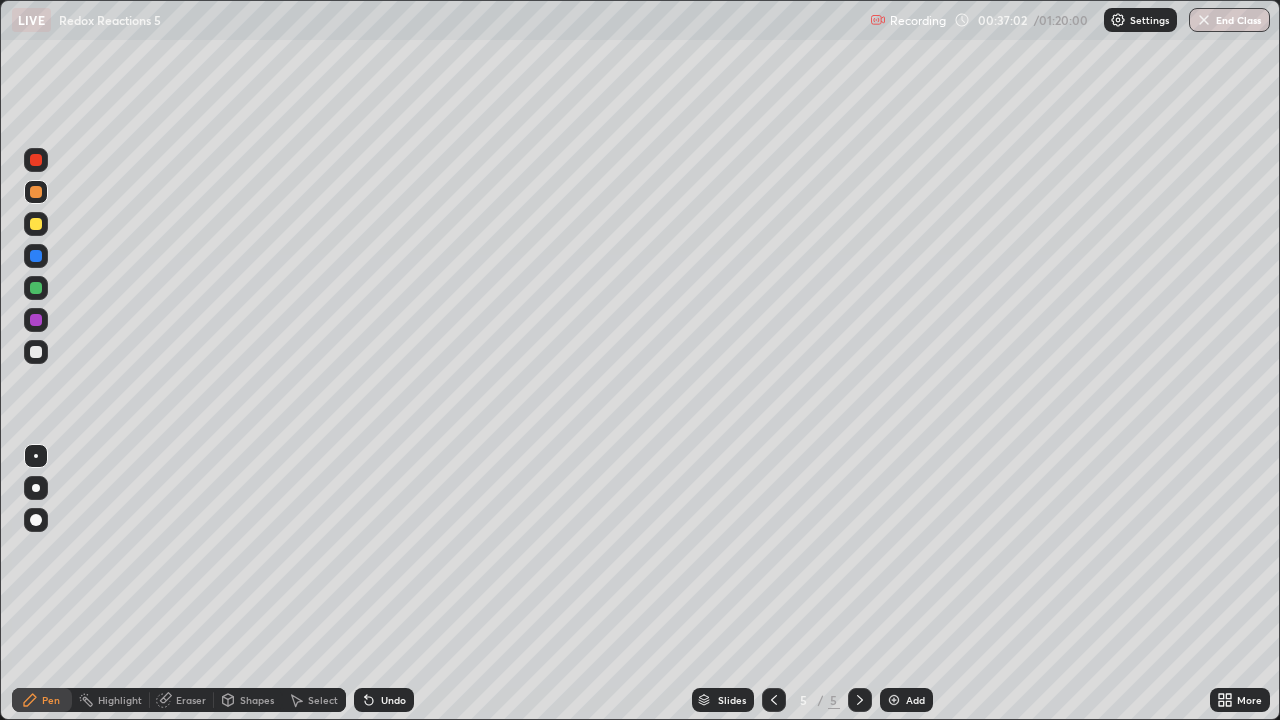 click on "Undo" at bounding box center [393, 700] 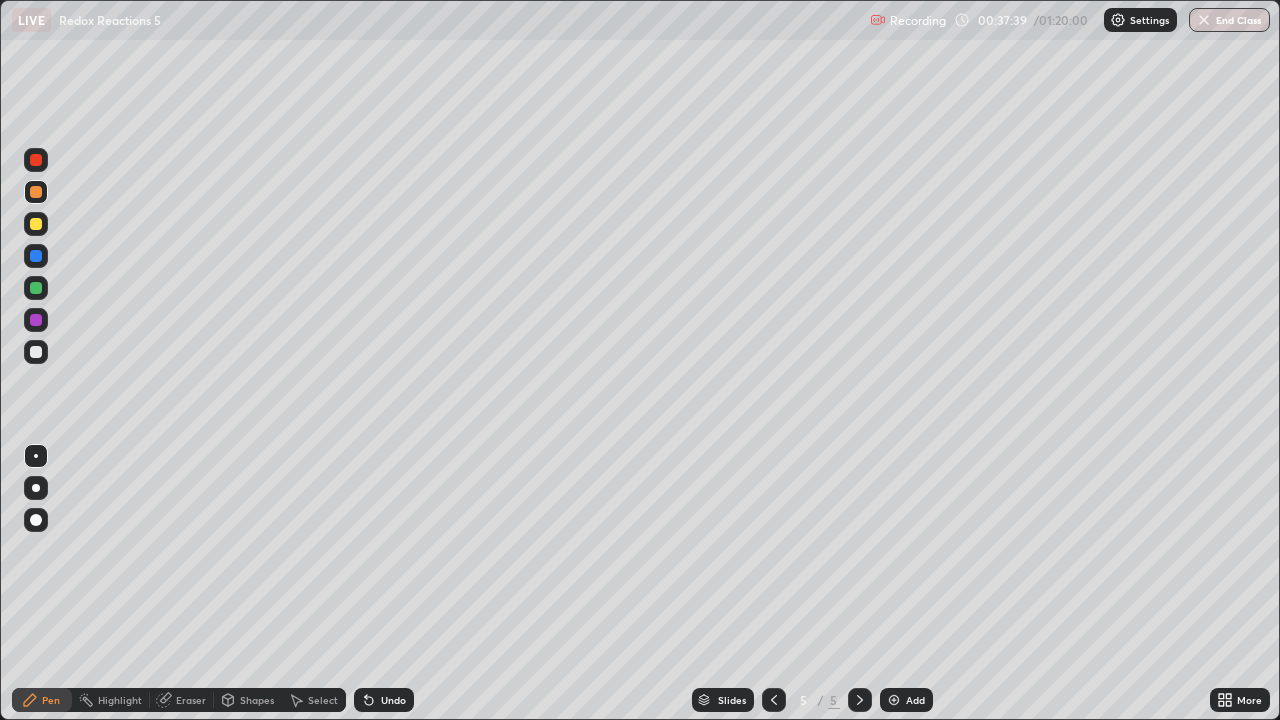 click at bounding box center [36, 352] 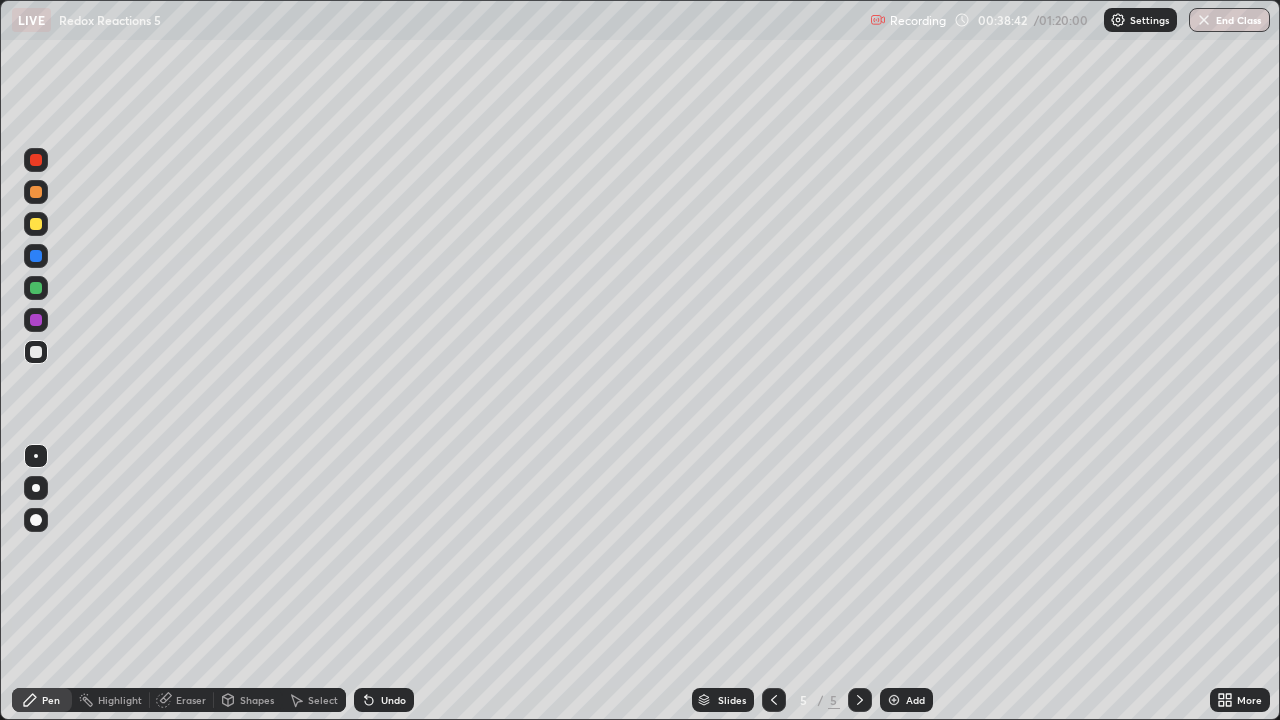 click at bounding box center (36, 288) 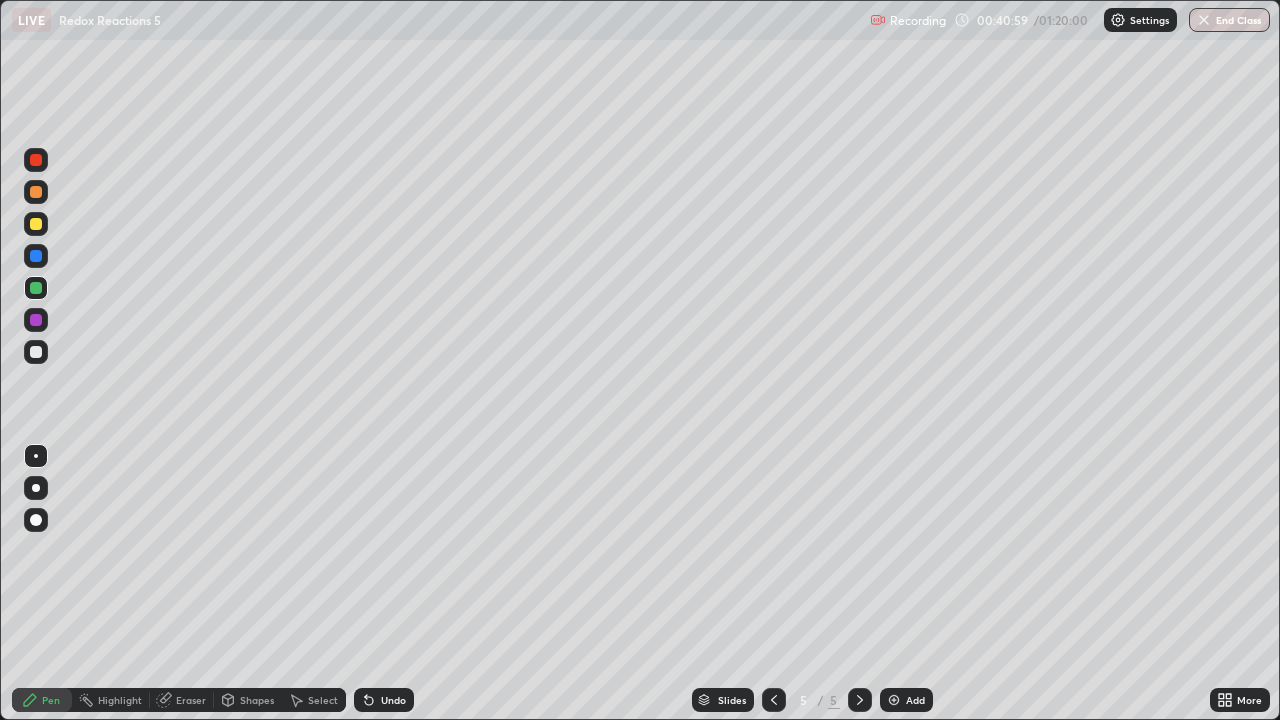 click on "Add" at bounding box center (906, 700) 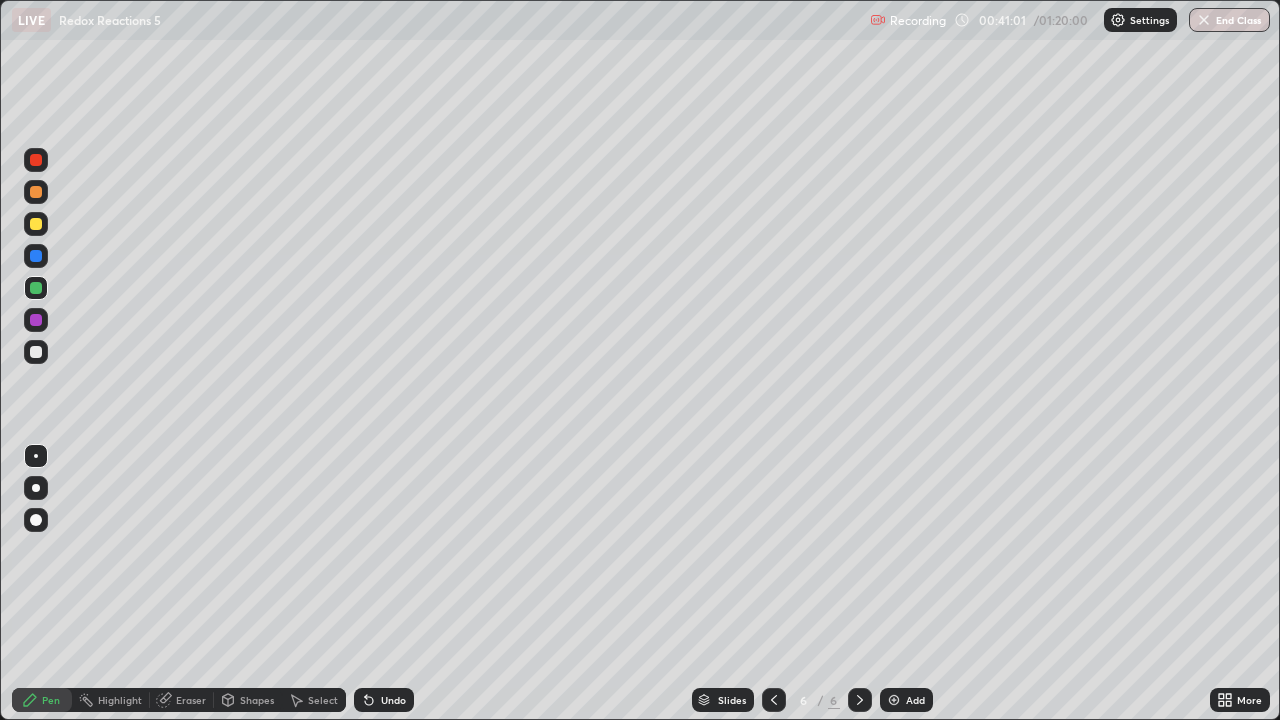 click at bounding box center (36, 224) 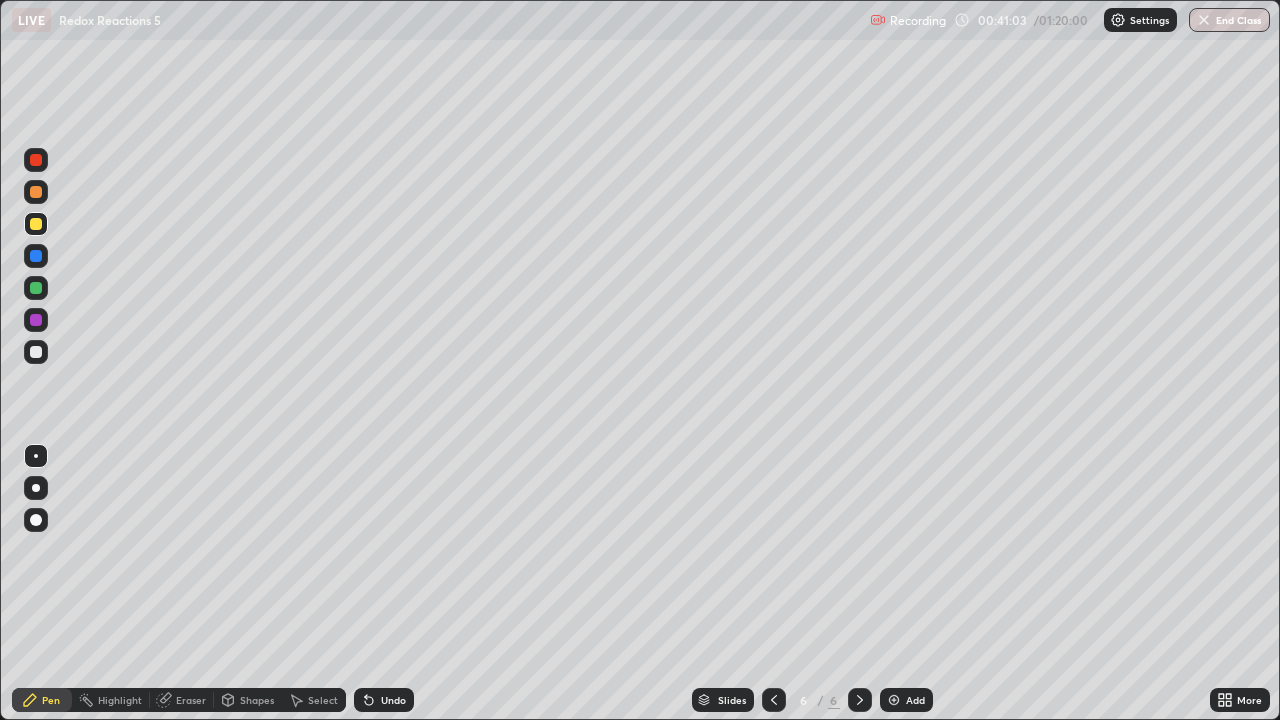 click on "Undo" at bounding box center (384, 700) 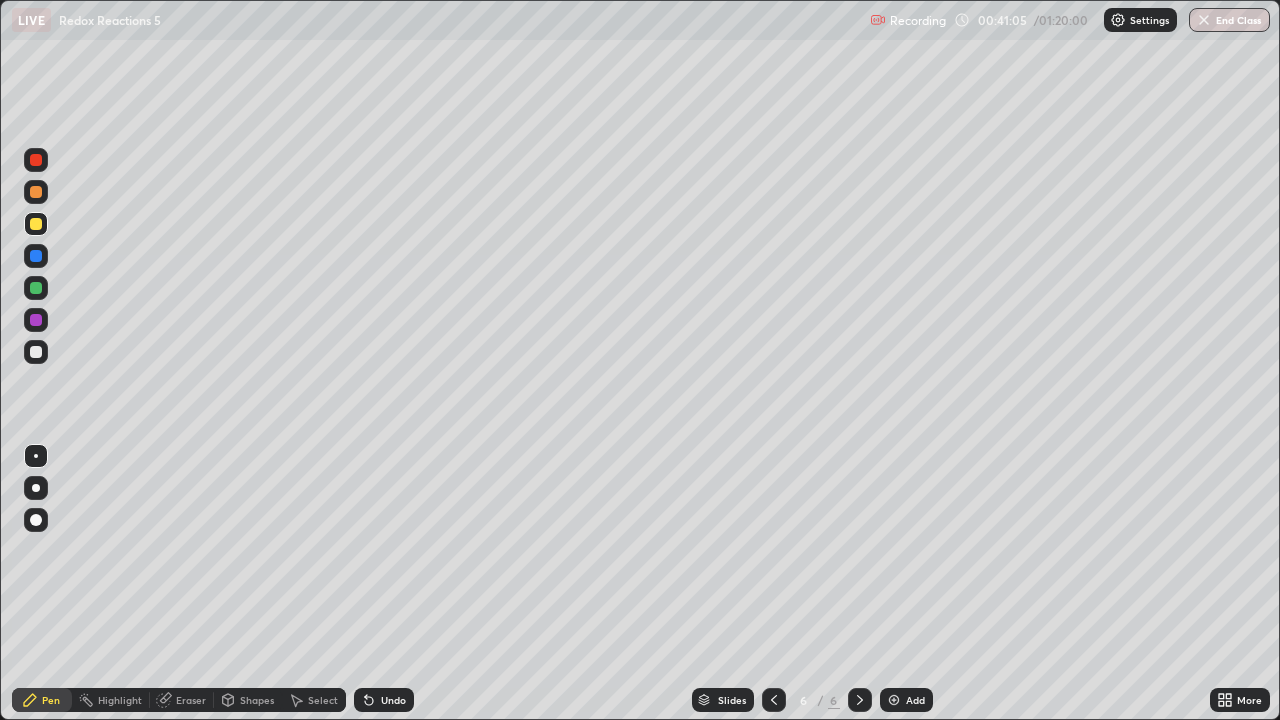click on "Undo" at bounding box center (393, 700) 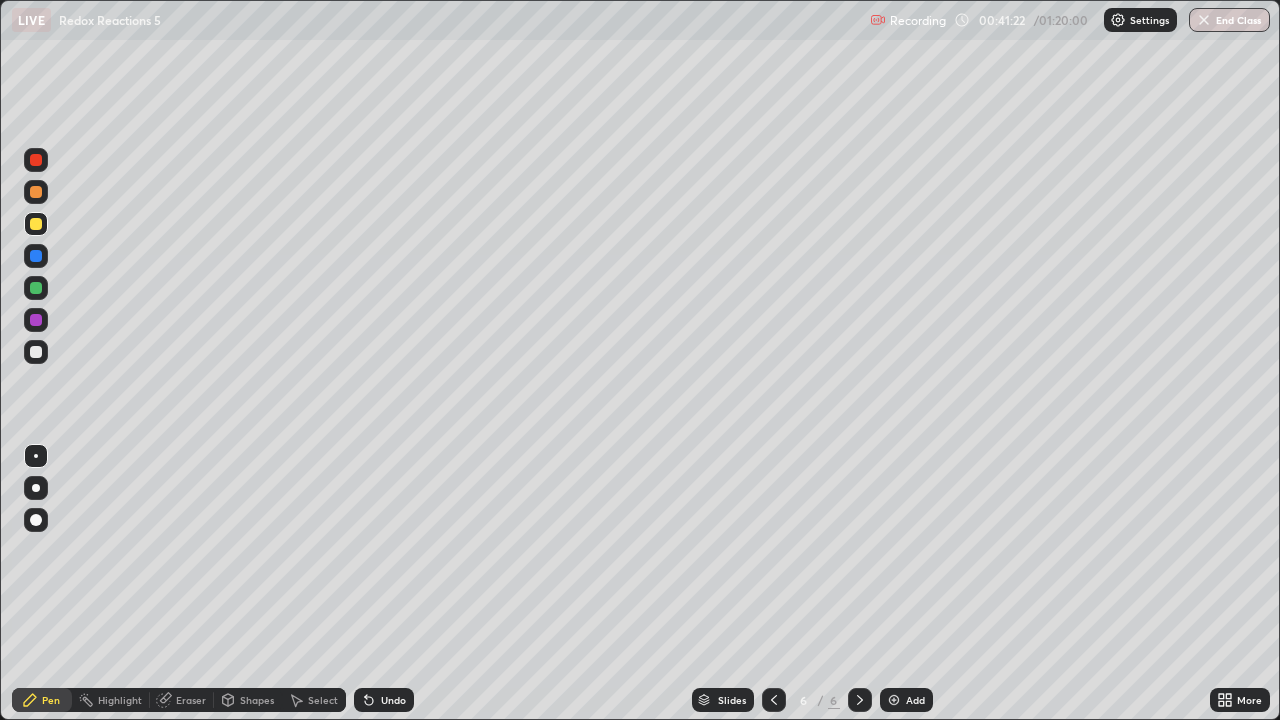 click at bounding box center (36, 192) 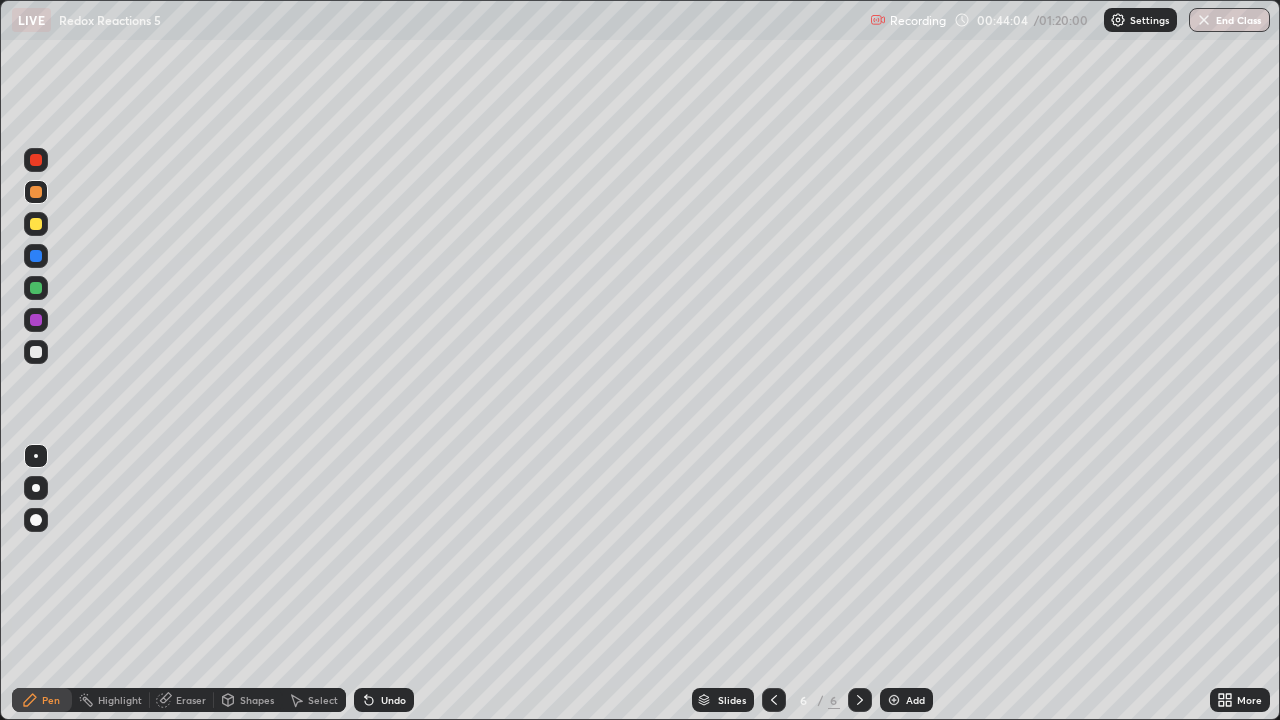 click at bounding box center [36, 288] 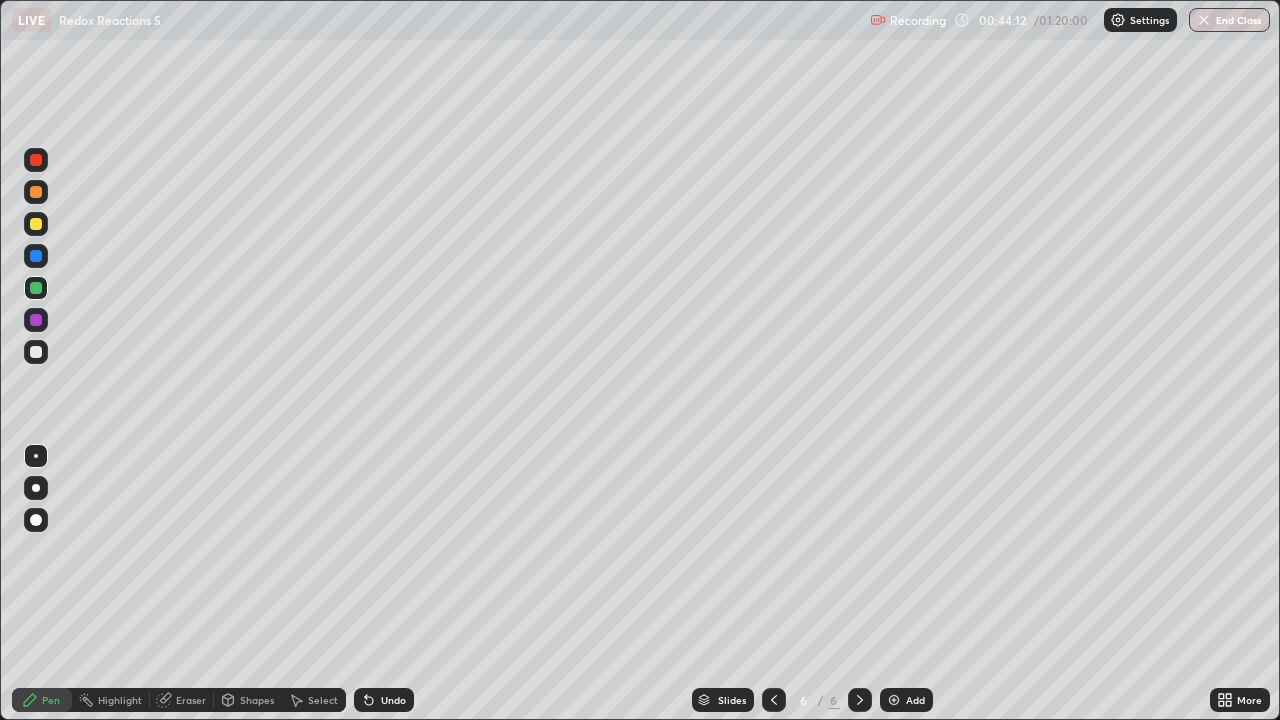 click at bounding box center [36, 320] 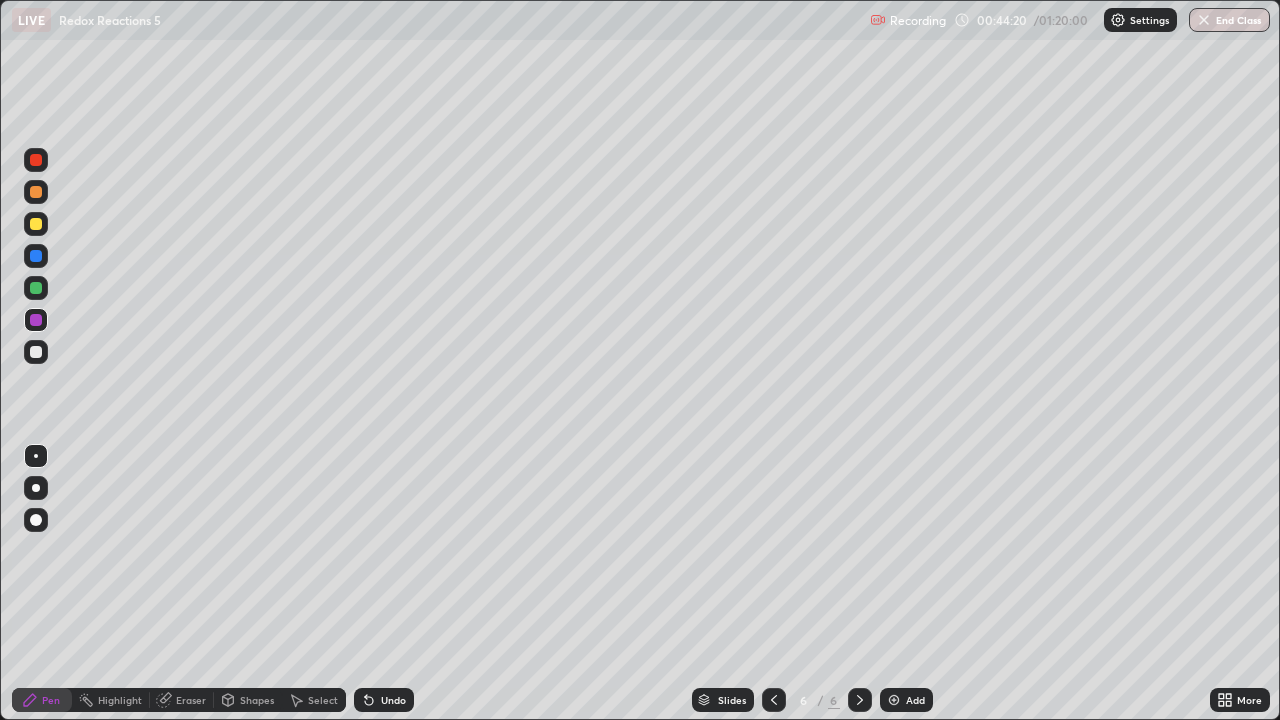 click at bounding box center [36, 352] 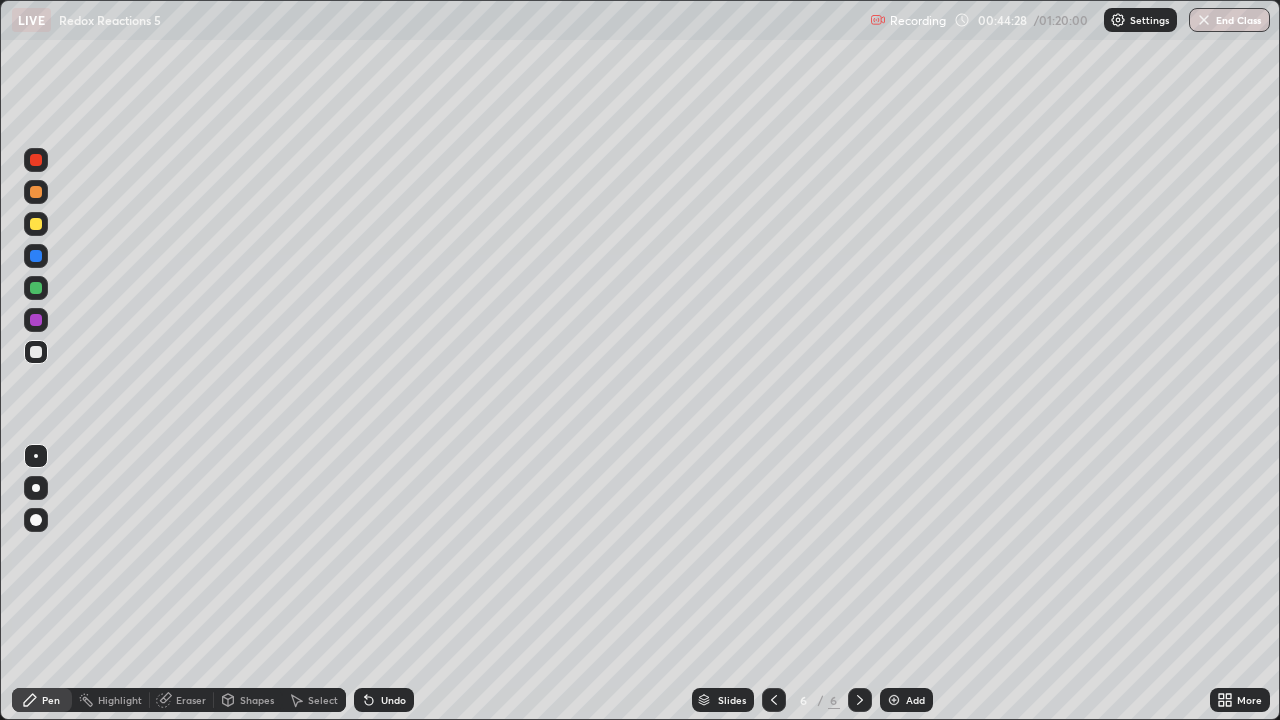 click at bounding box center [36, 288] 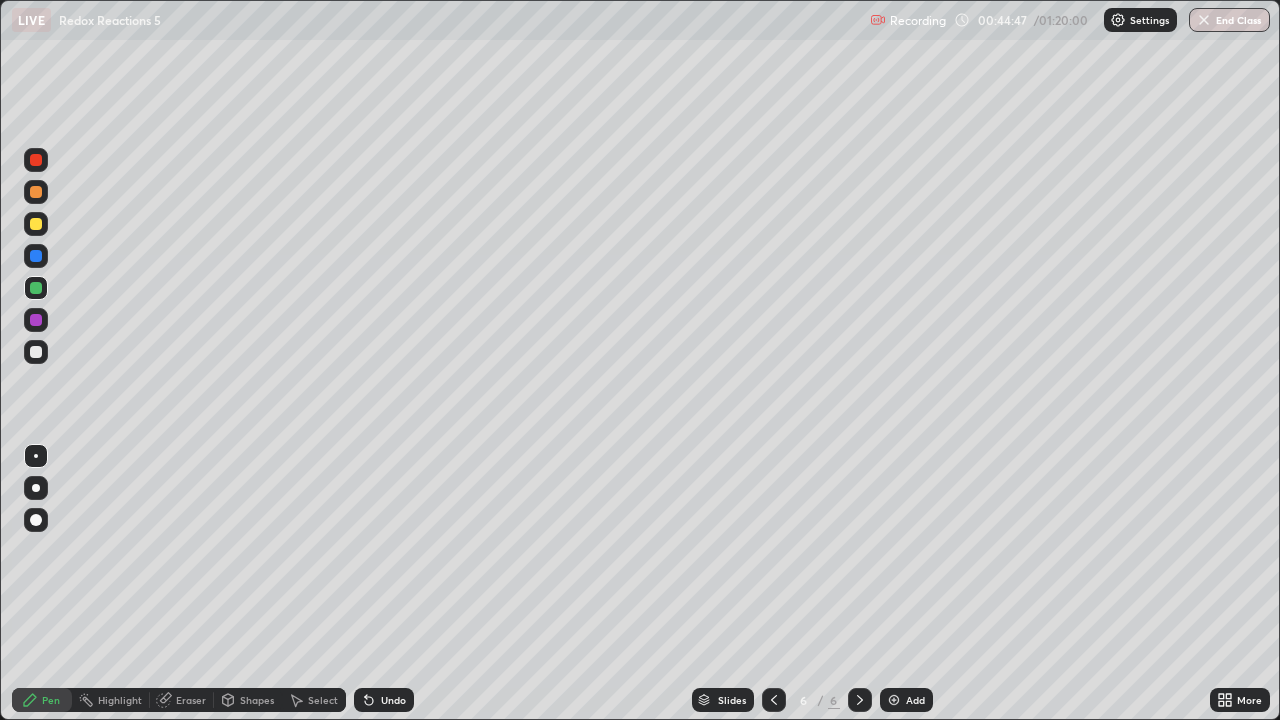 click at bounding box center (36, 192) 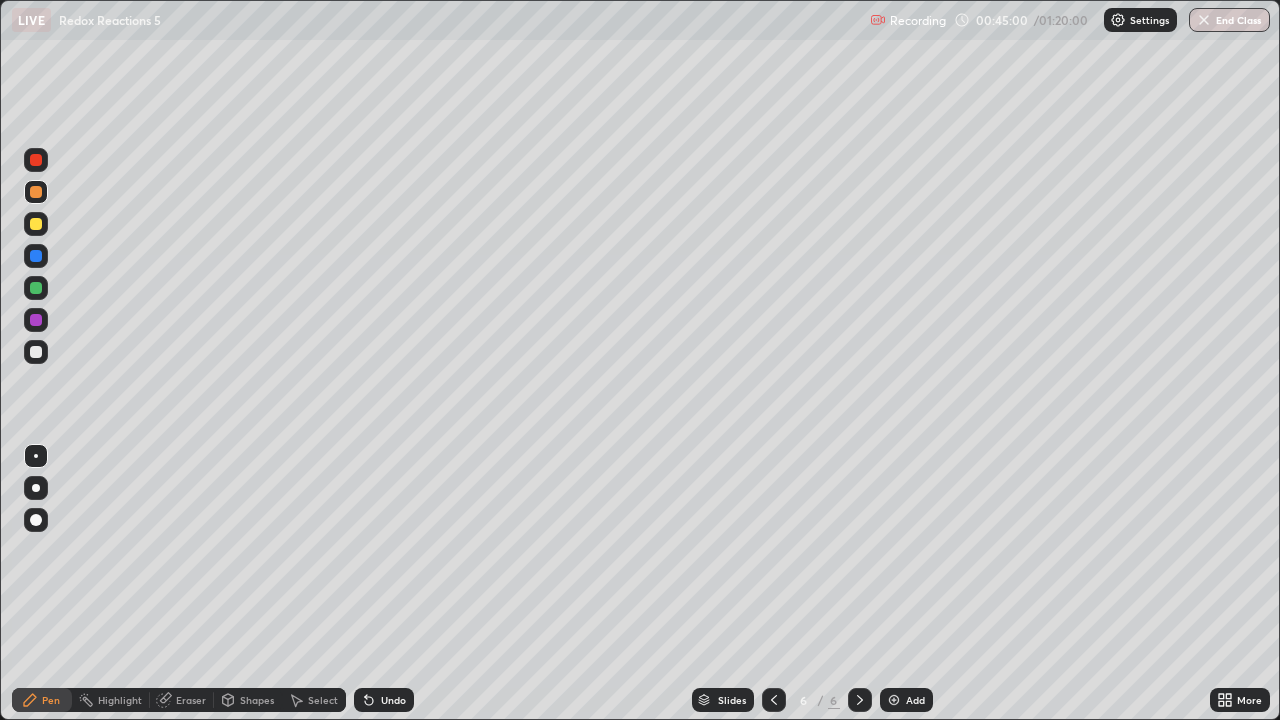 click at bounding box center (36, 288) 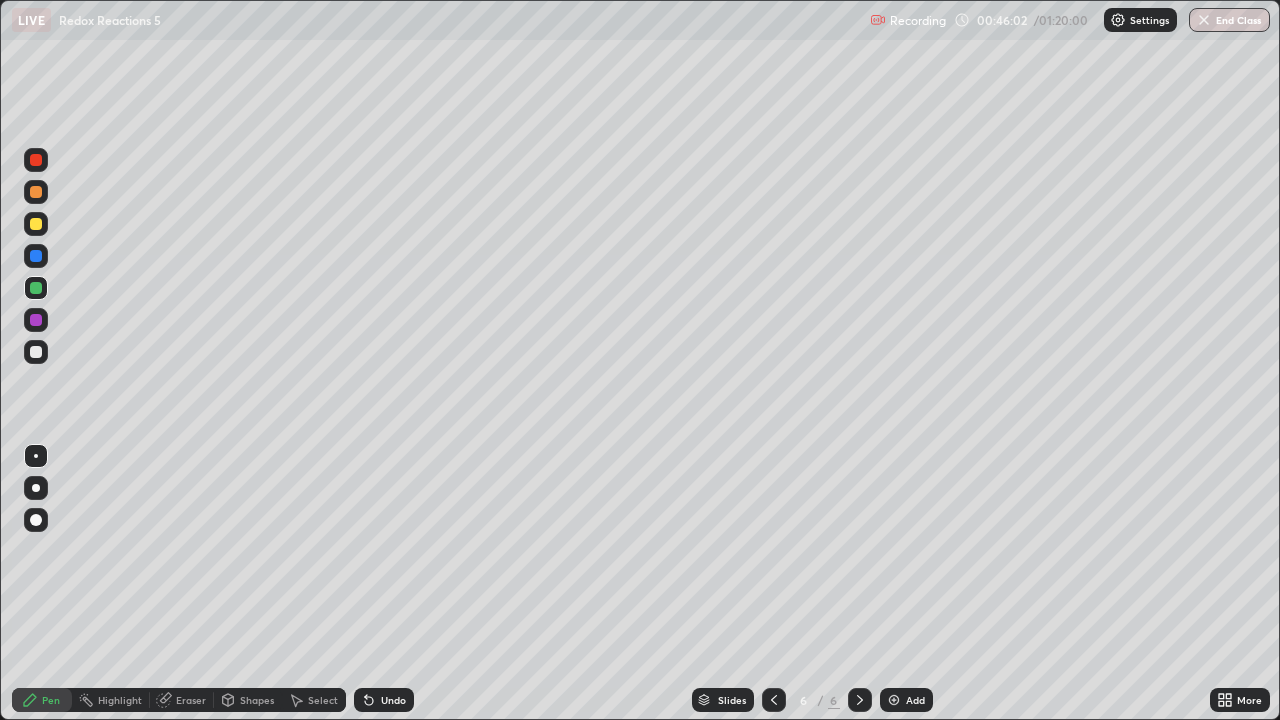 click at bounding box center [36, 320] 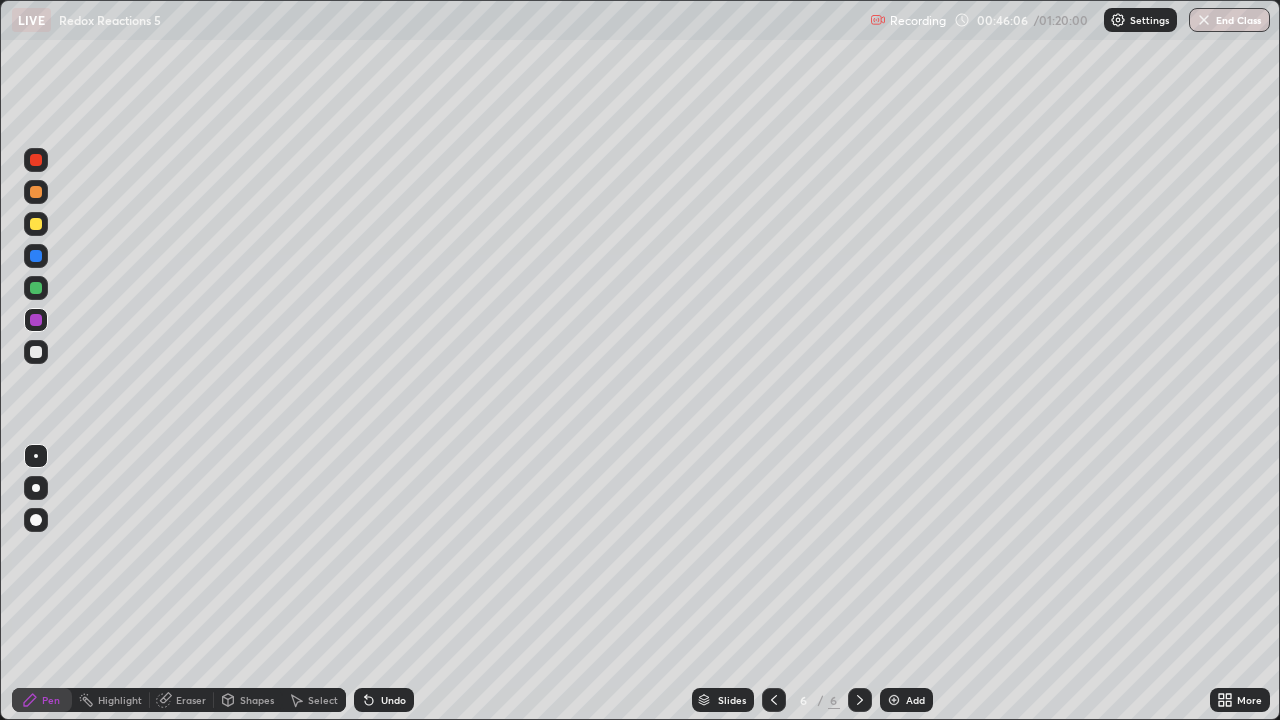 click at bounding box center (36, 352) 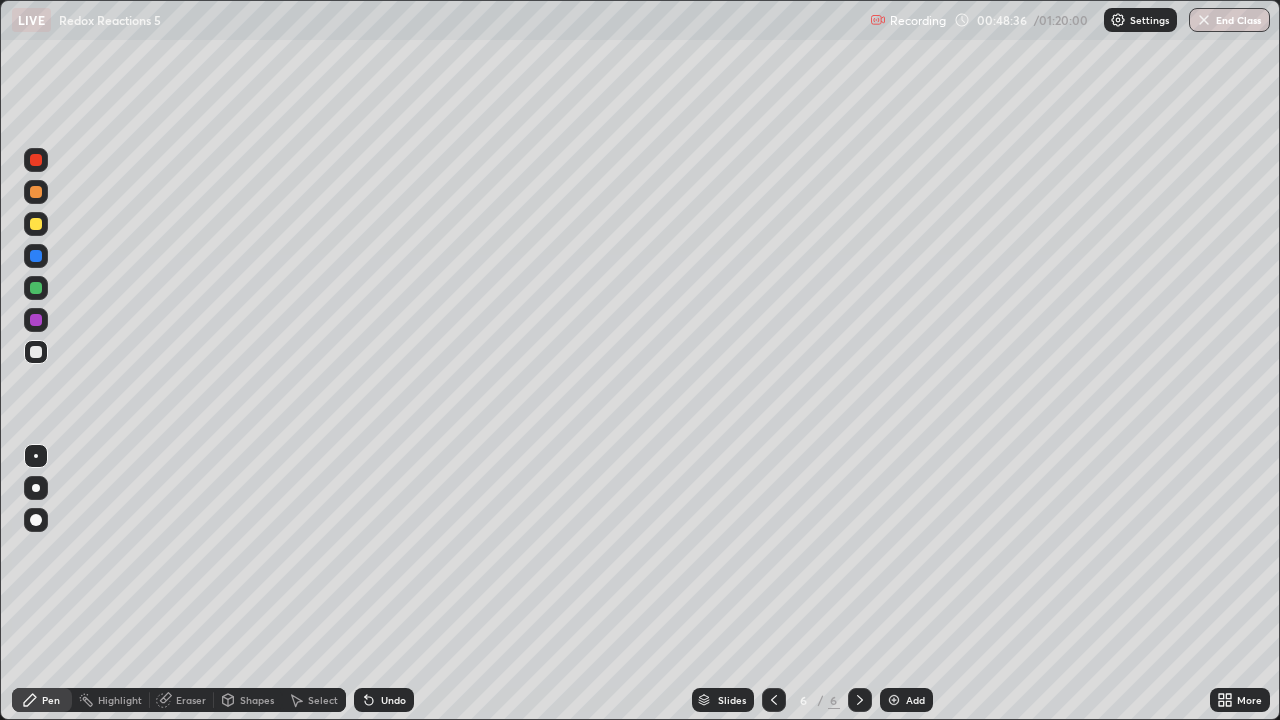 click on "Add" at bounding box center (906, 700) 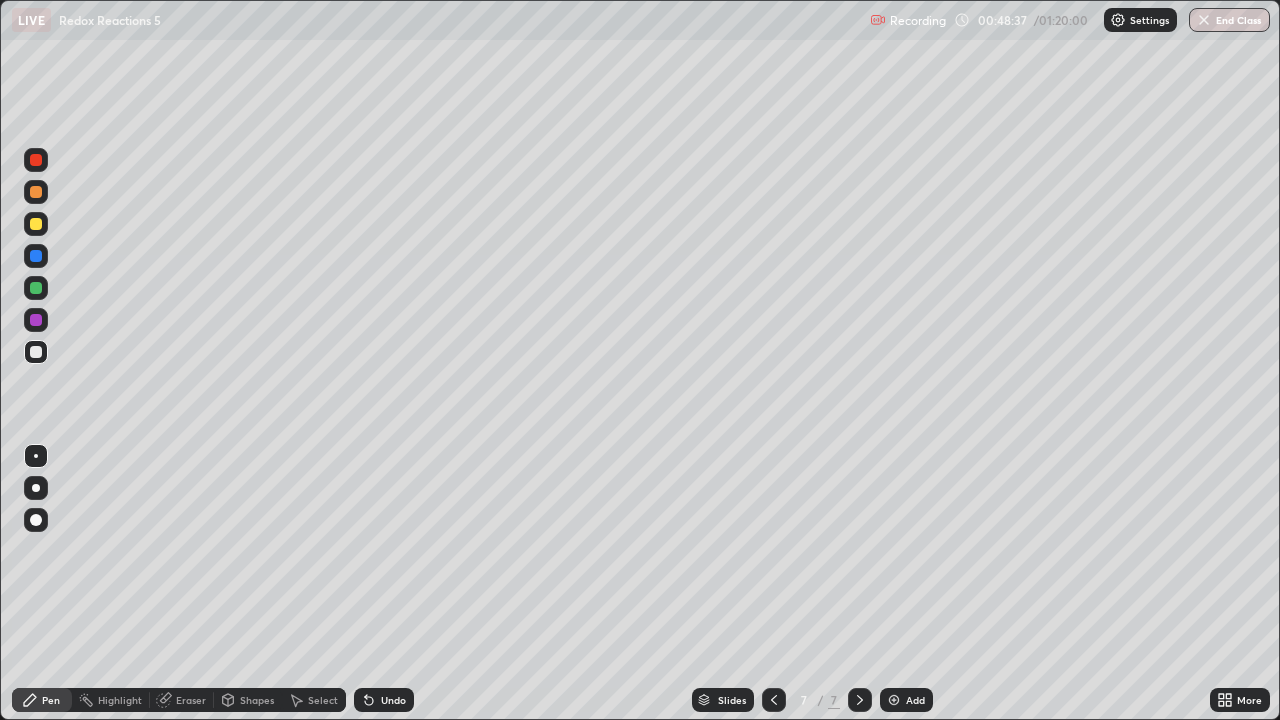 click at bounding box center [36, 224] 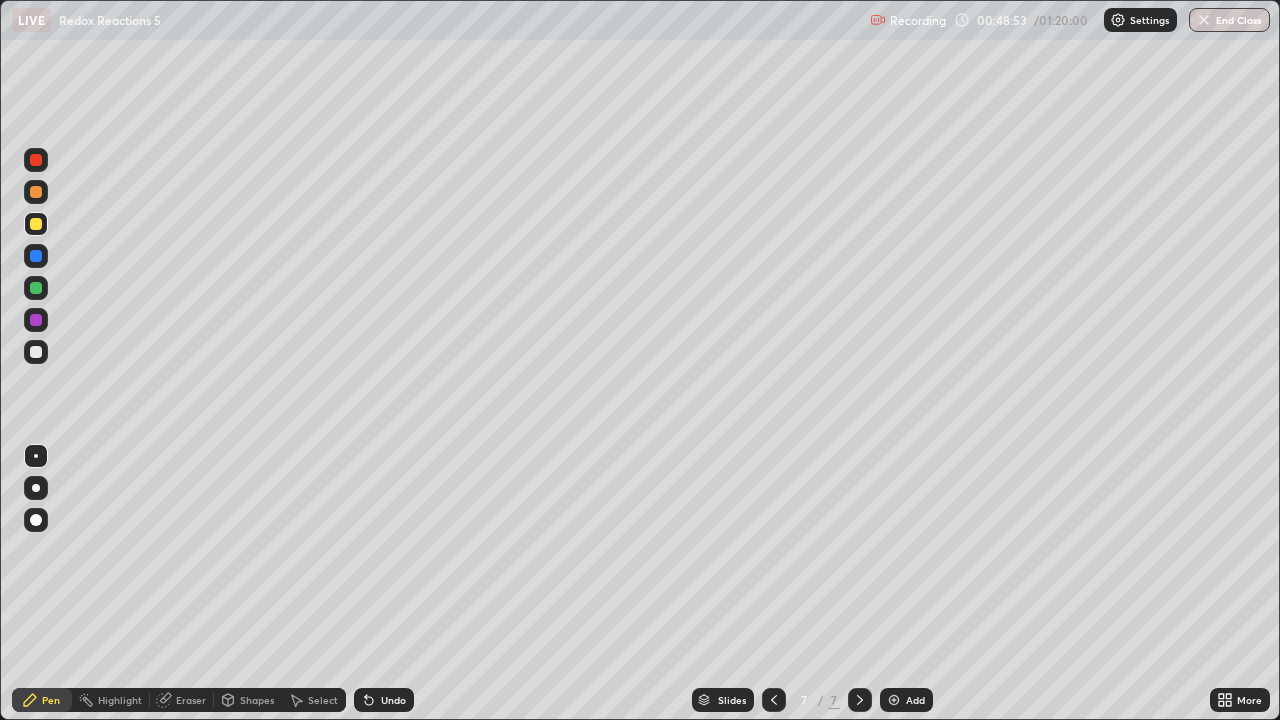 click at bounding box center [36, 288] 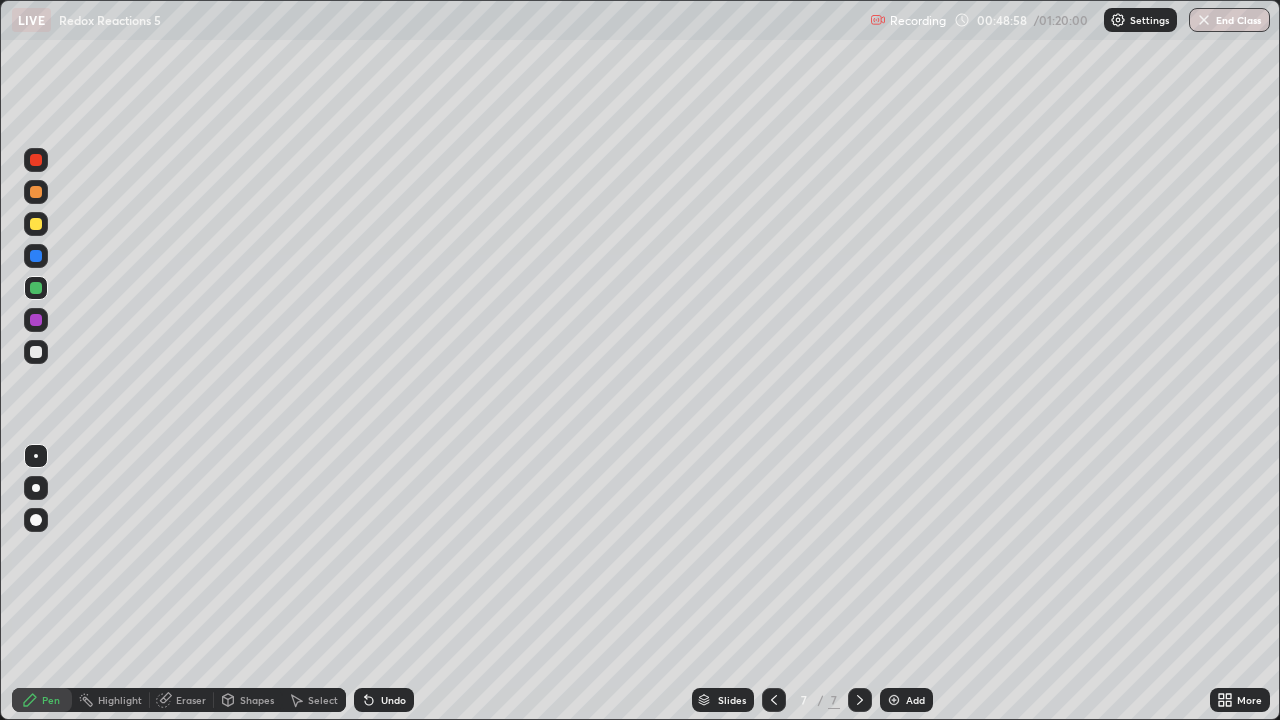 click at bounding box center [36, 352] 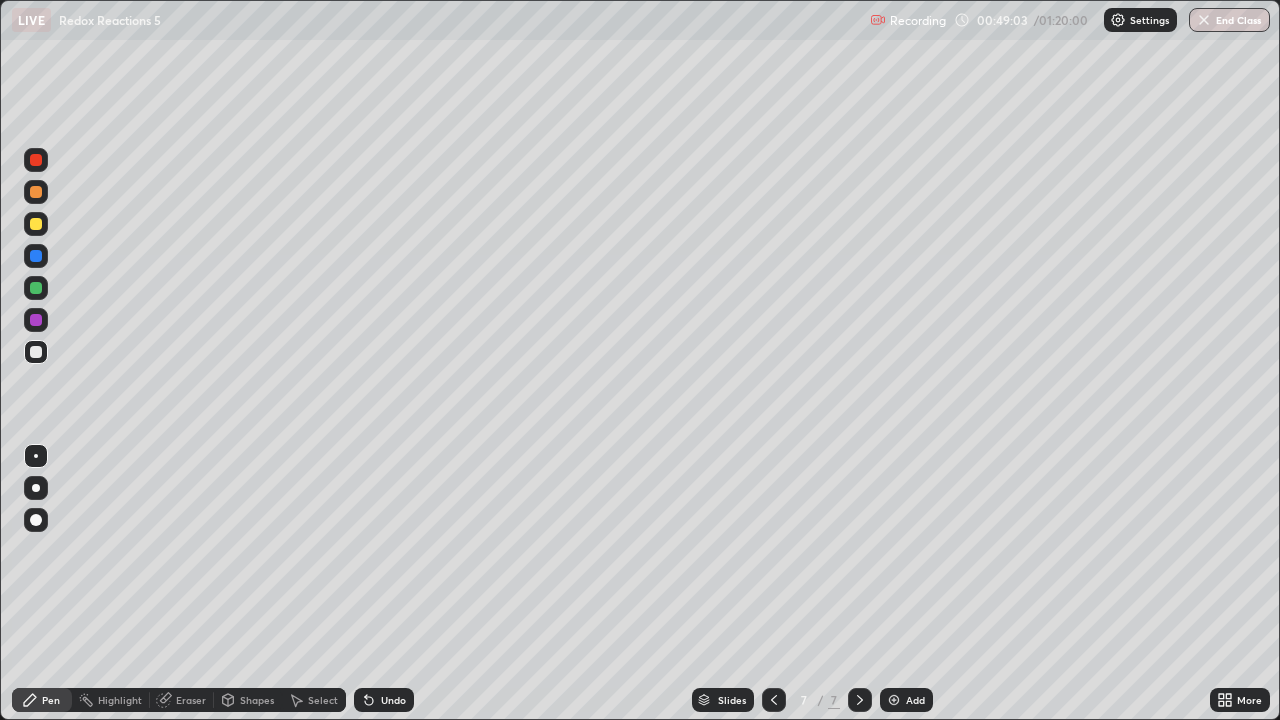 click on "Undo" at bounding box center [393, 700] 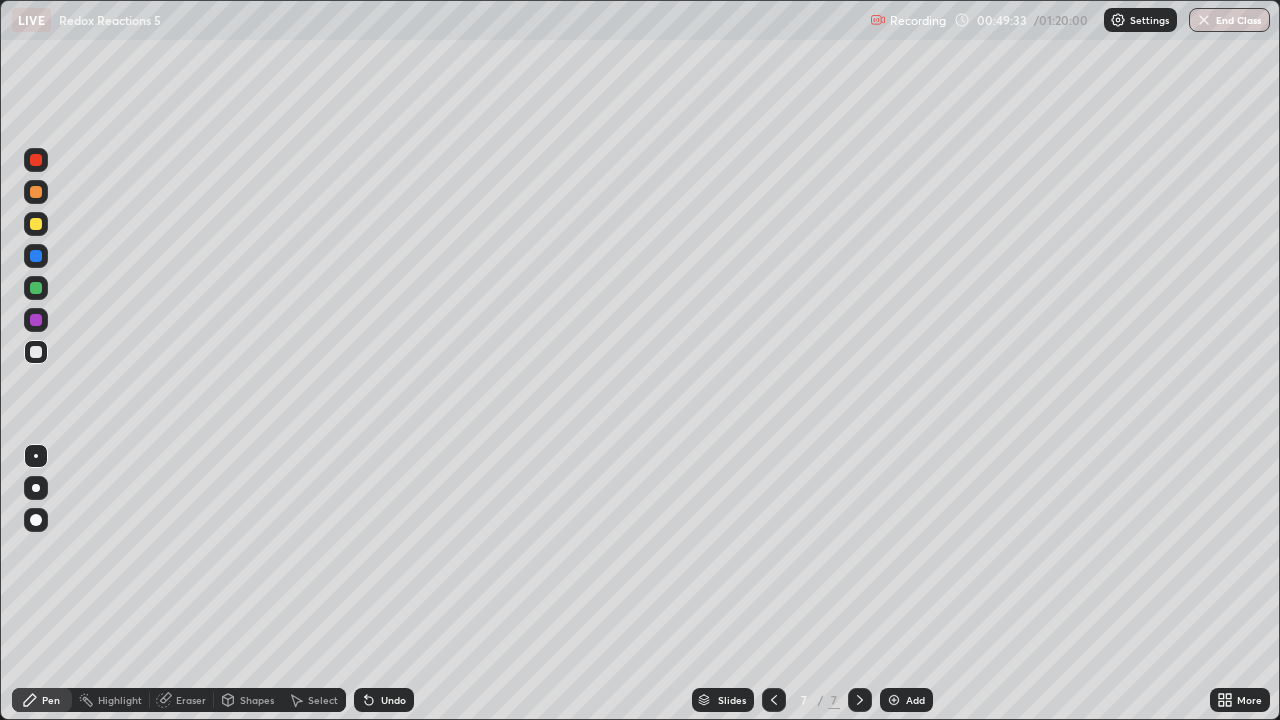 click at bounding box center (36, 192) 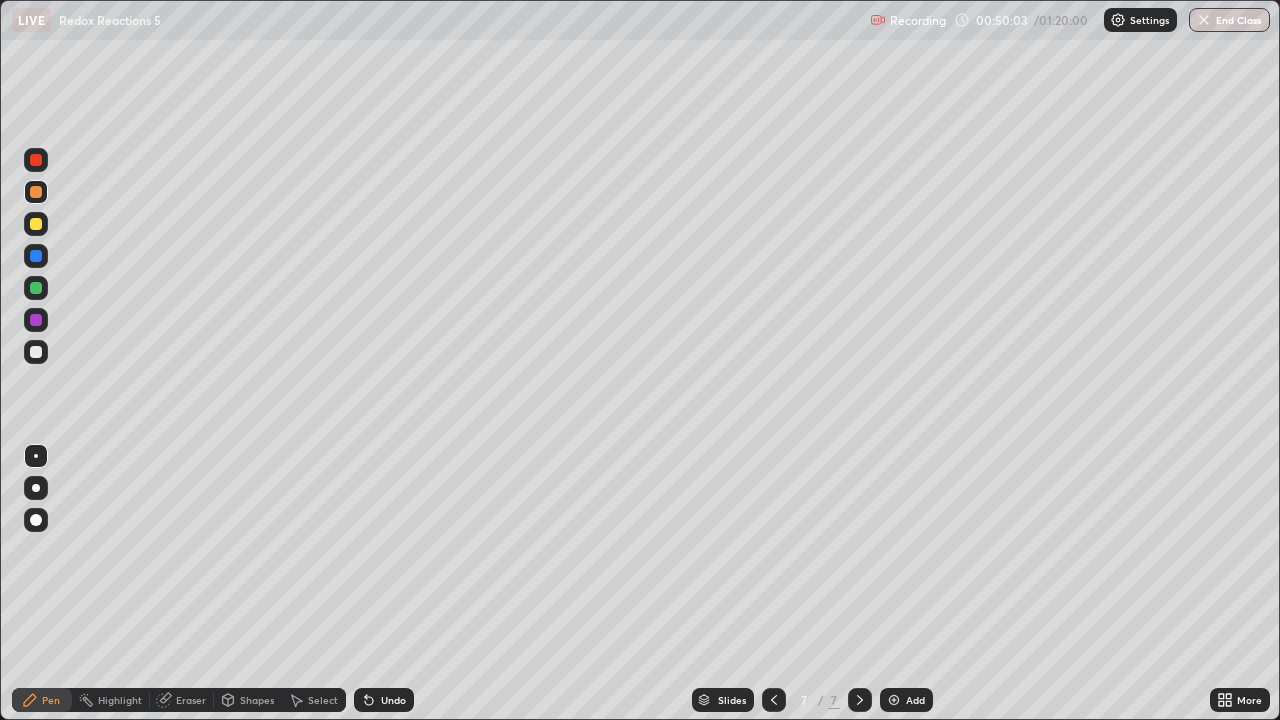 click on "Undo" at bounding box center (384, 700) 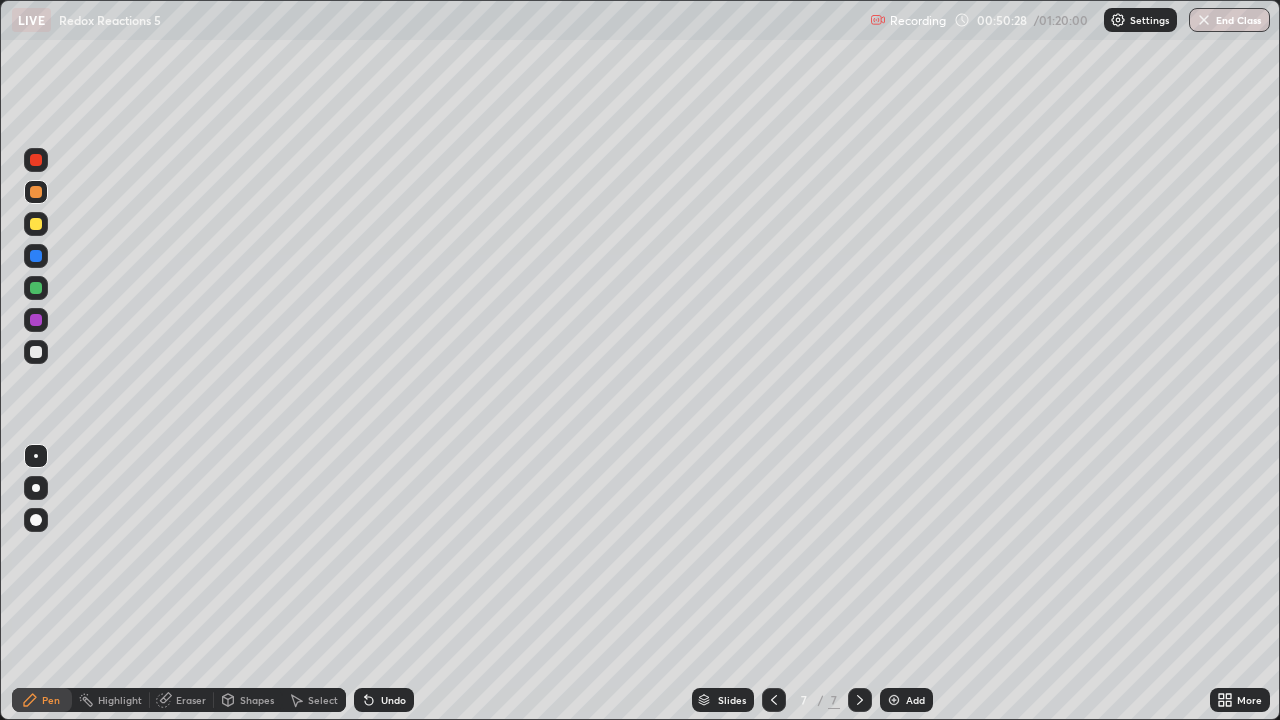 click at bounding box center [36, 320] 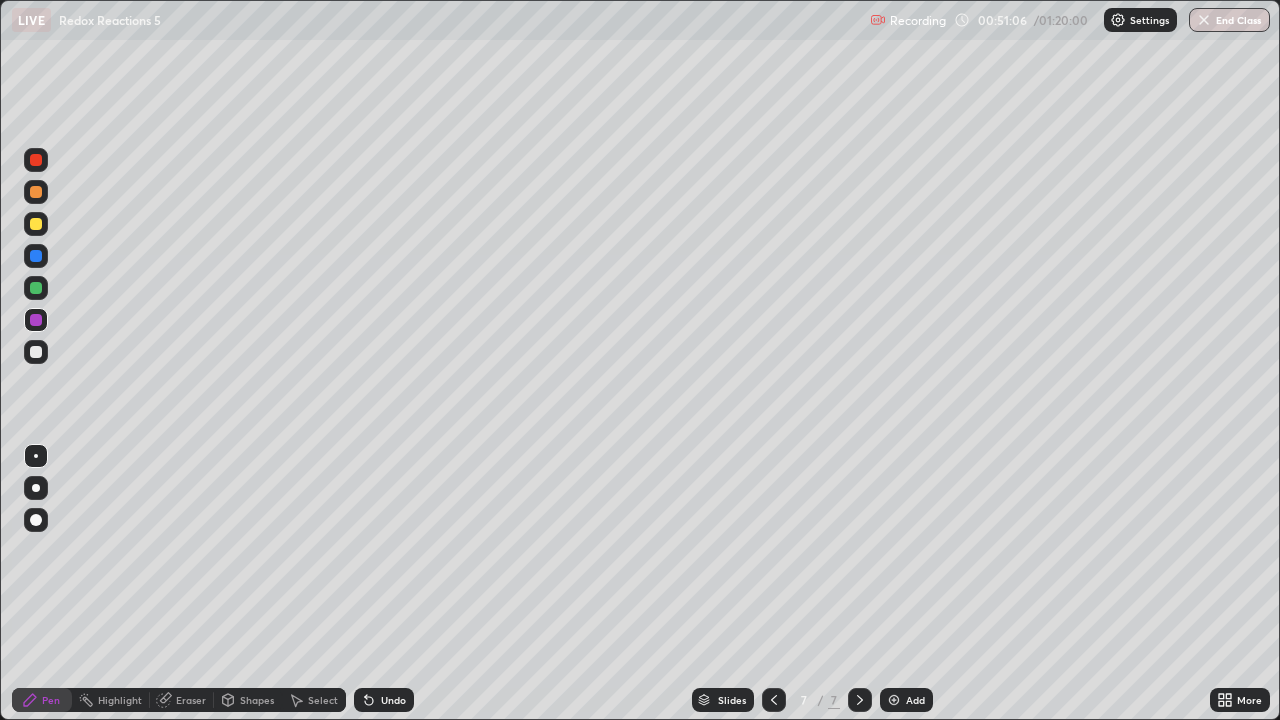 click at bounding box center [36, 288] 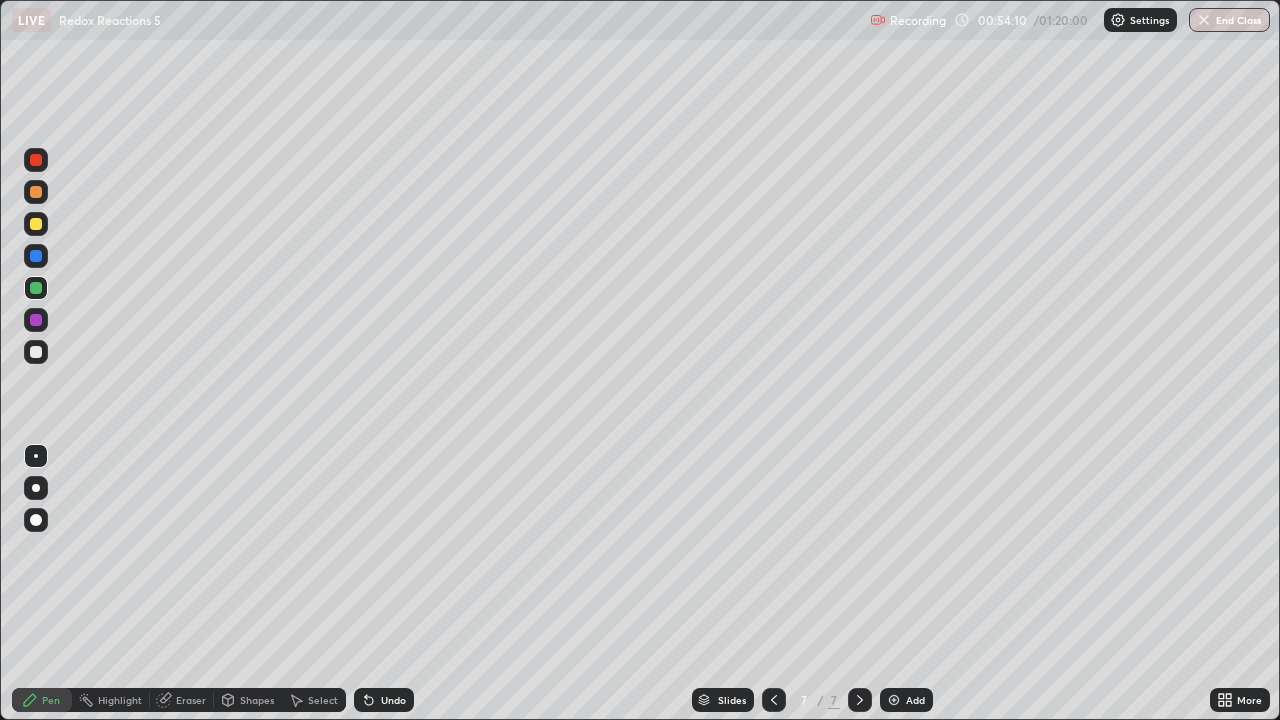 click on "Add" at bounding box center [915, 700] 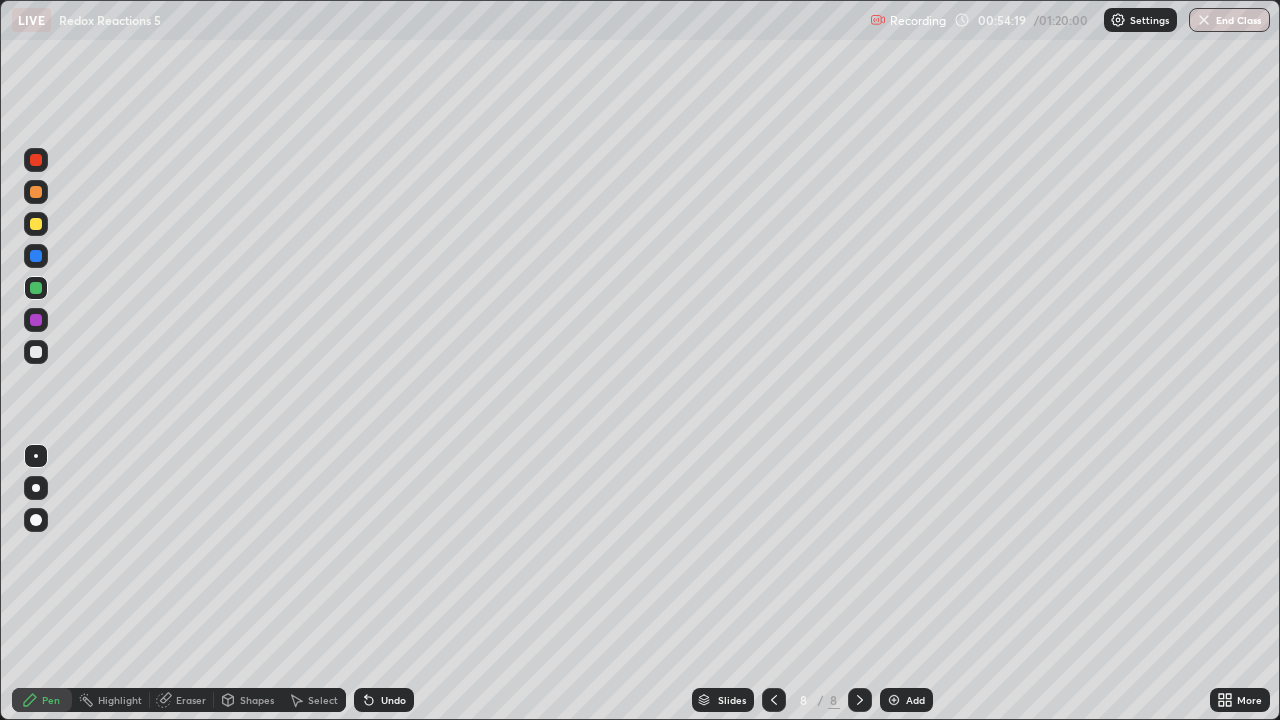 click at bounding box center (36, 192) 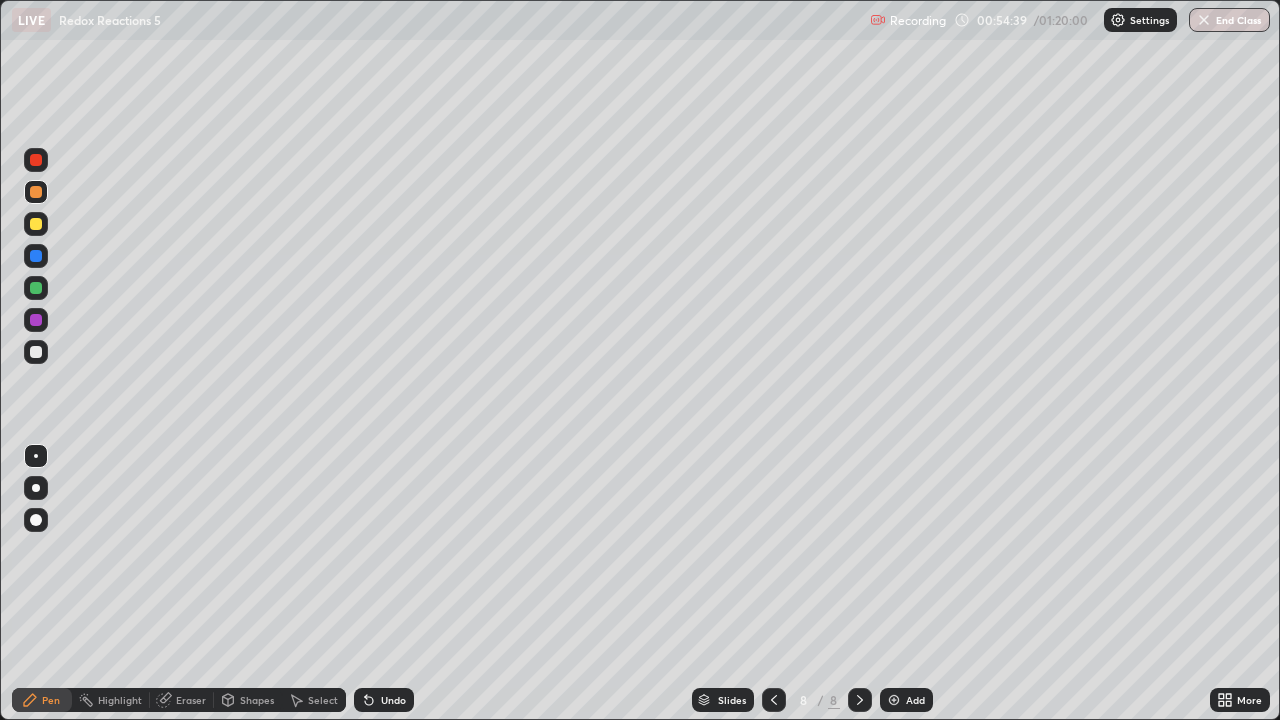 click at bounding box center [36, 256] 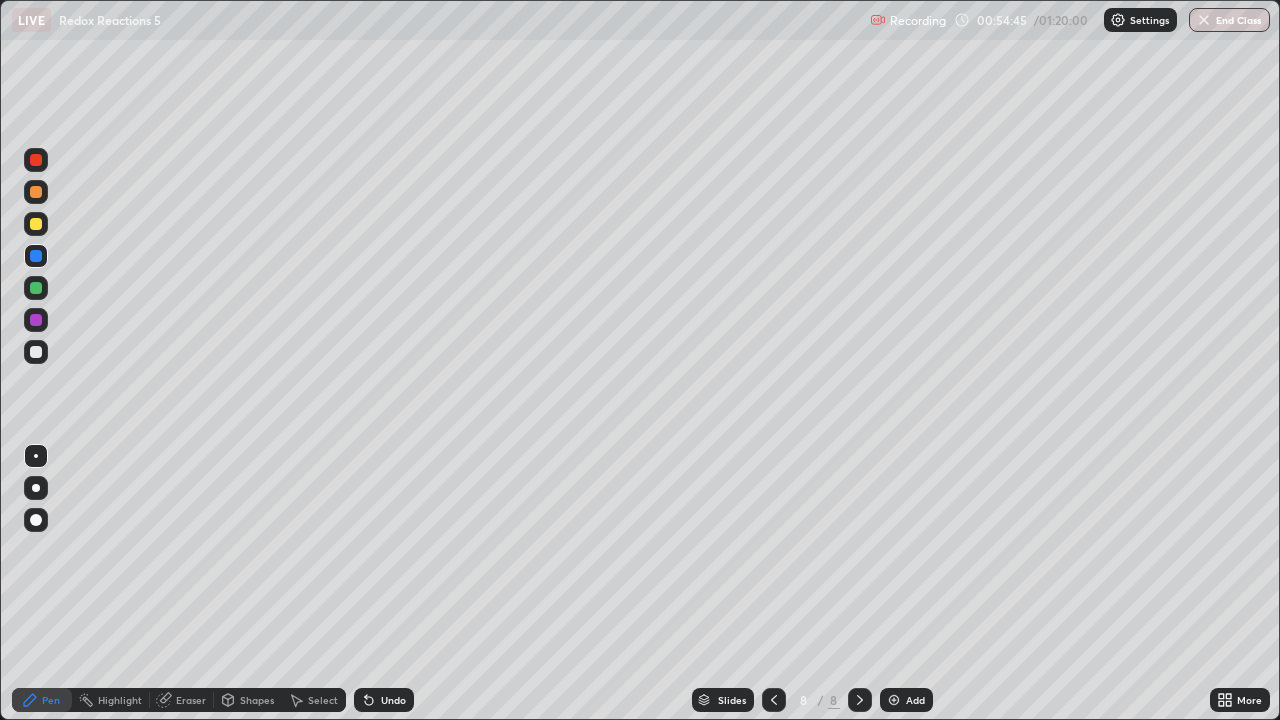 click at bounding box center [36, 320] 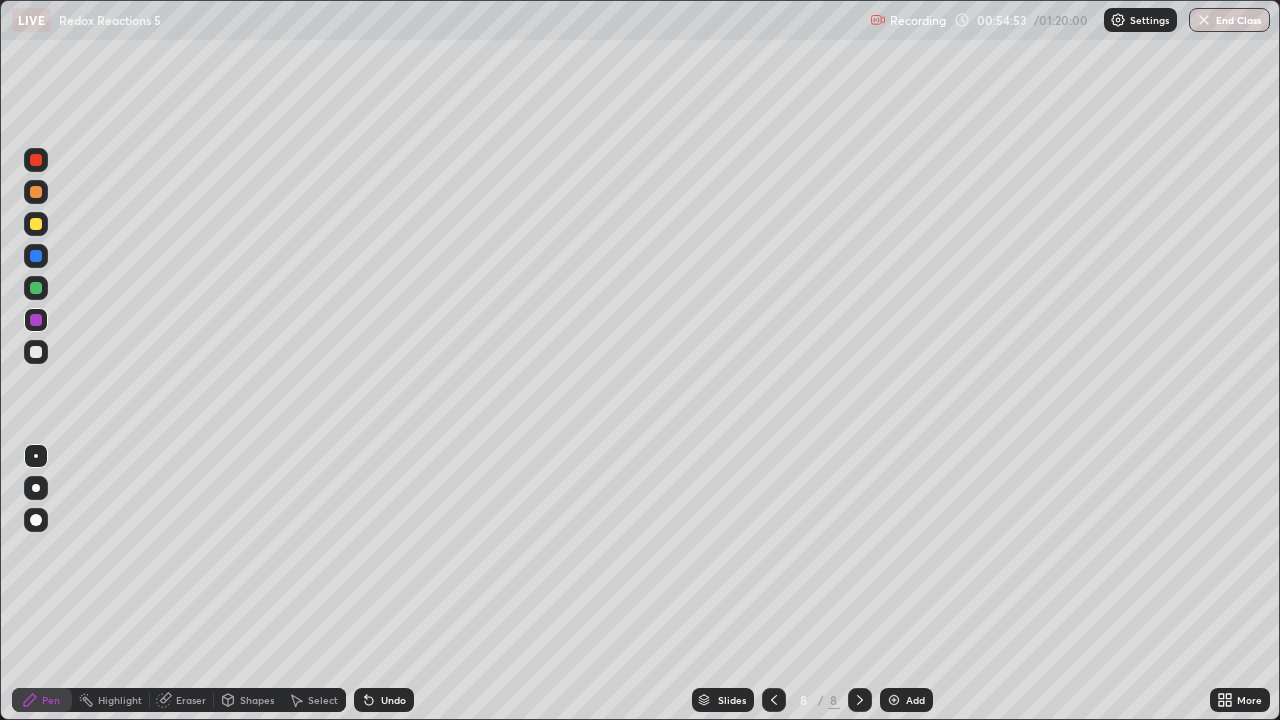 click at bounding box center (36, 352) 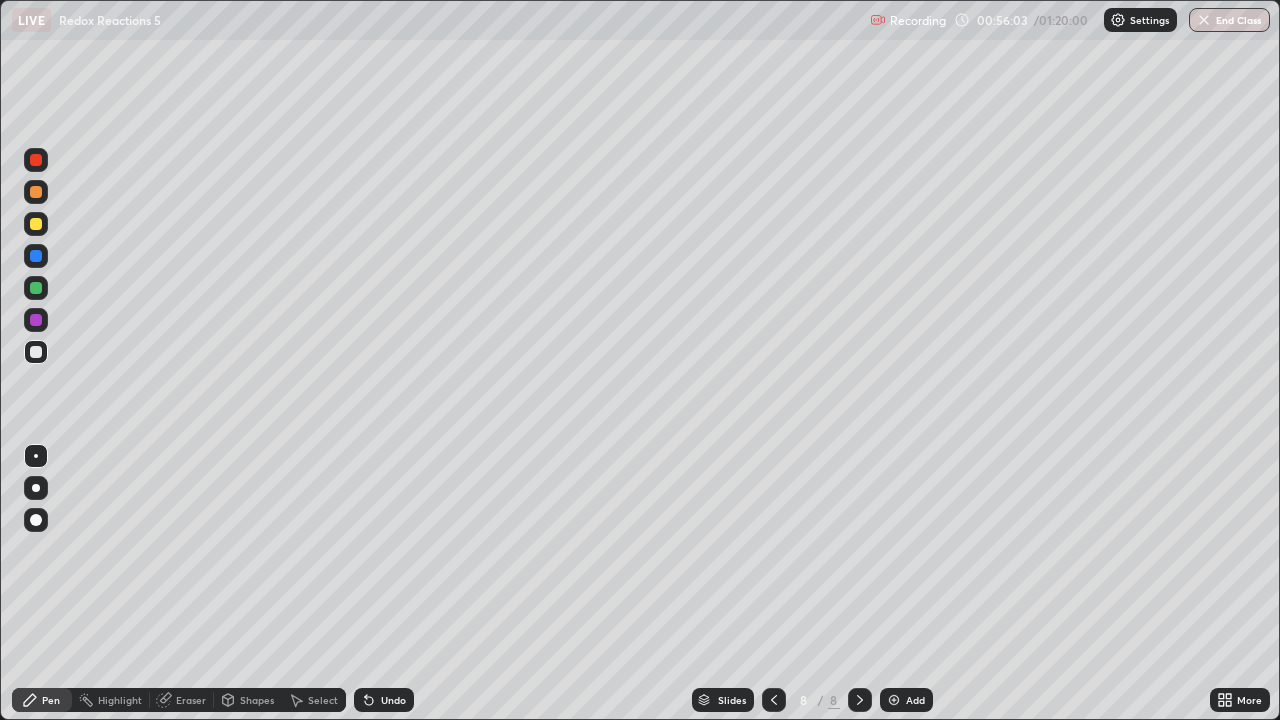 click on "Undo" at bounding box center [393, 700] 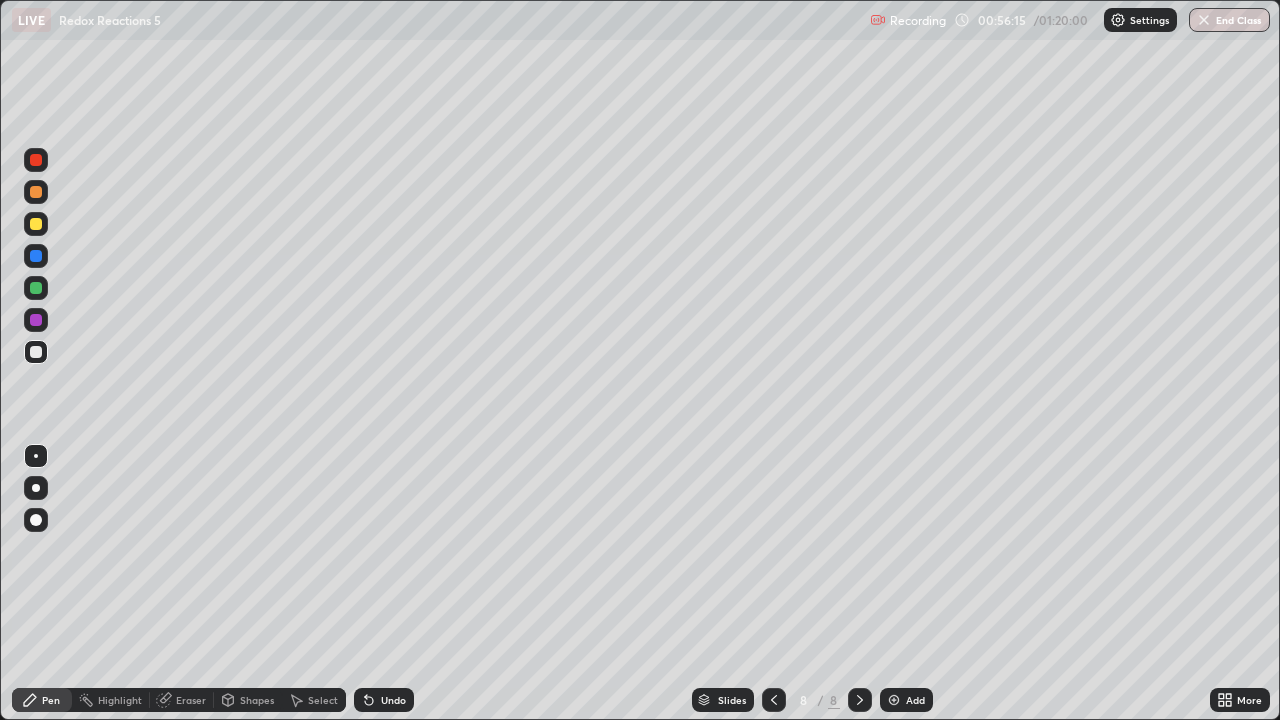 click at bounding box center (774, 700) 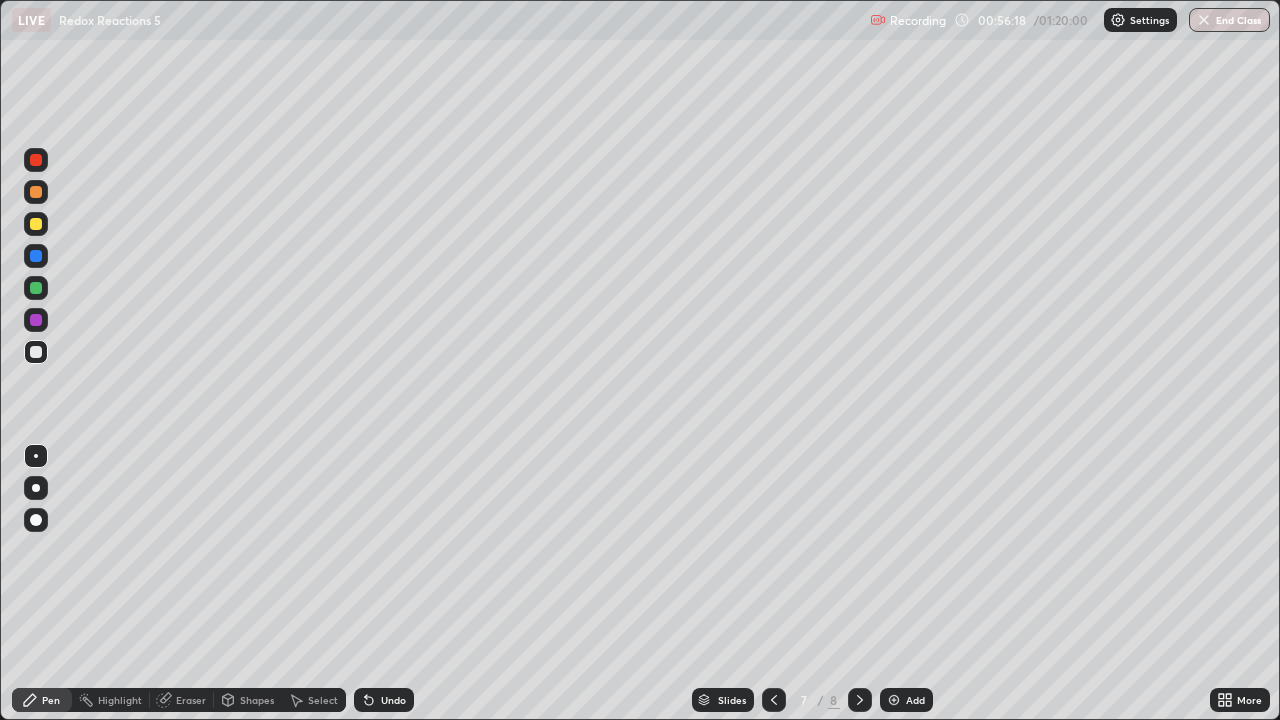 click 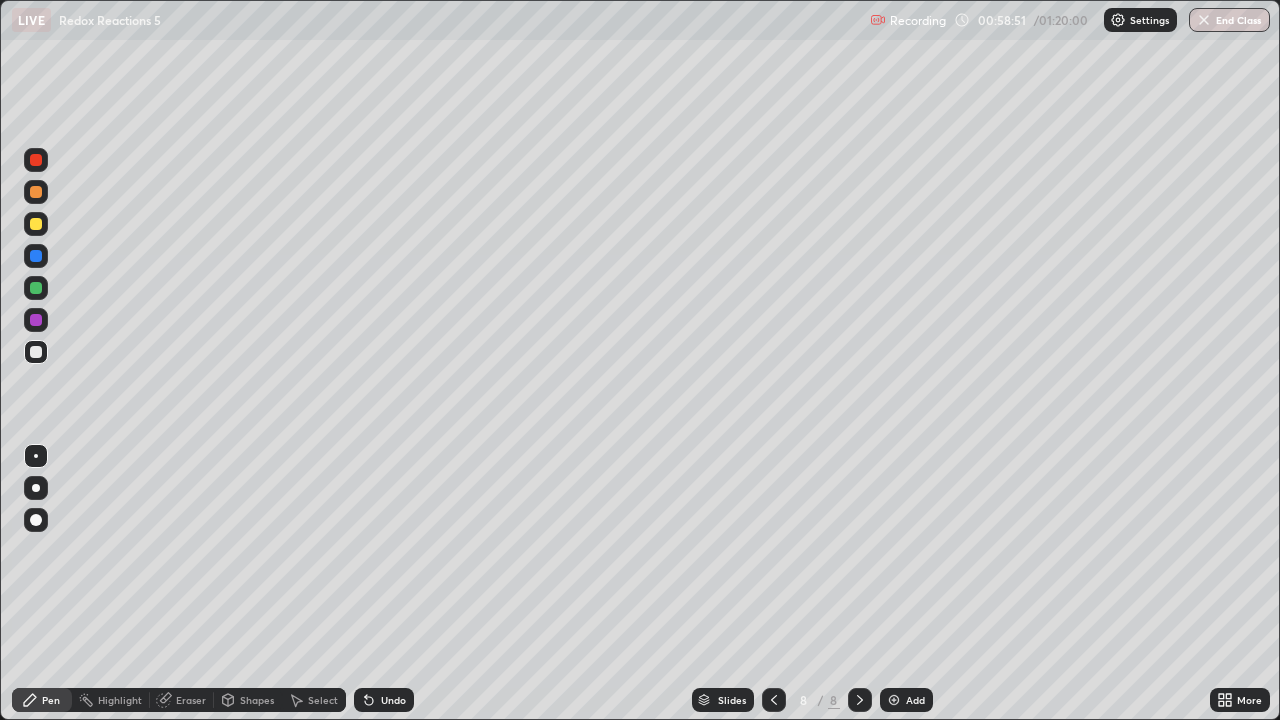 click at bounding box center [894, 700] 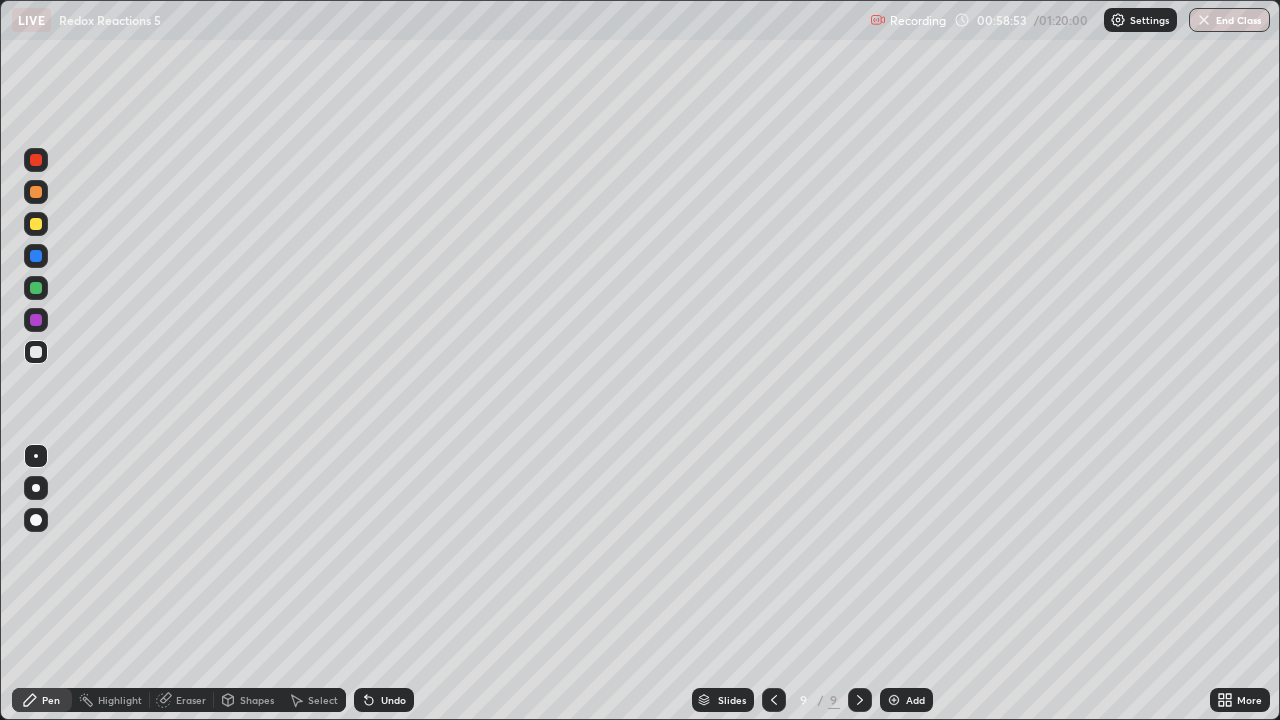 click at bounding box center (36, 224) 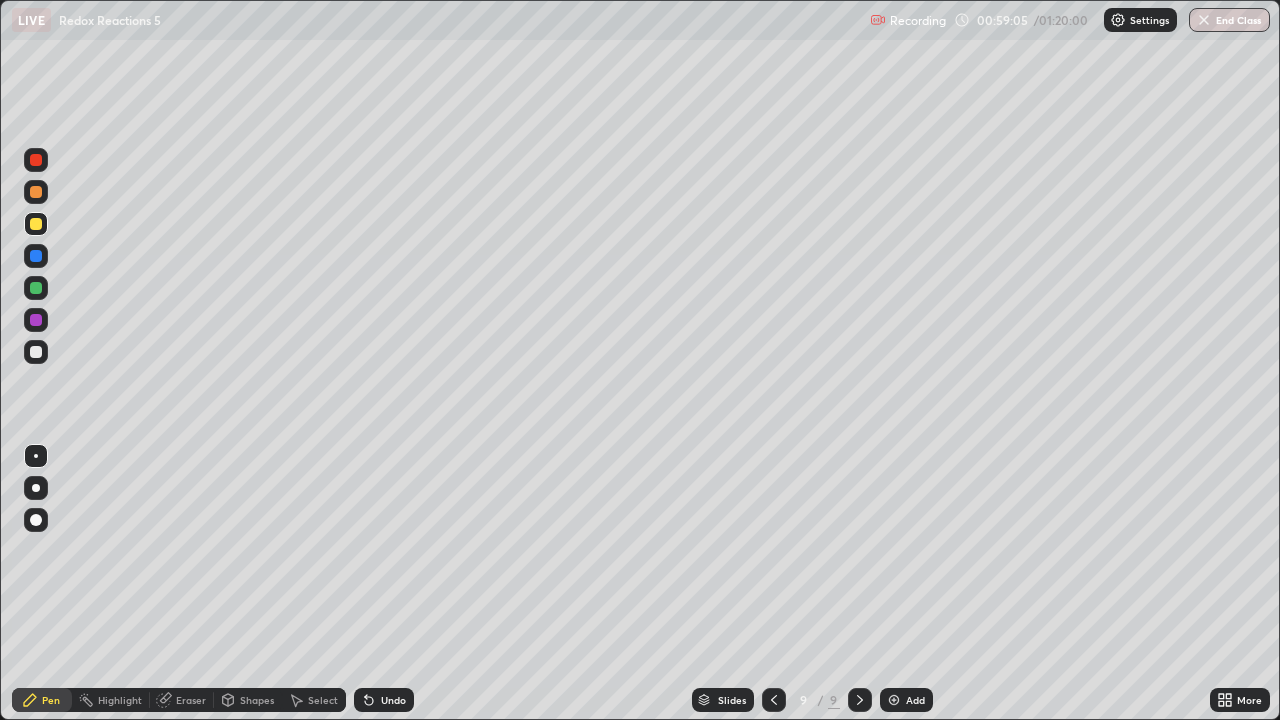 click at bounding box center (36, 288) 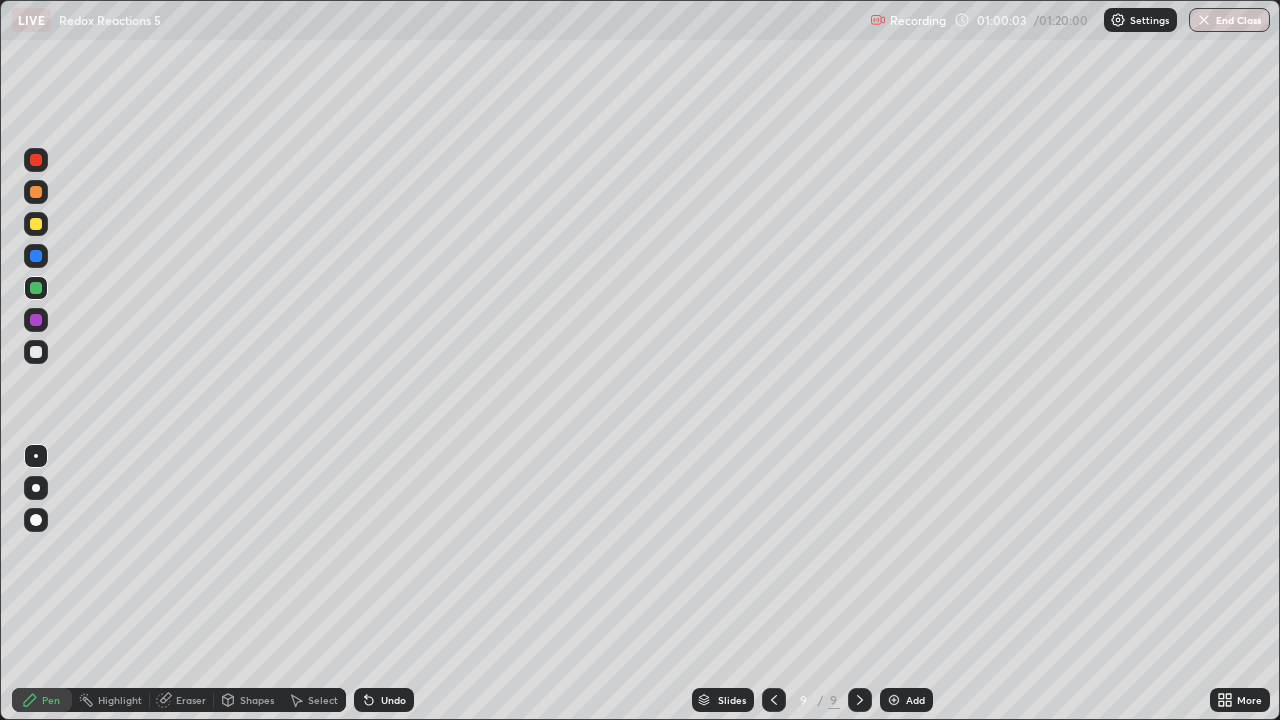 click on "Eraser" at bounding box center (191, 700) 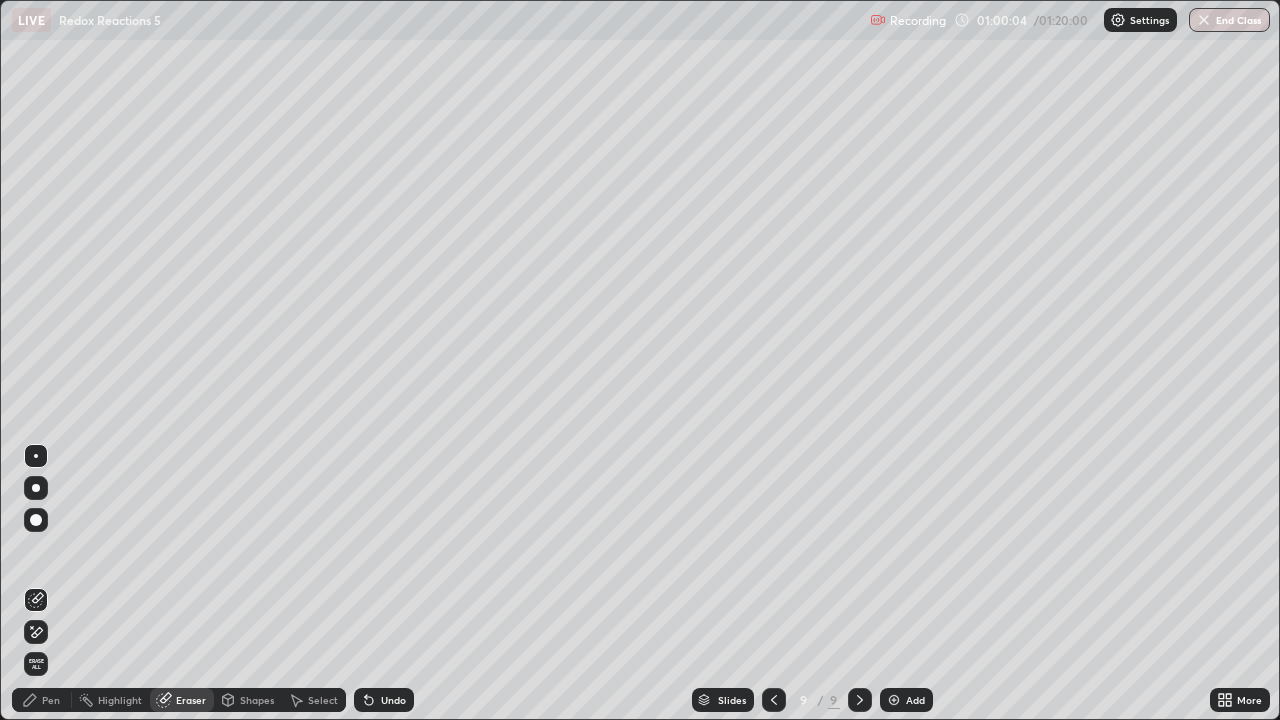 click at bounding box center (36, 520) 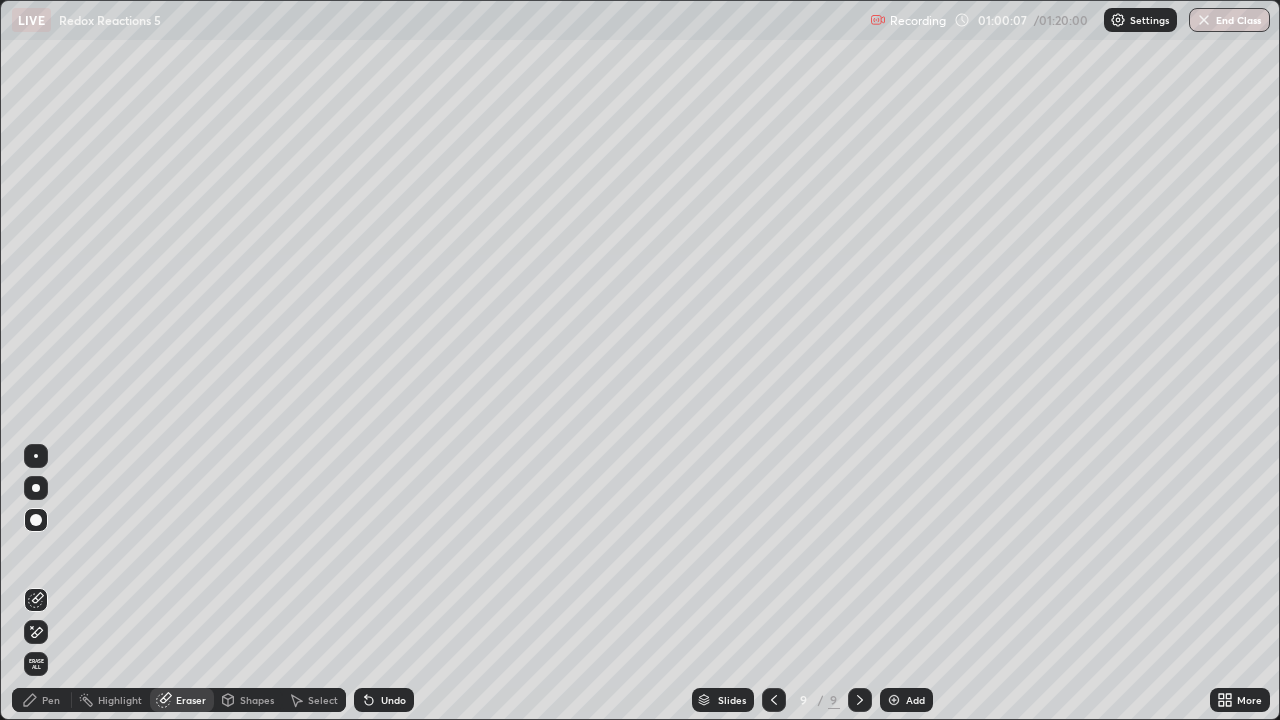 click on "Pen" at bounding box center (51, 700) 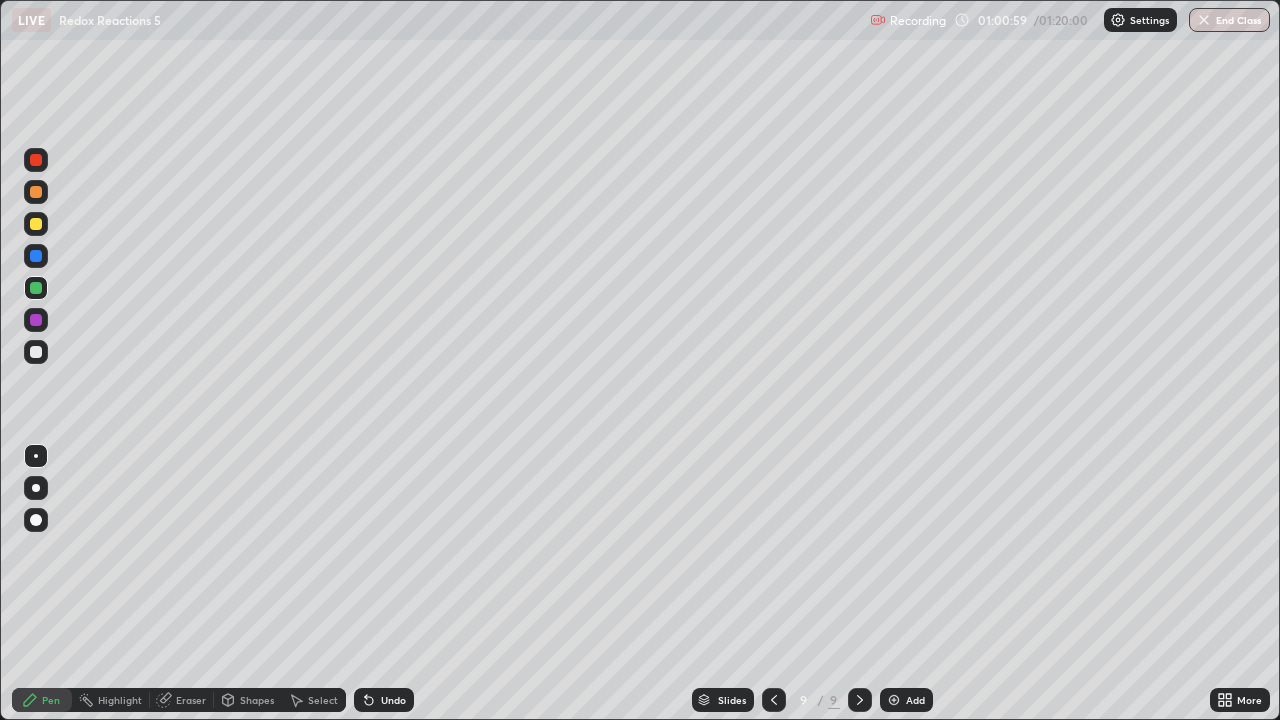 click at bounding box center [36, 352] 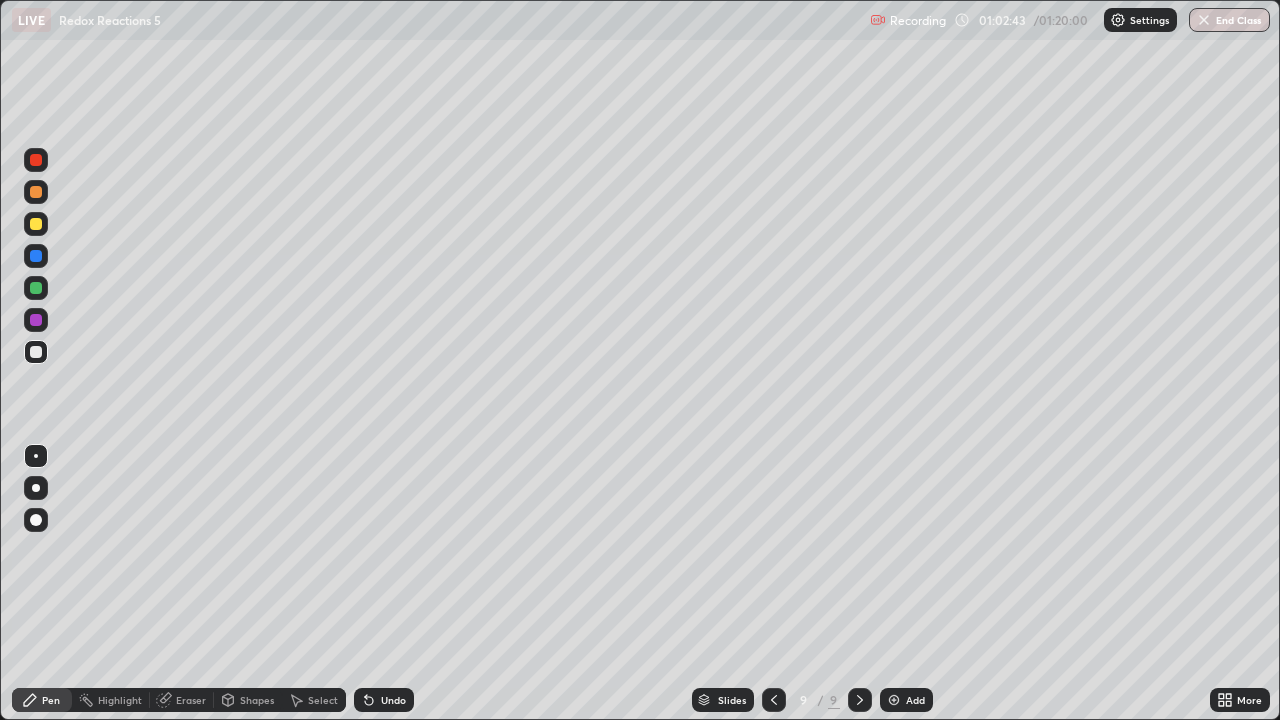 click 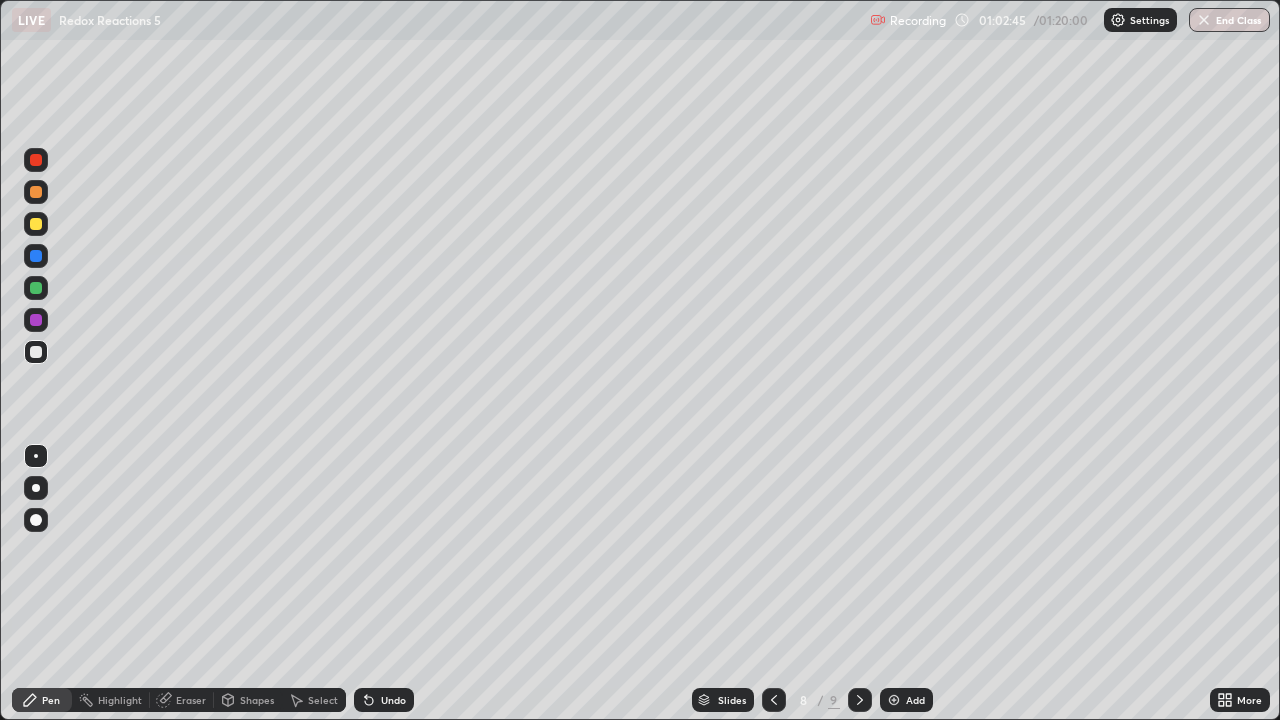 click 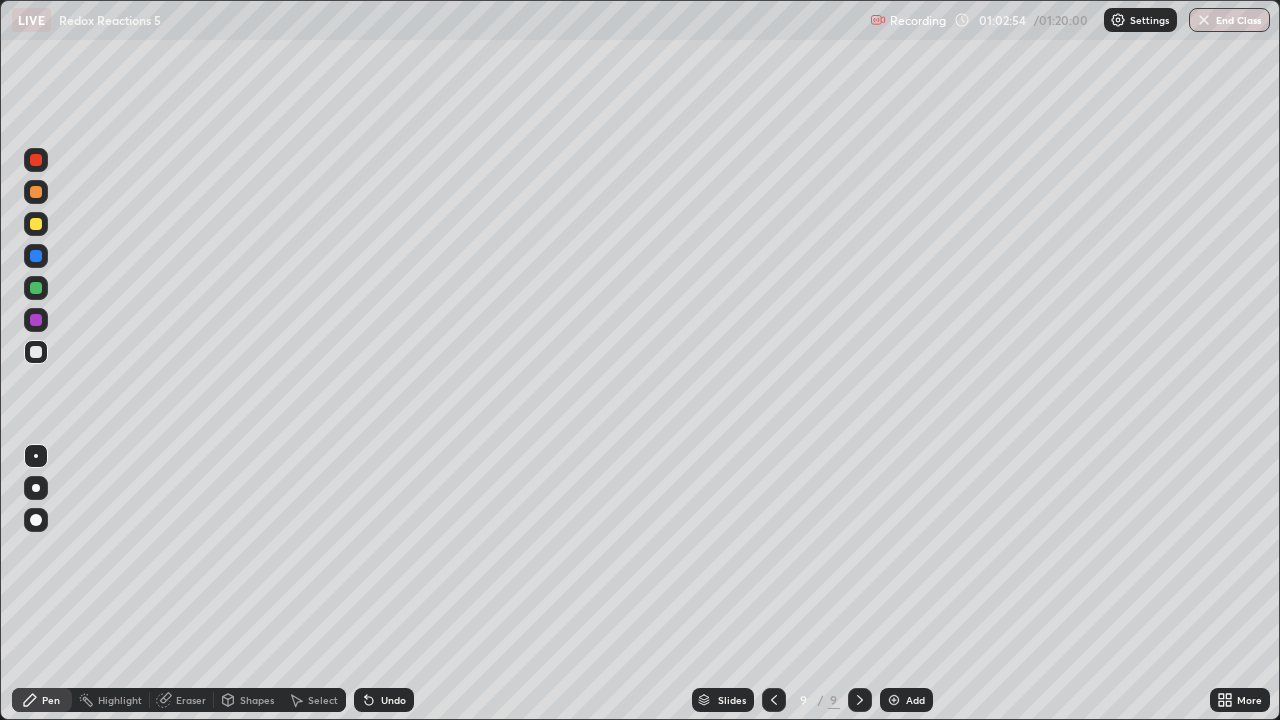 click 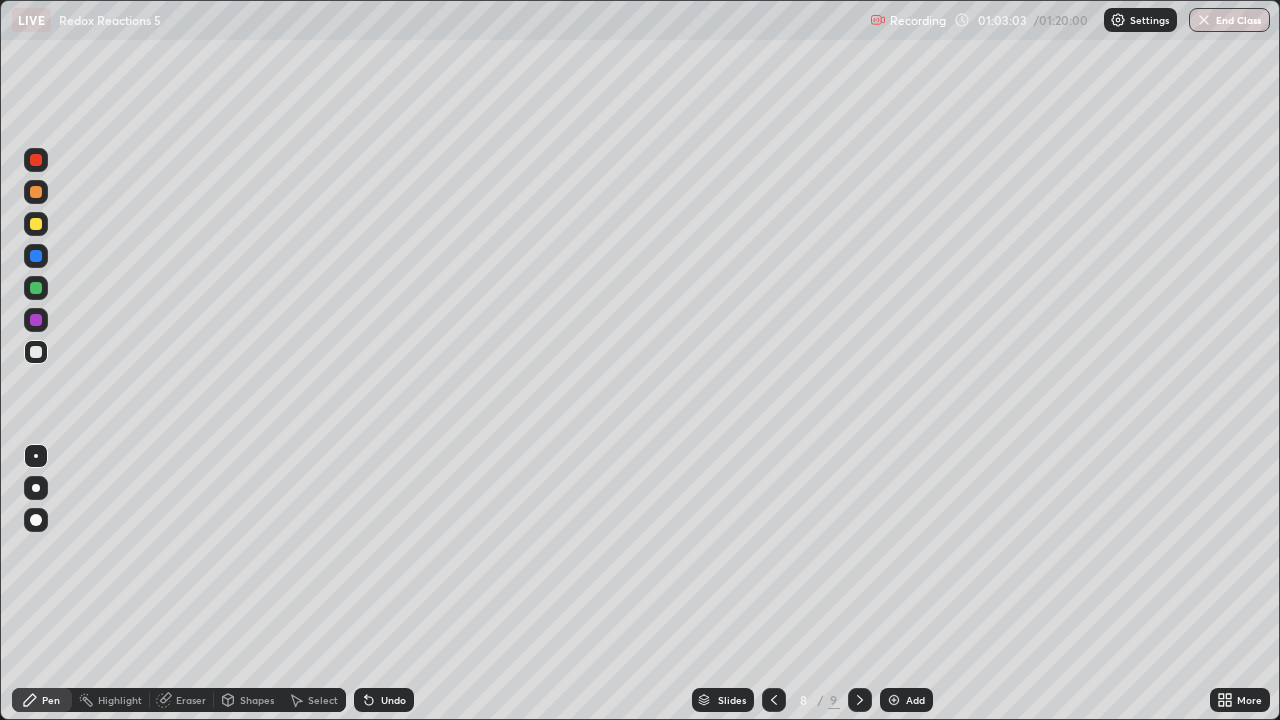 click 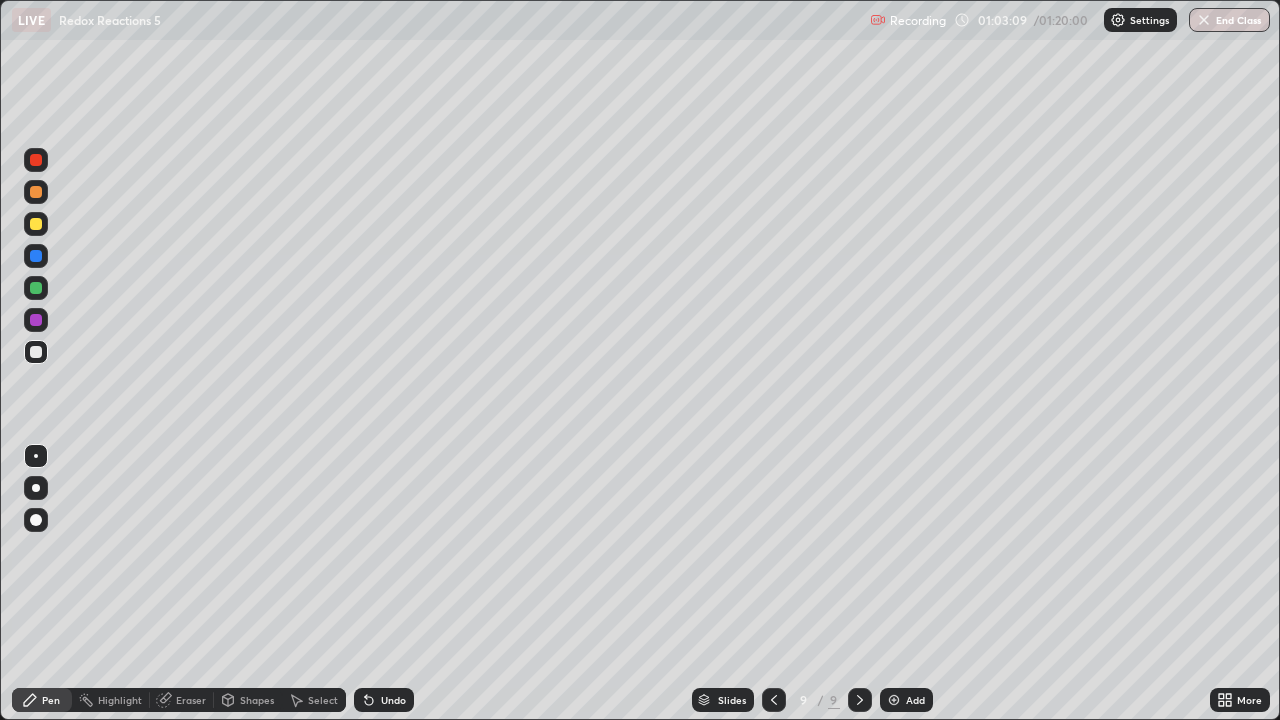 click on "Add" at bounding box center [915, 700] 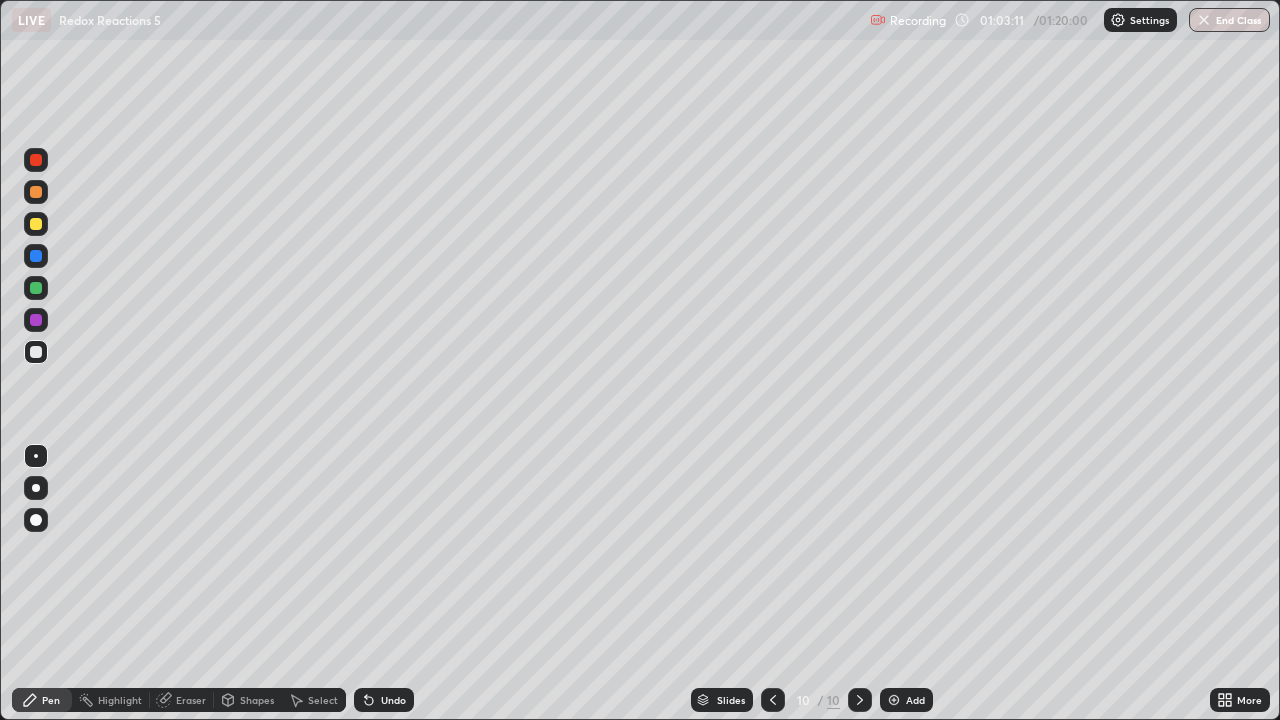 click at bounding box center (36, 224) 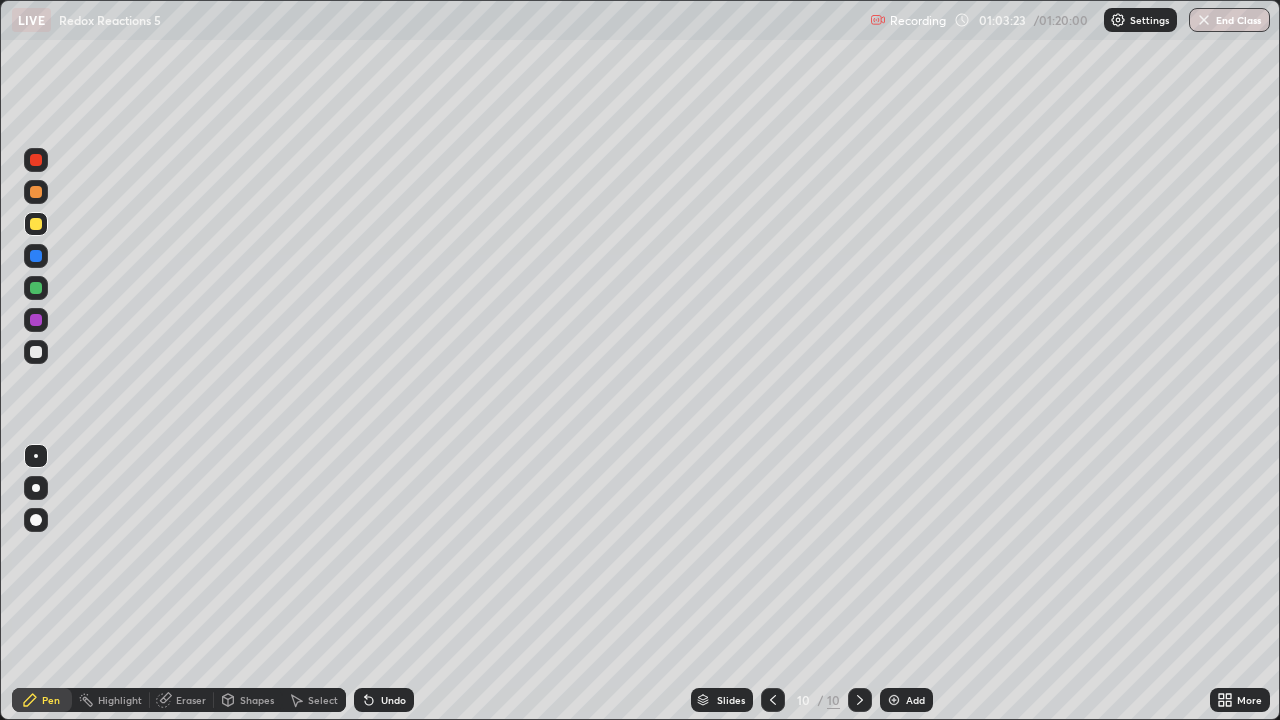 click at bounding box center [36, 288] 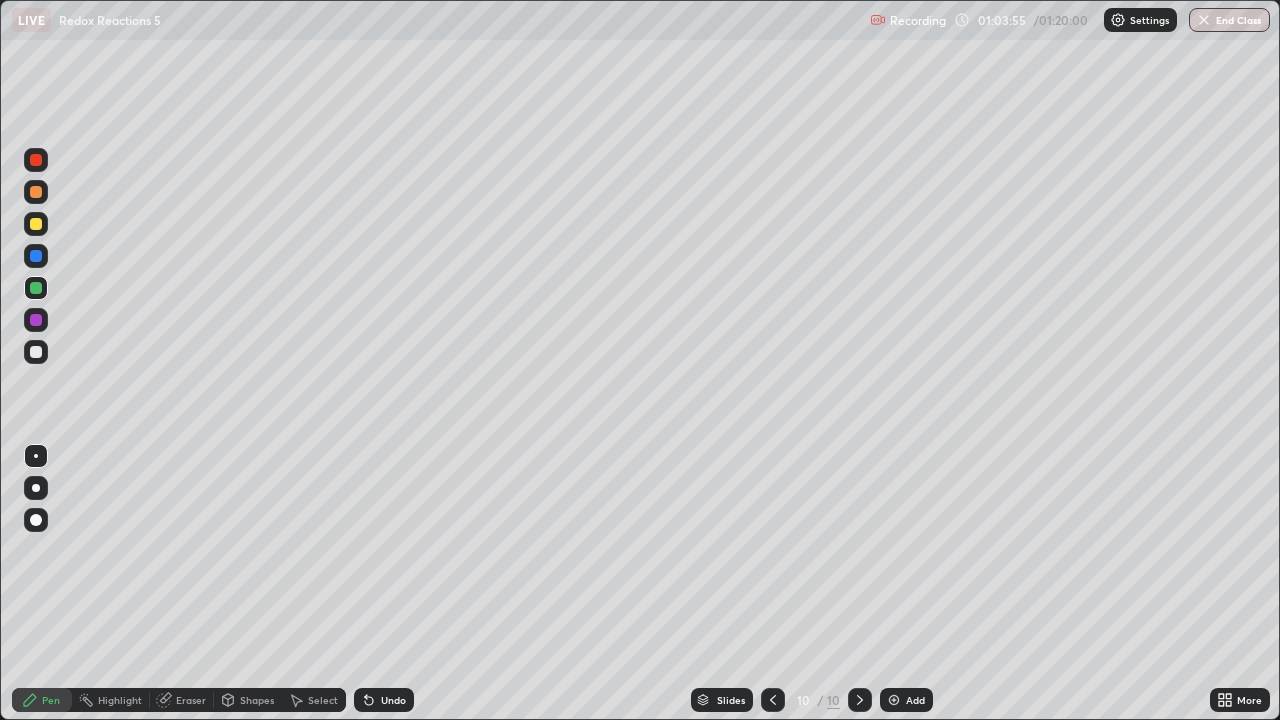 click on "Undo" at bounding box center (393, 700) 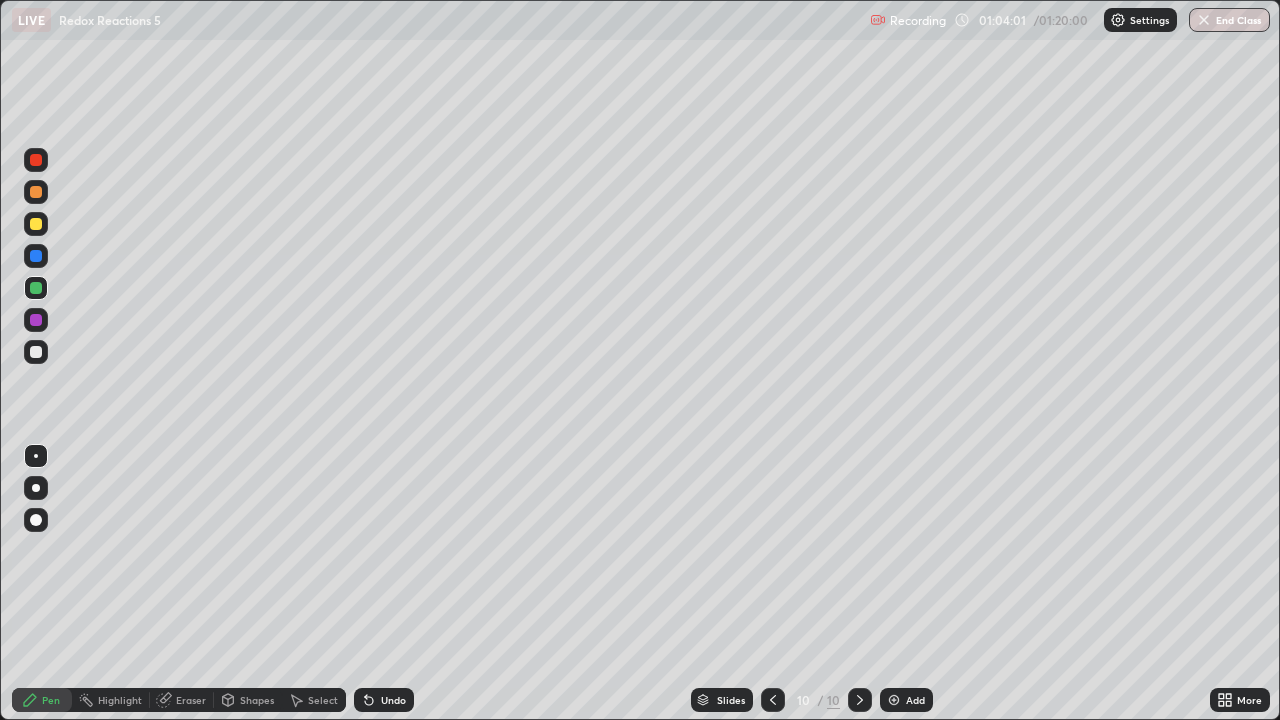 click on "Undo" at bounding box center [393, 700] 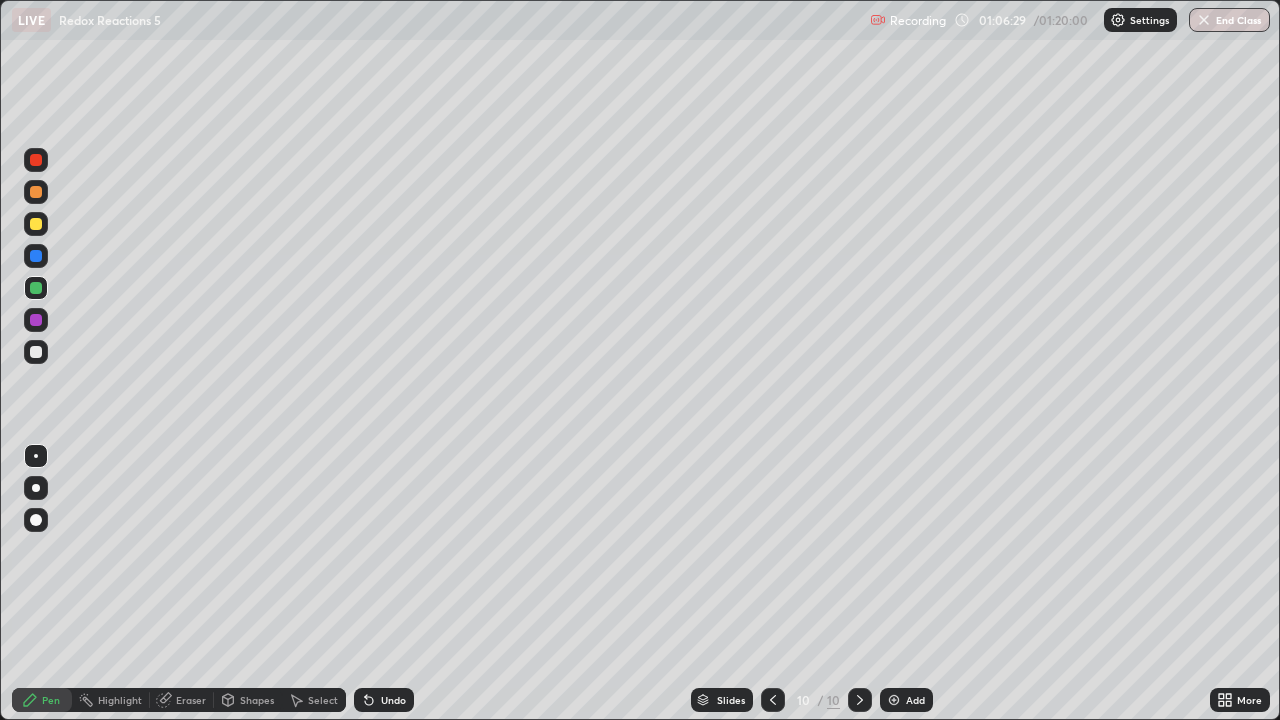 click on "Add" at bounding box center (906, 700) 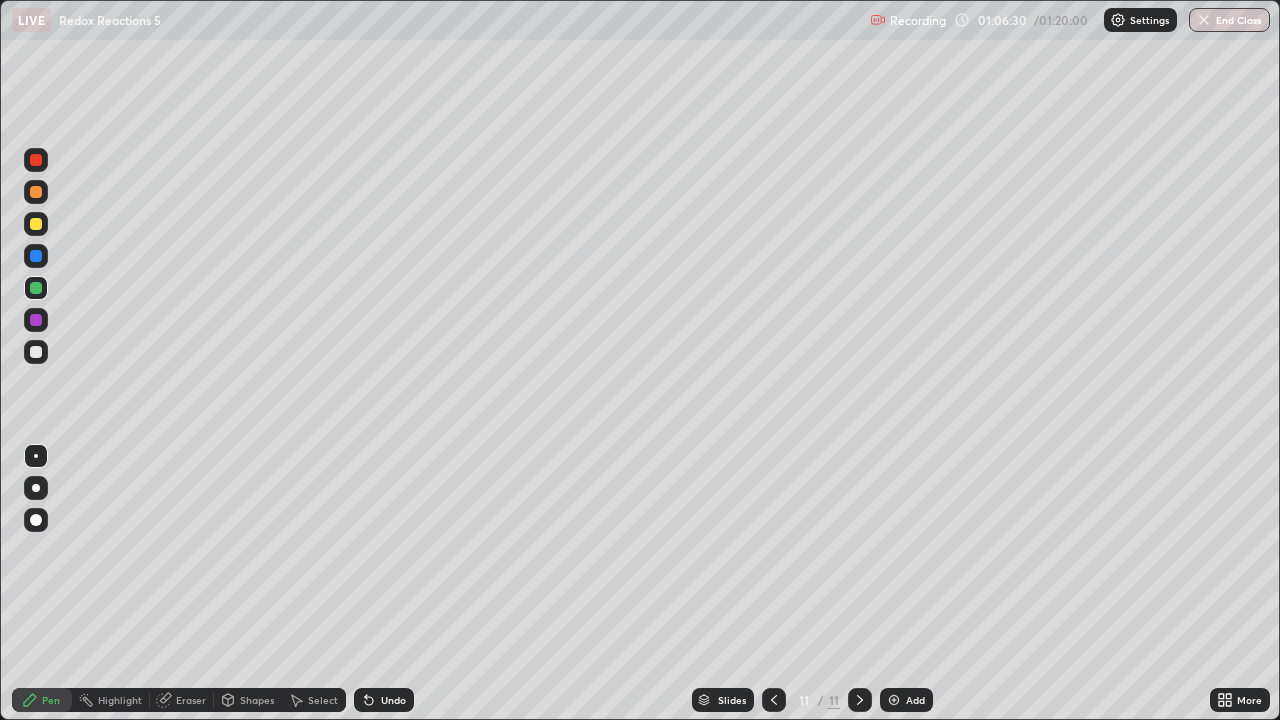 click on "Shapes" at bounding box center [257, 700] 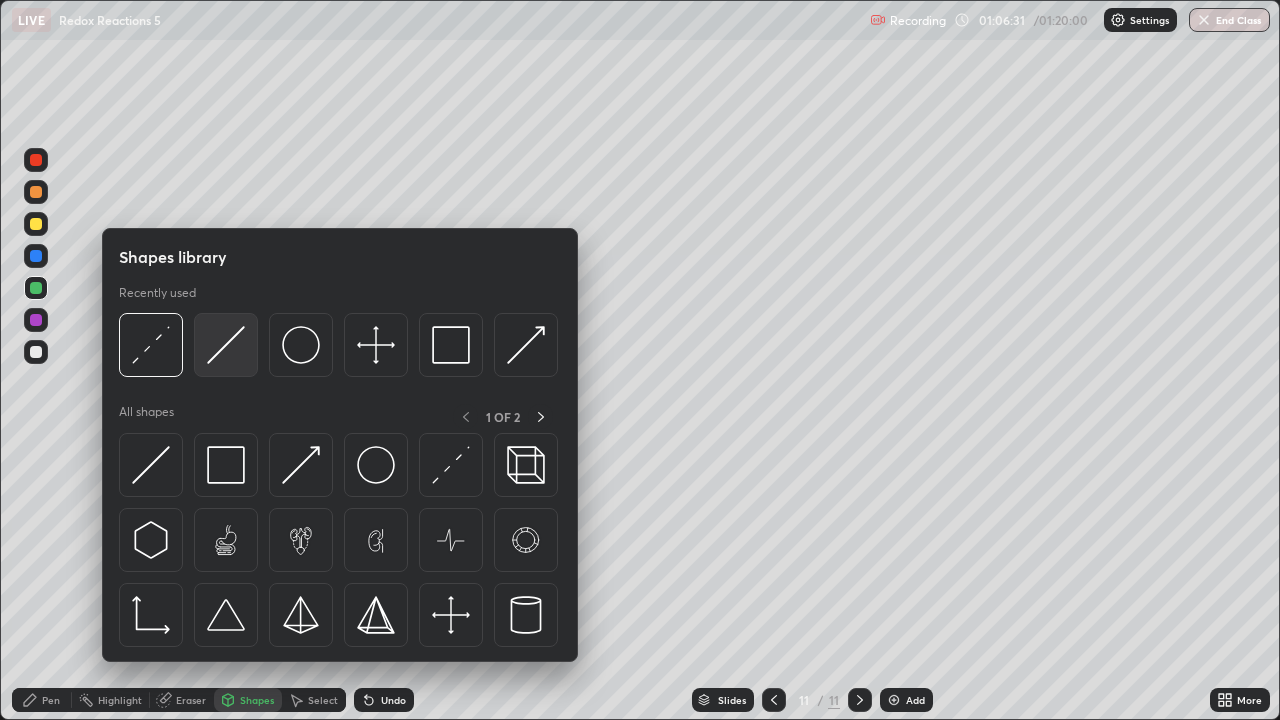 click at bounding box center [226, 345] 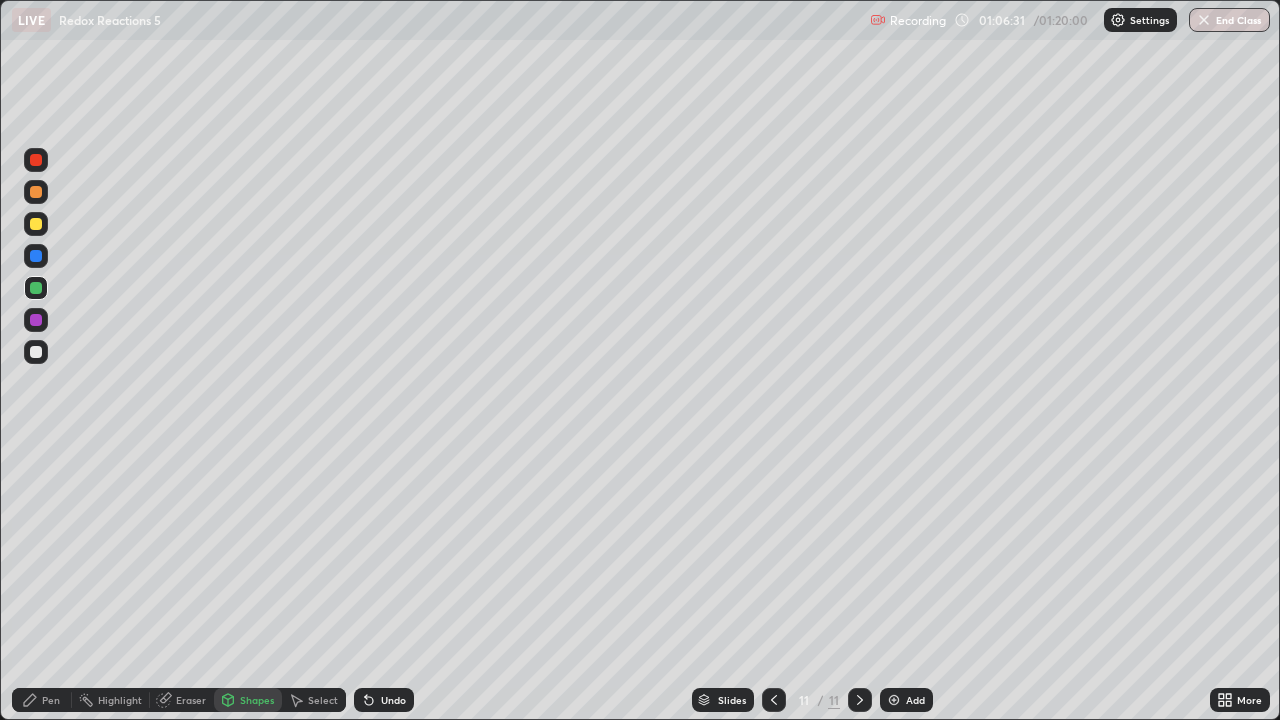click at bounding box center [36, 224] 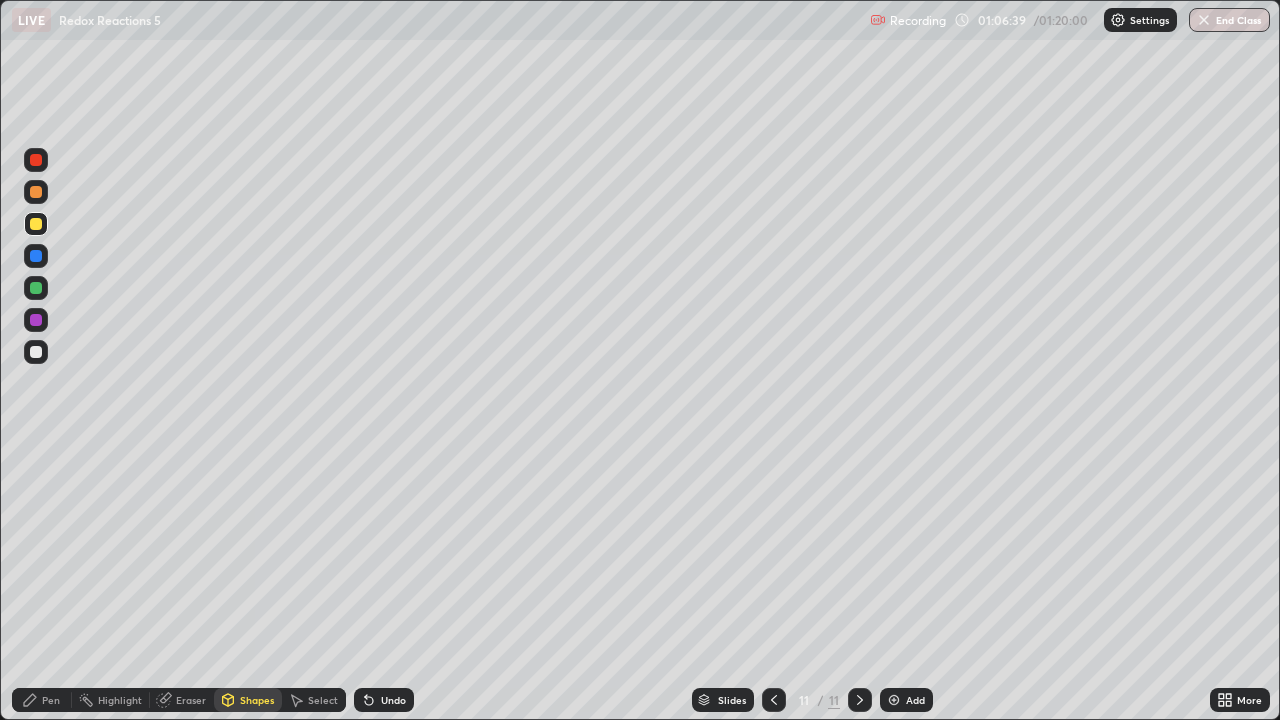 click on "Pen" at bounding box center (51, 700) 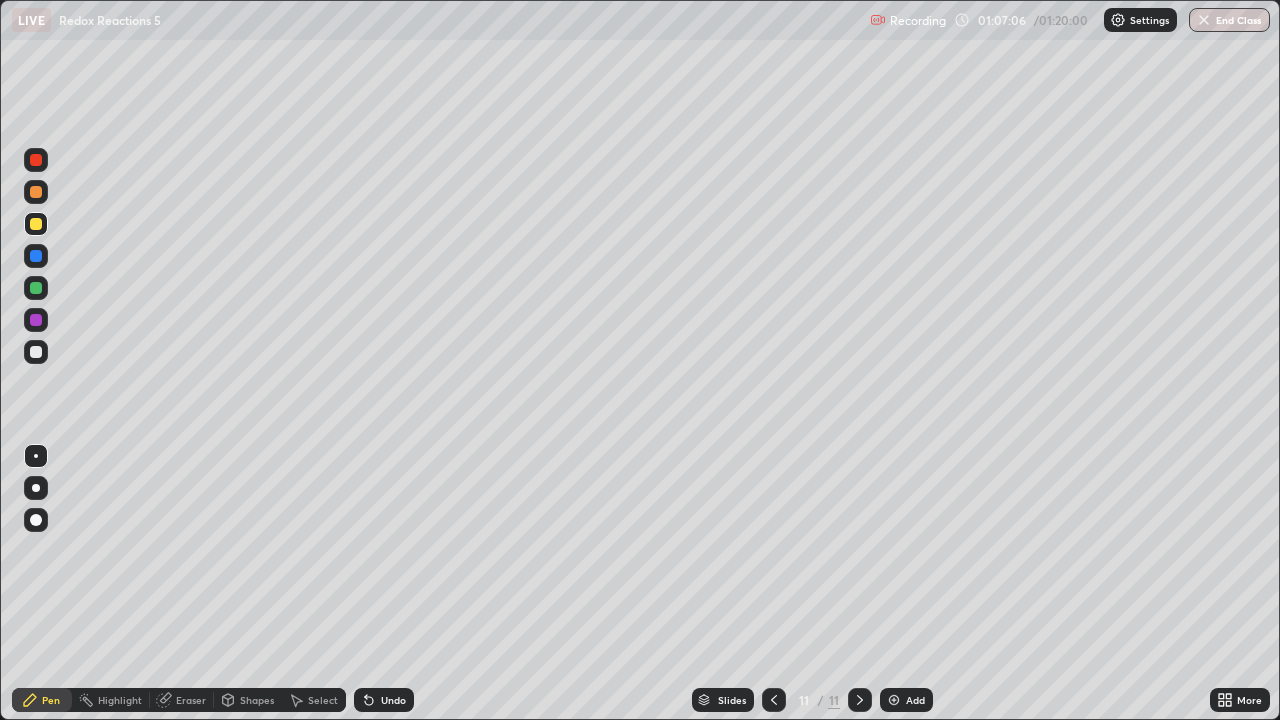 click at bounding box center (36, 288) 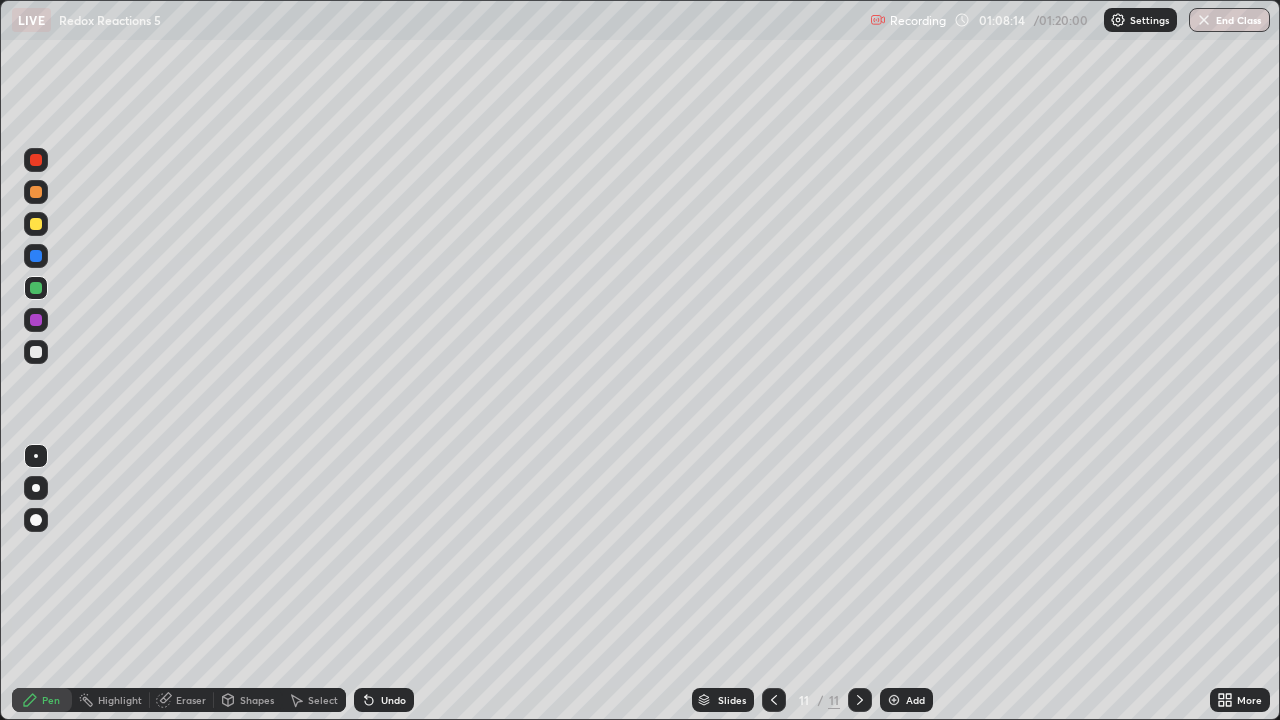 click 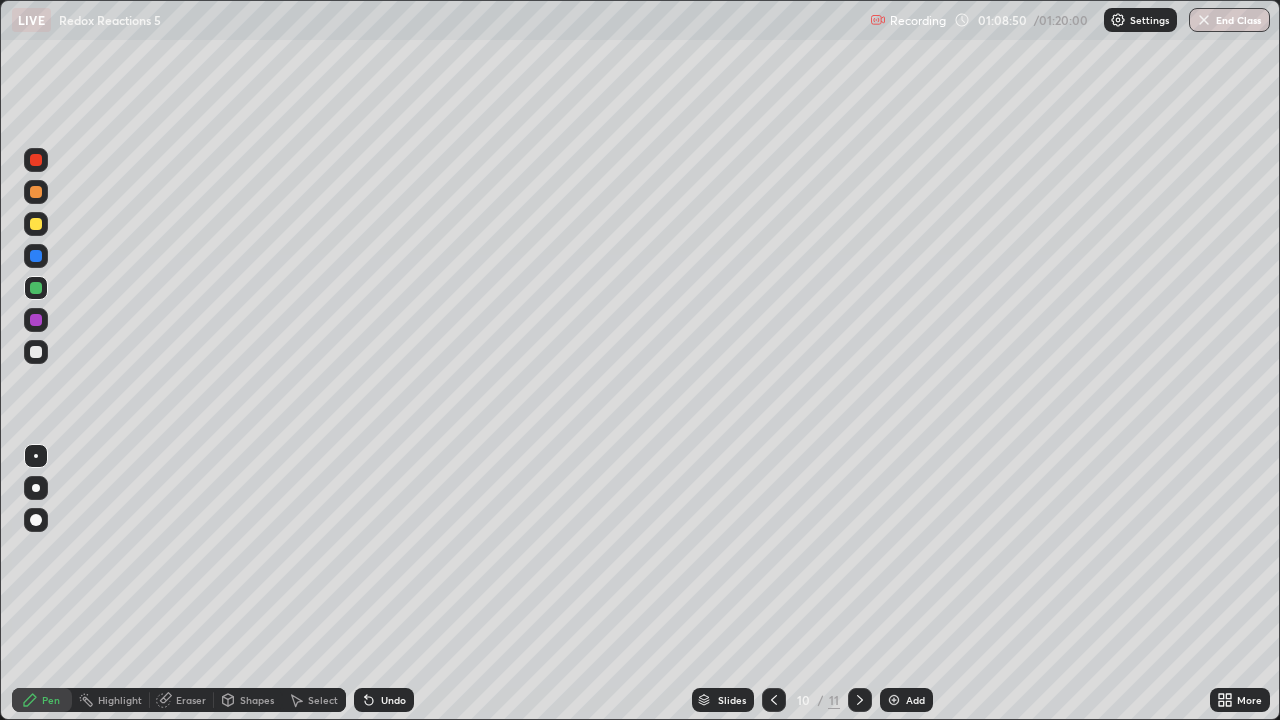click 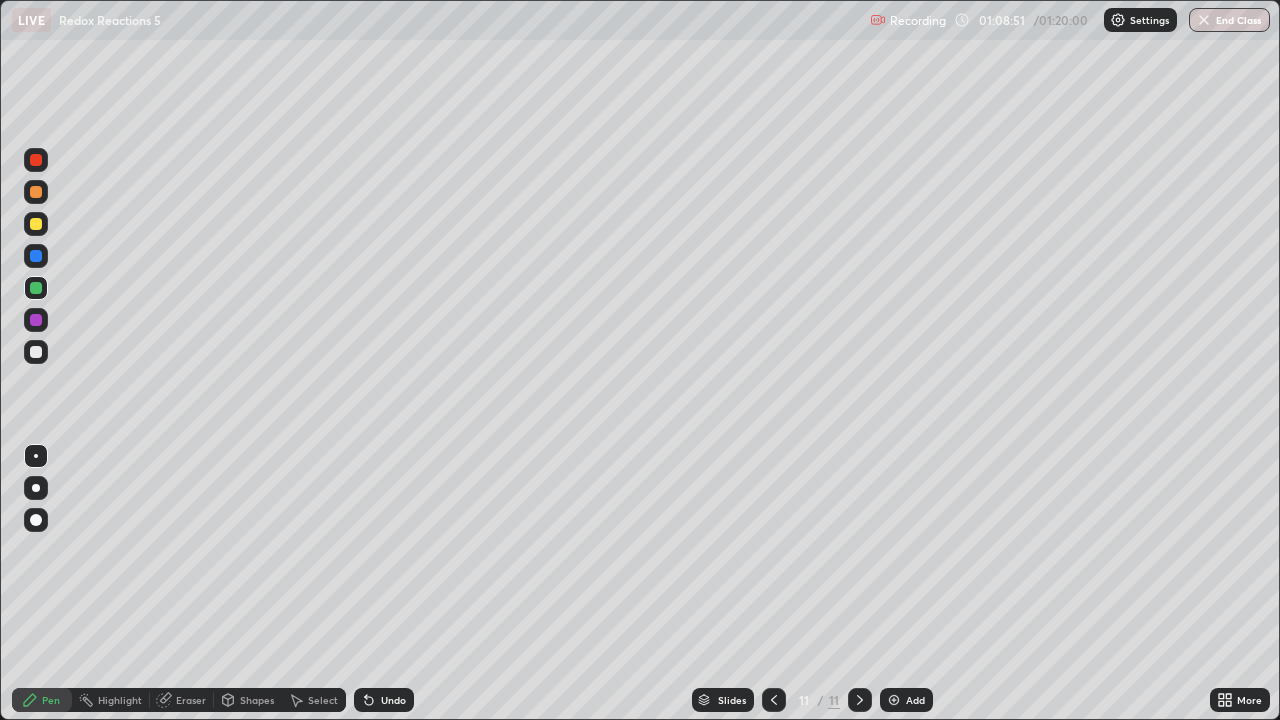 click 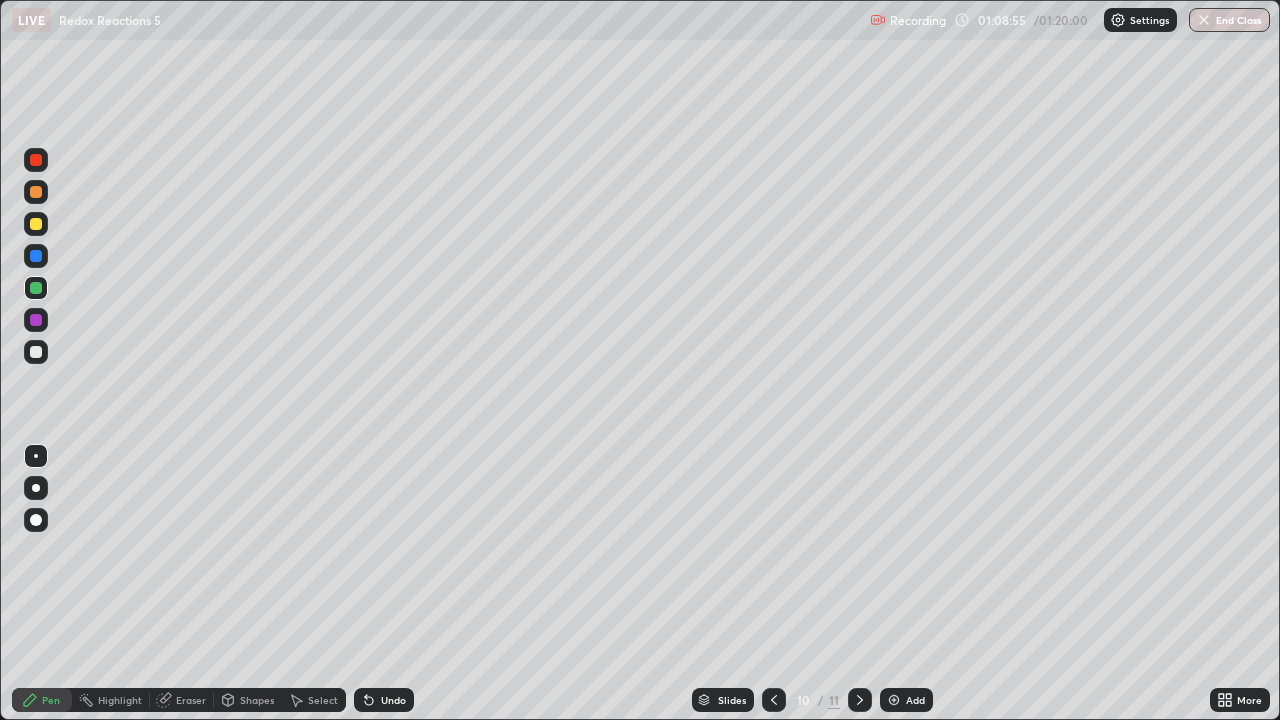 click 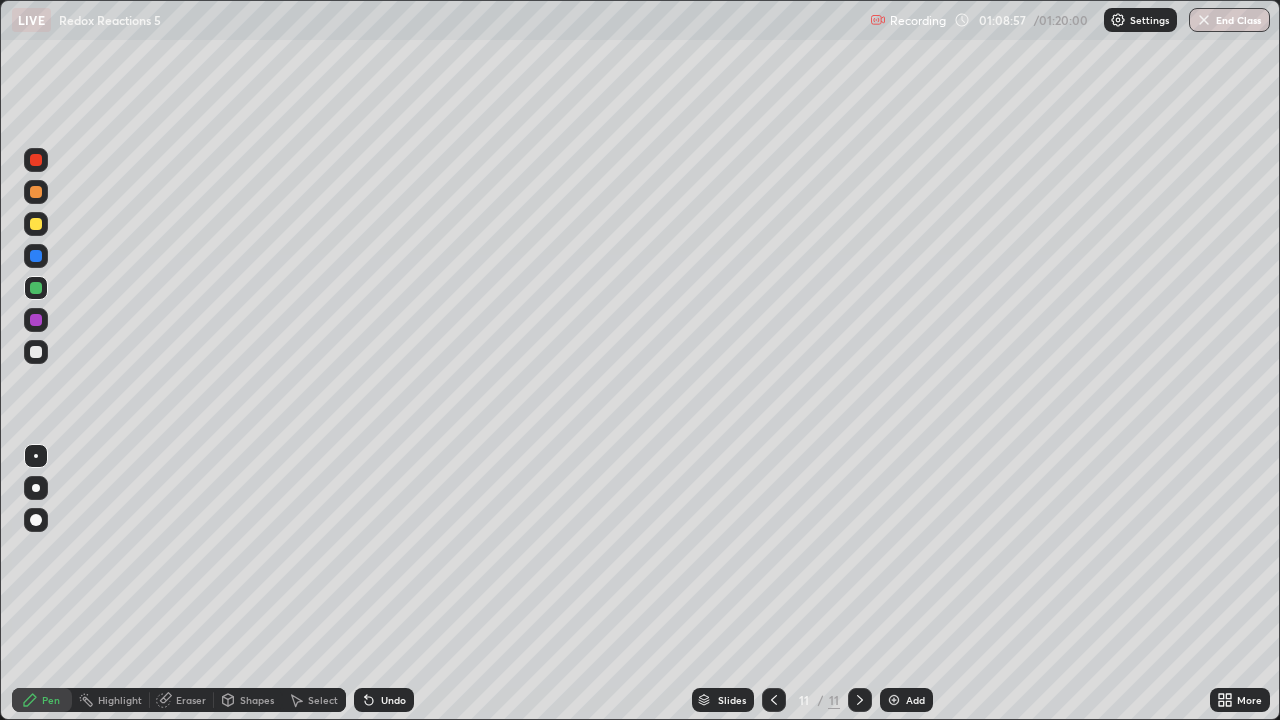 click 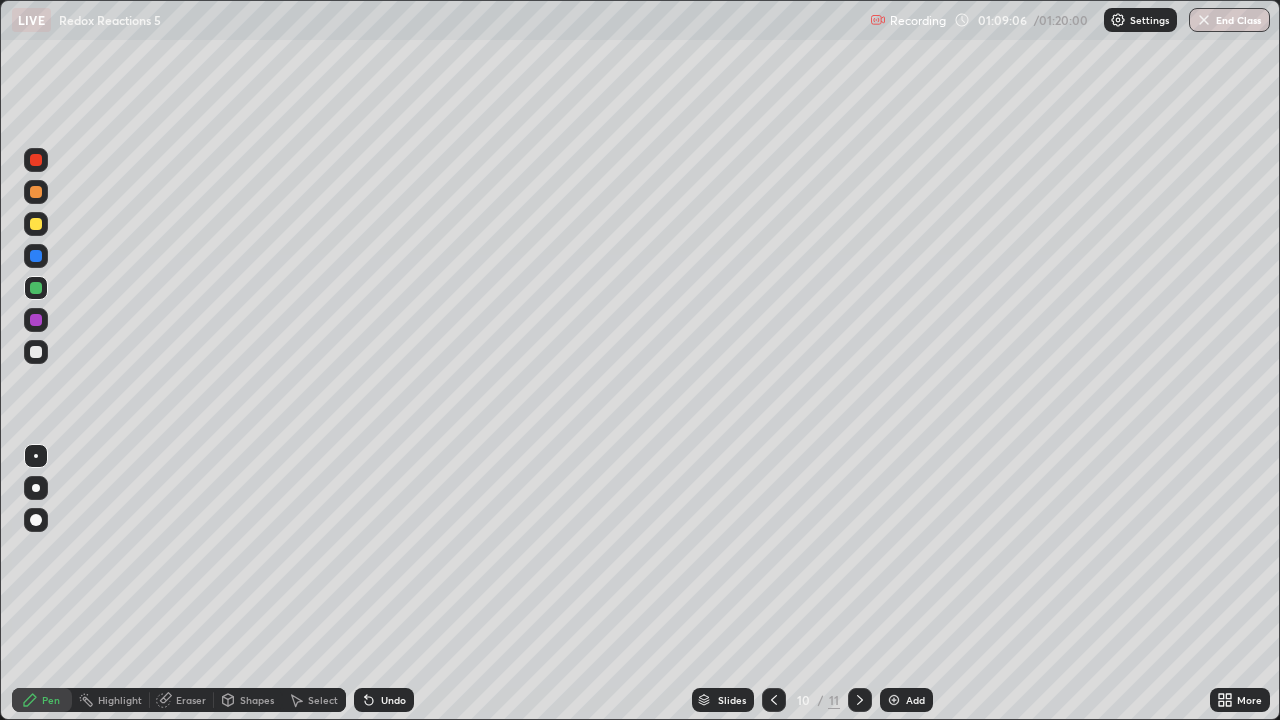 click 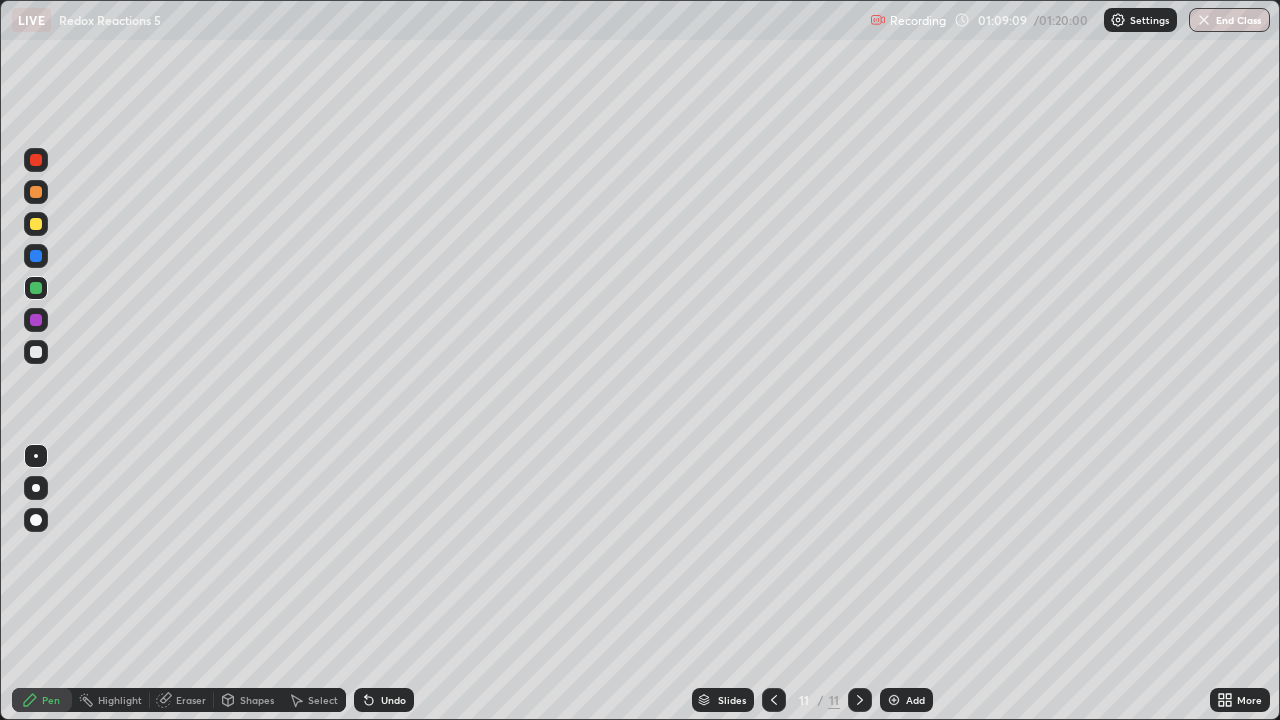 click at bounding box center [36, 352] 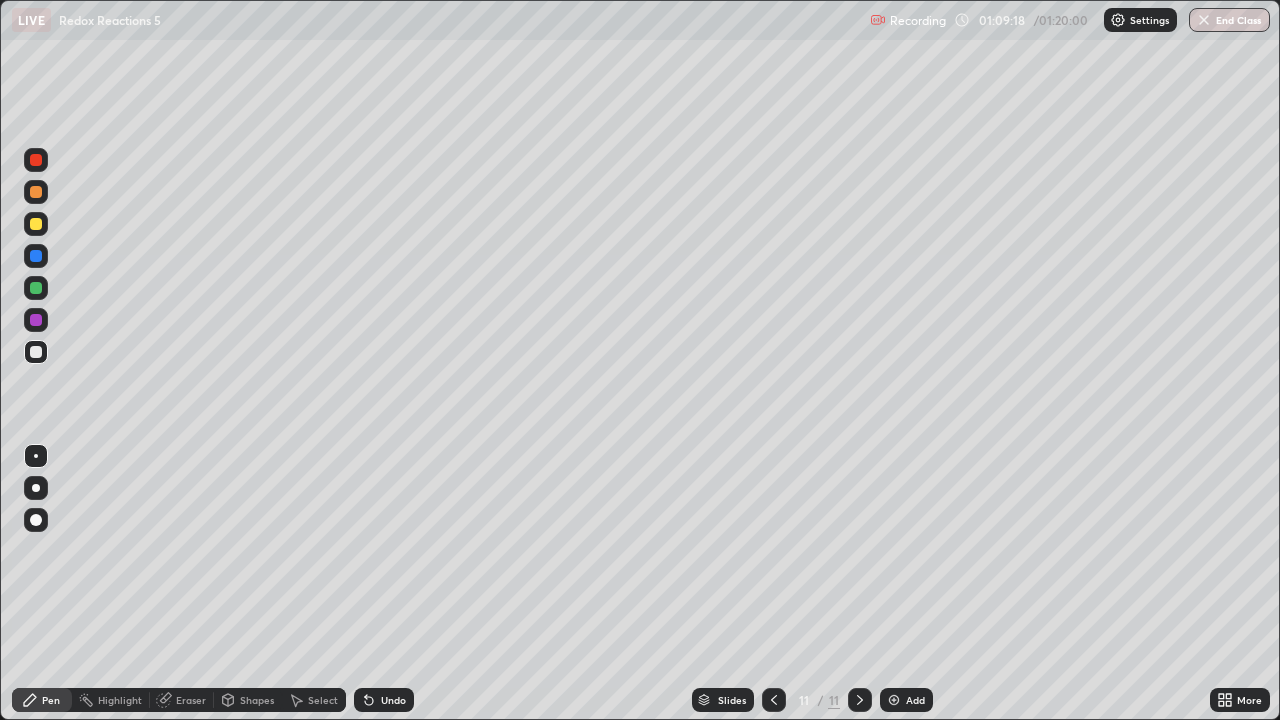 click at bounding box center [36, 288] 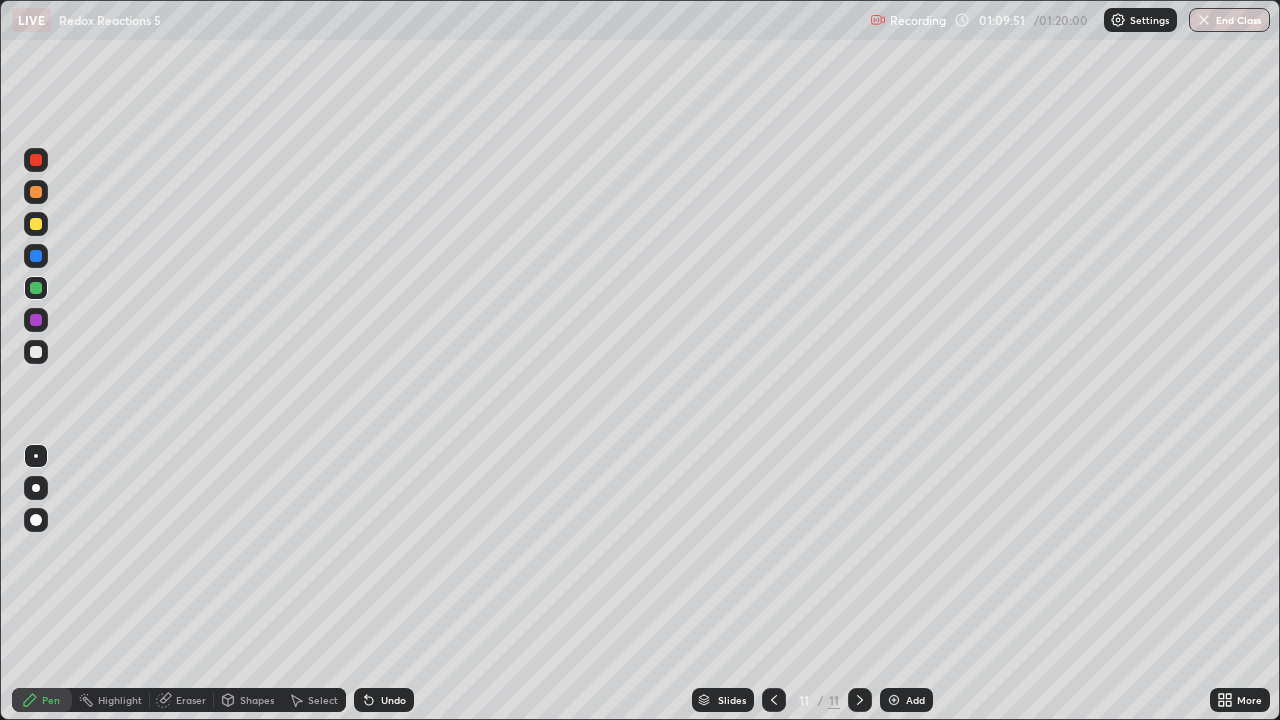 click at bounding box center [774, 700] 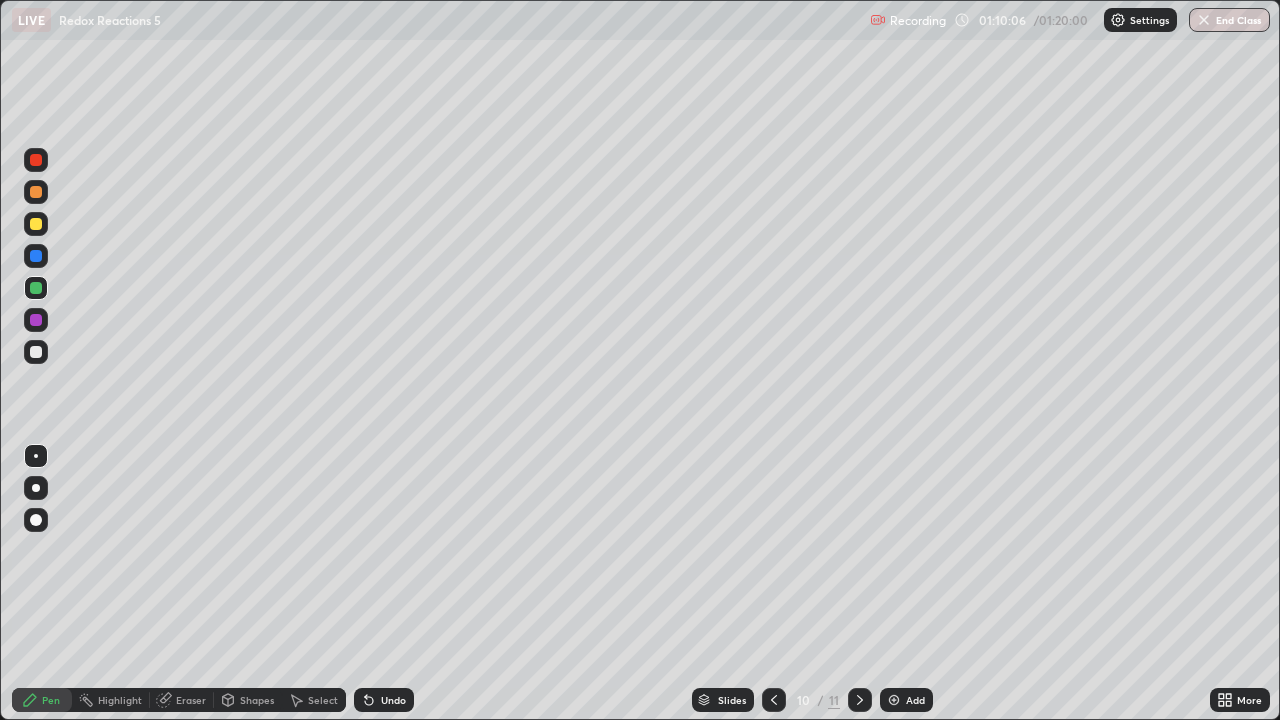 click 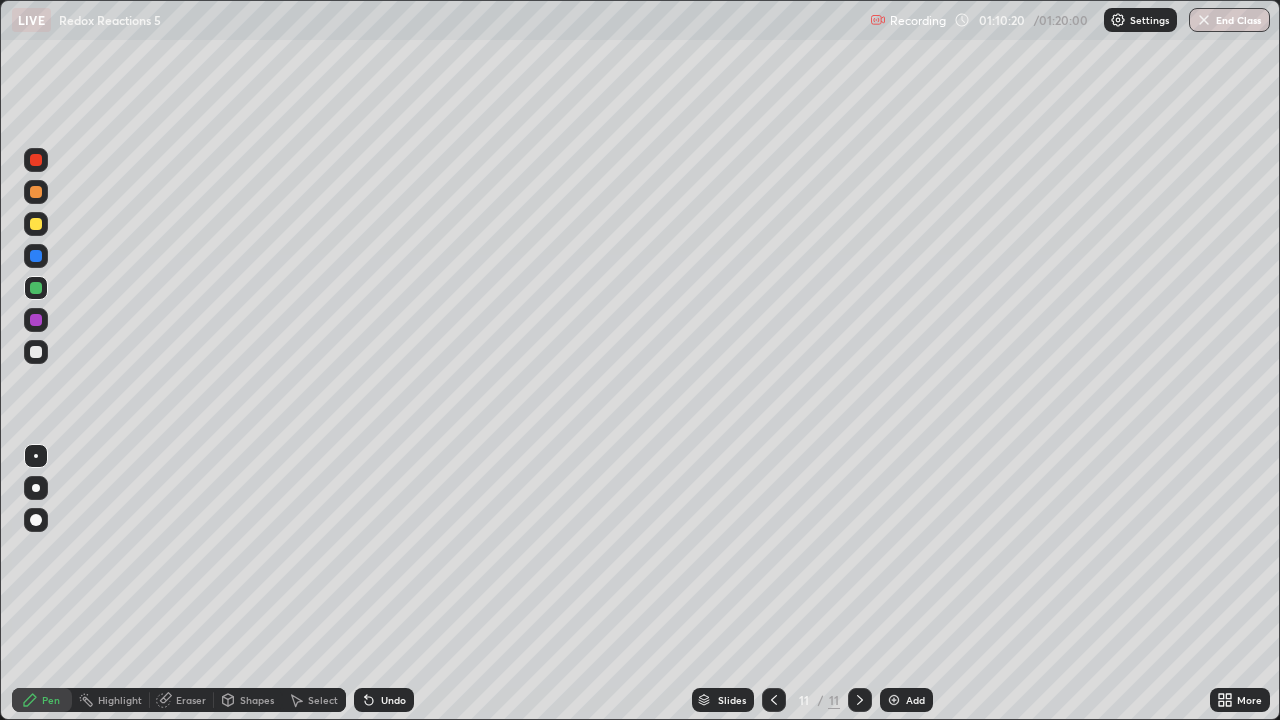 click at bounding box center [36, 352] 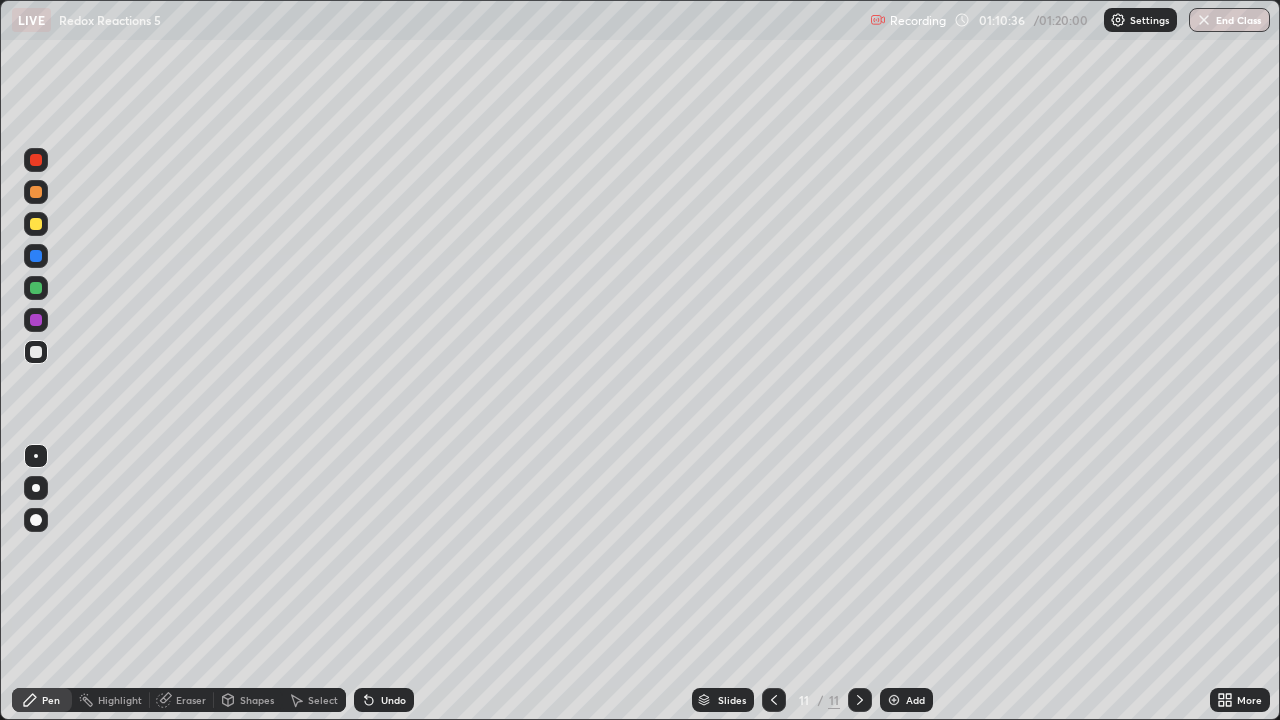 click at bounding box center [36, 288] 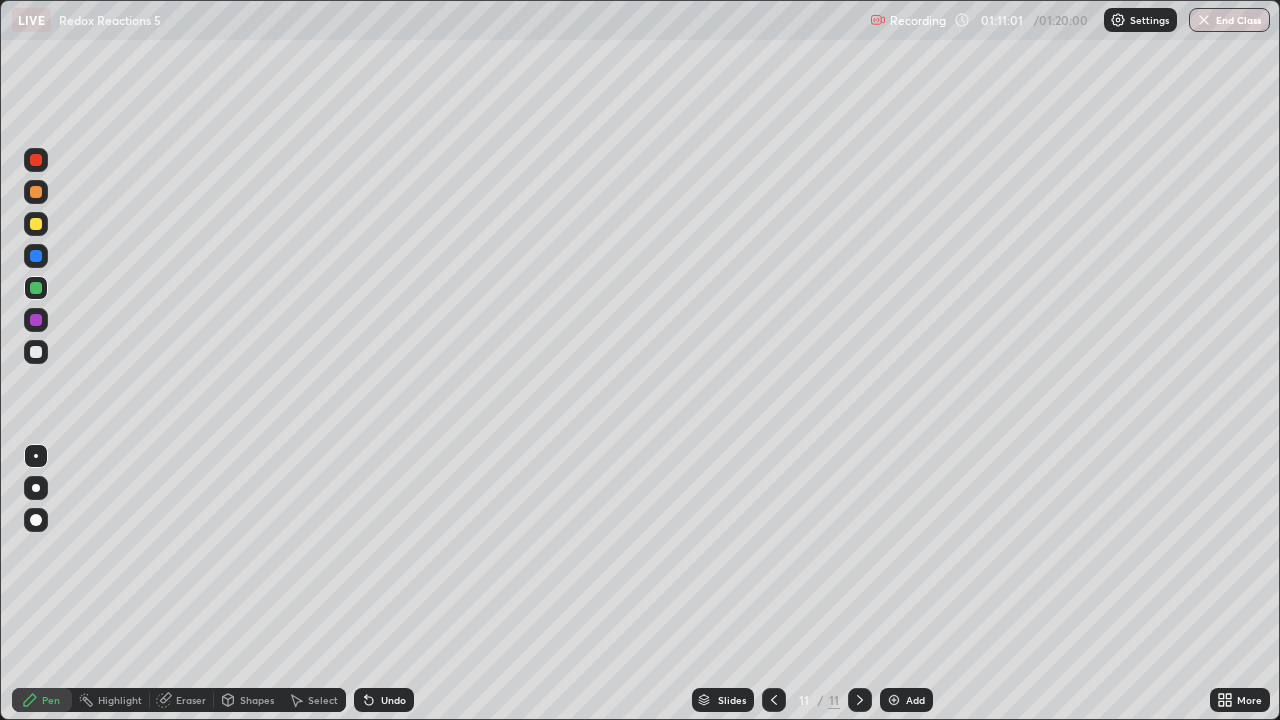click 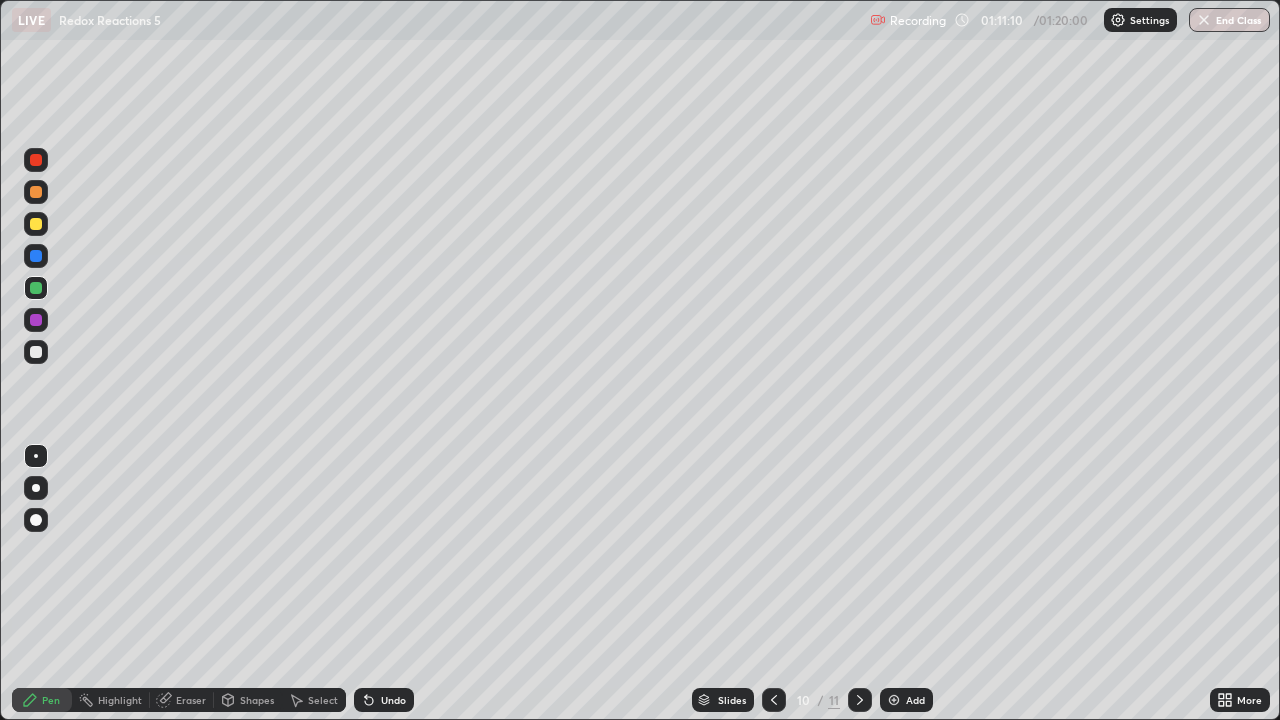click 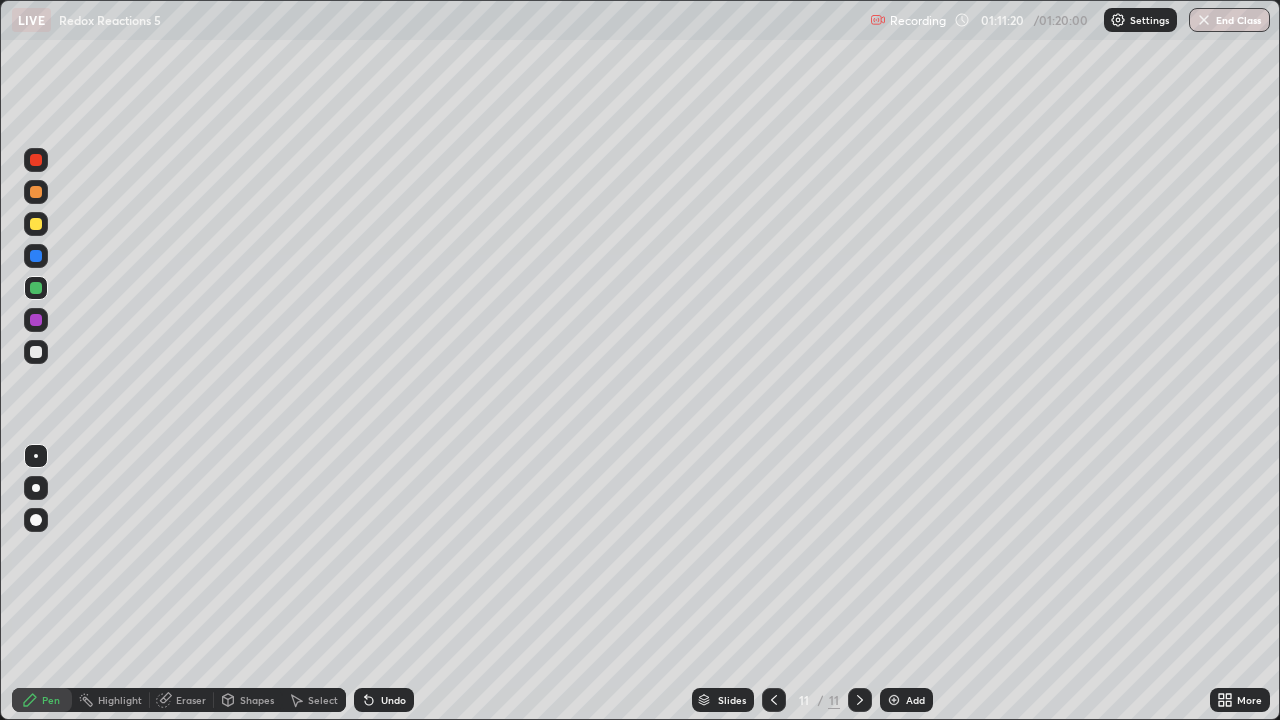 click at bounding box center [36, 352] 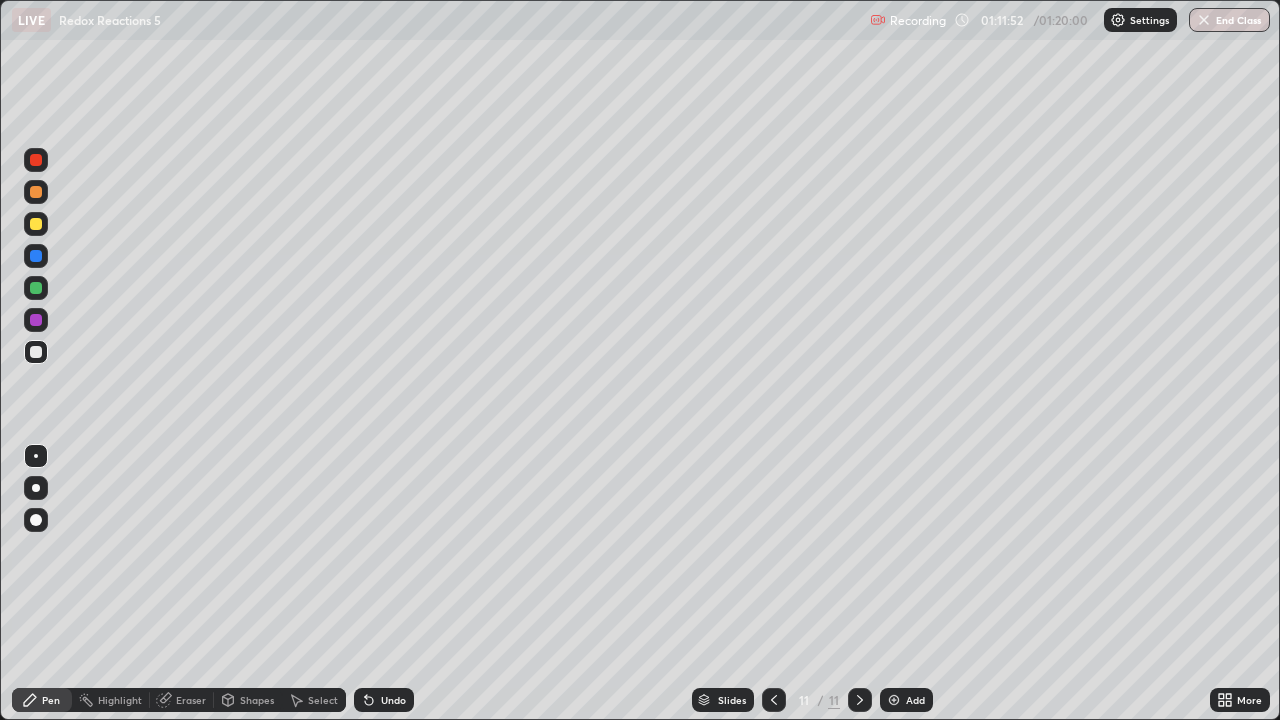click at bounding box center (36, 320) 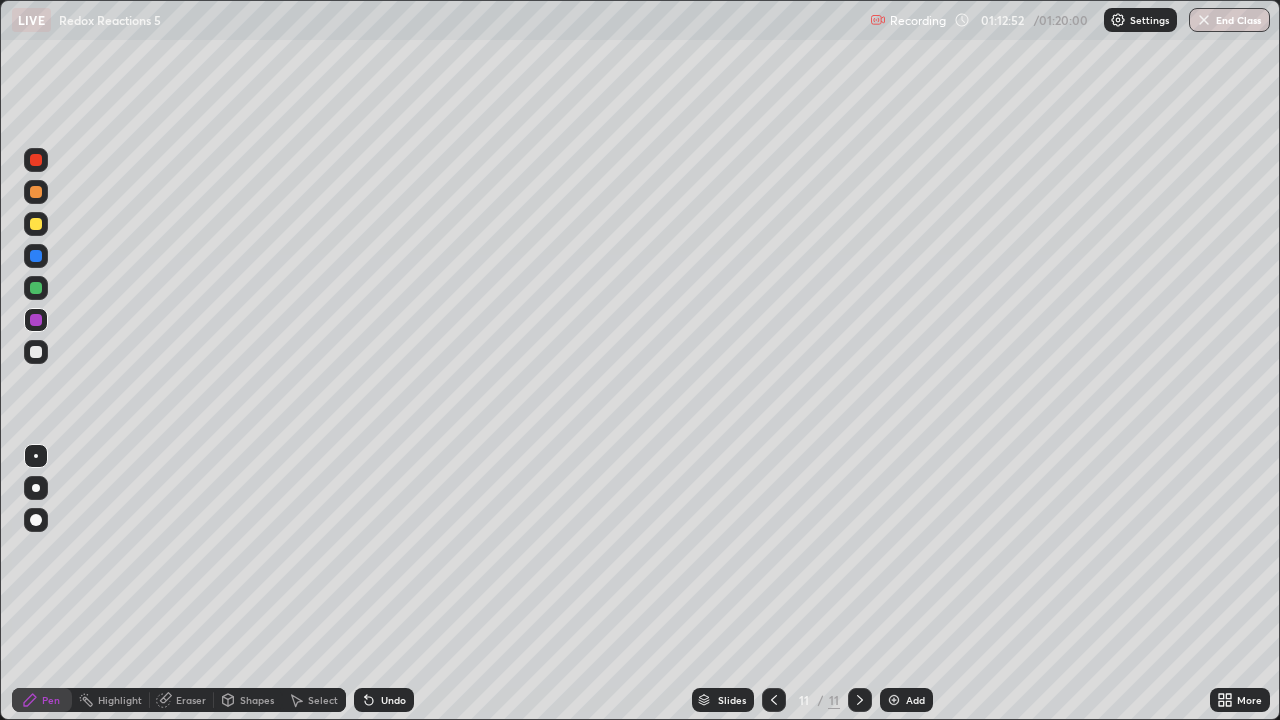 click at bounding box center (36, 192) 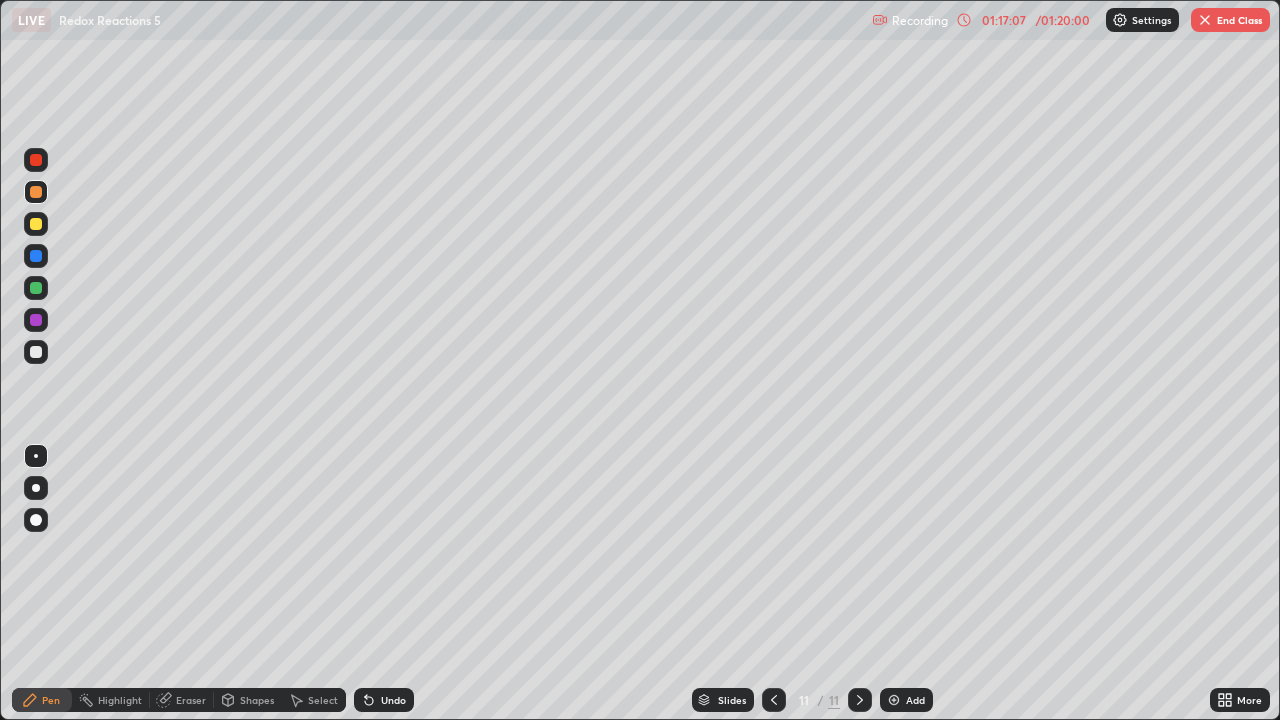 click on "End Class" at bounding box center [1230, 20] 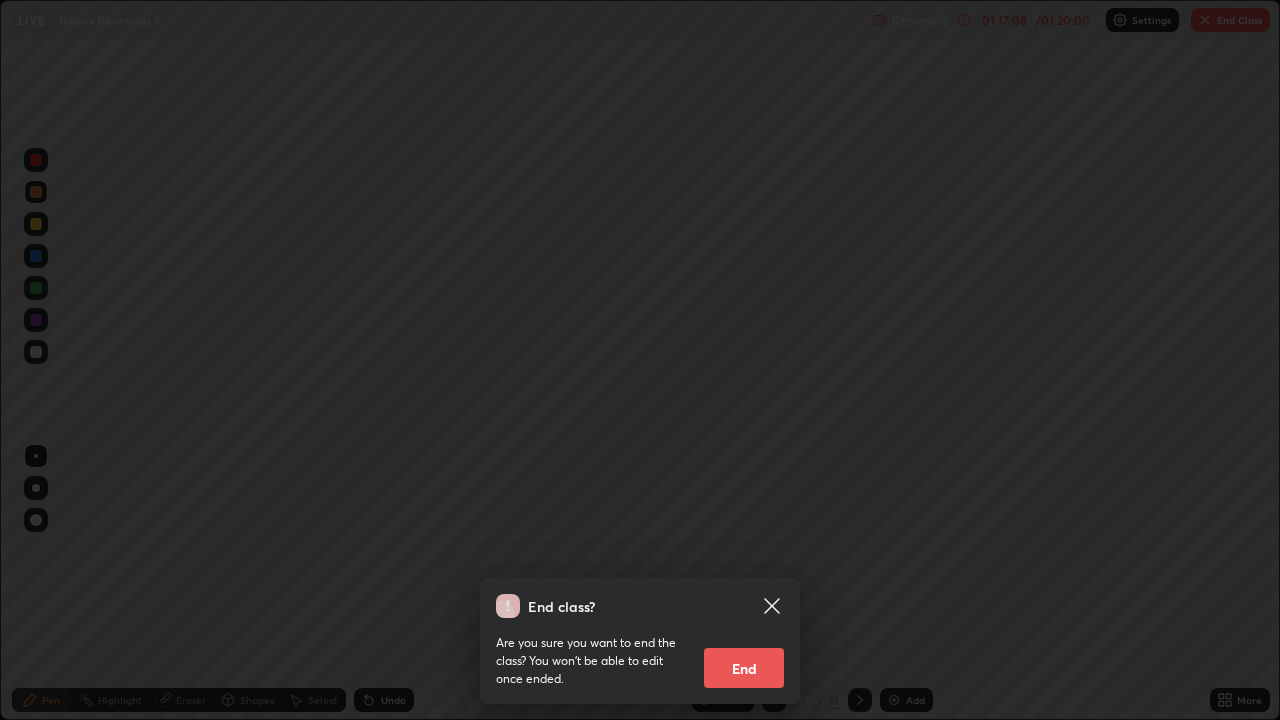 click on "End" at bounding box center (744, 668) 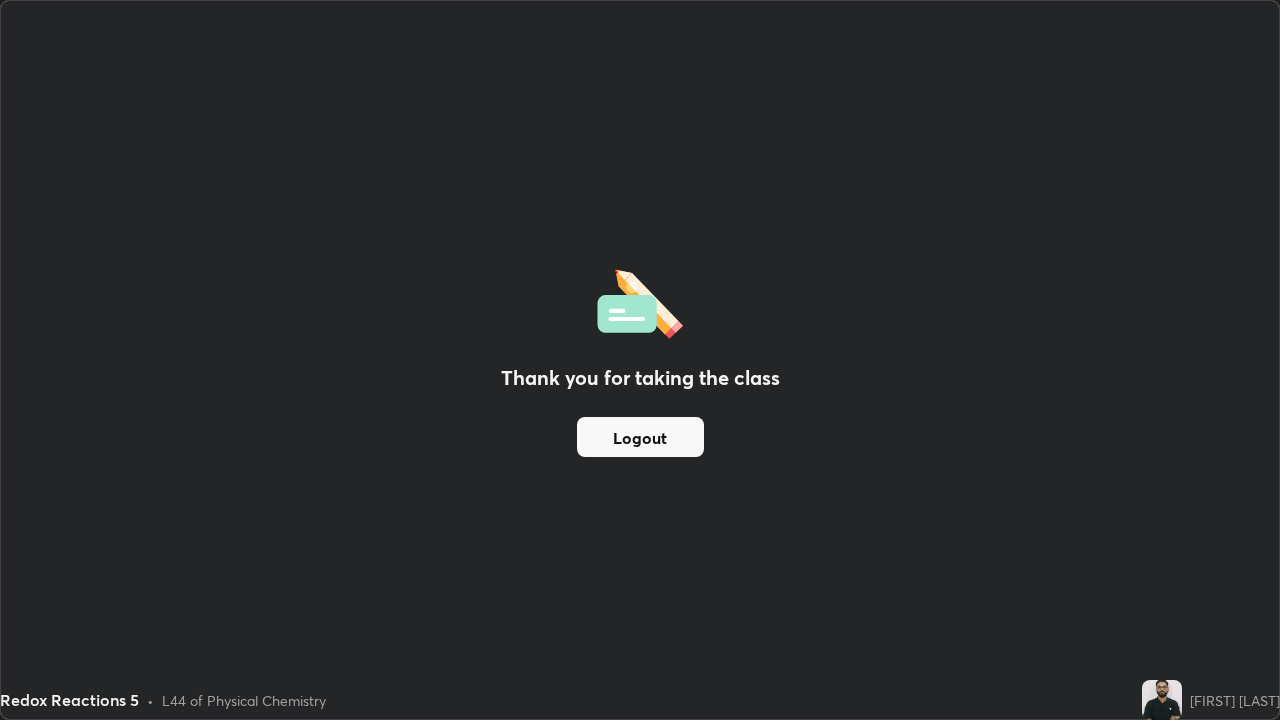 click on "Logout" at bounding box center (640, 437) 